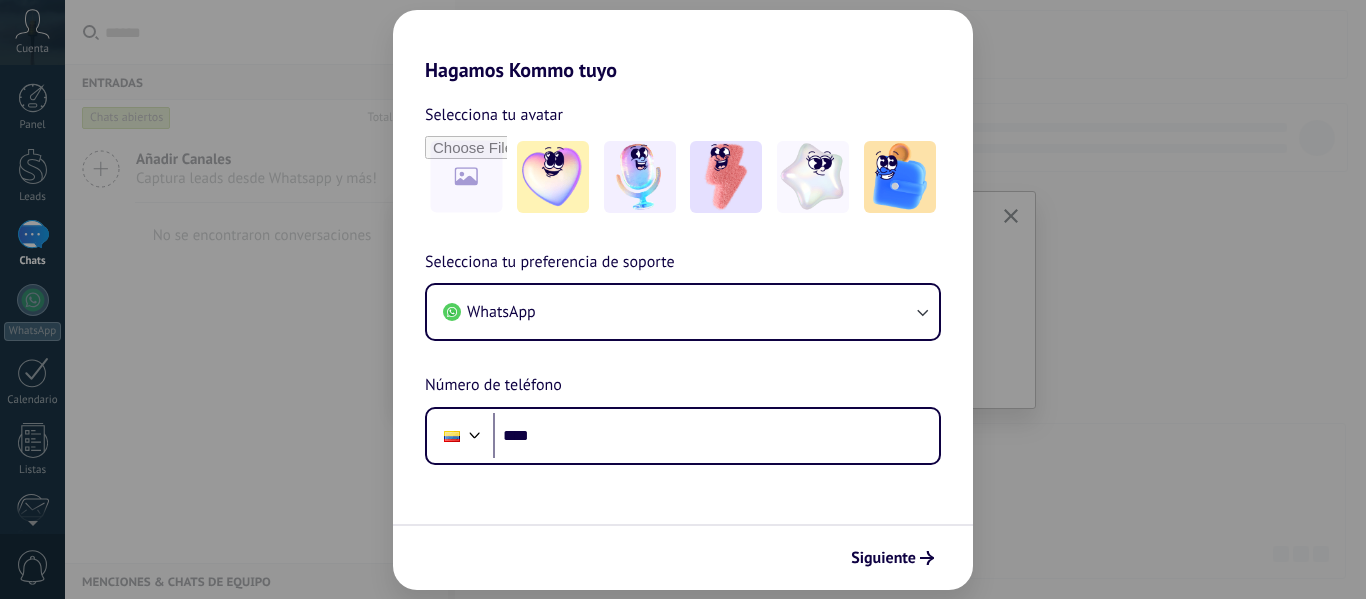 scroll, scrollTop: 0, scrollLeft: 0, axis: both 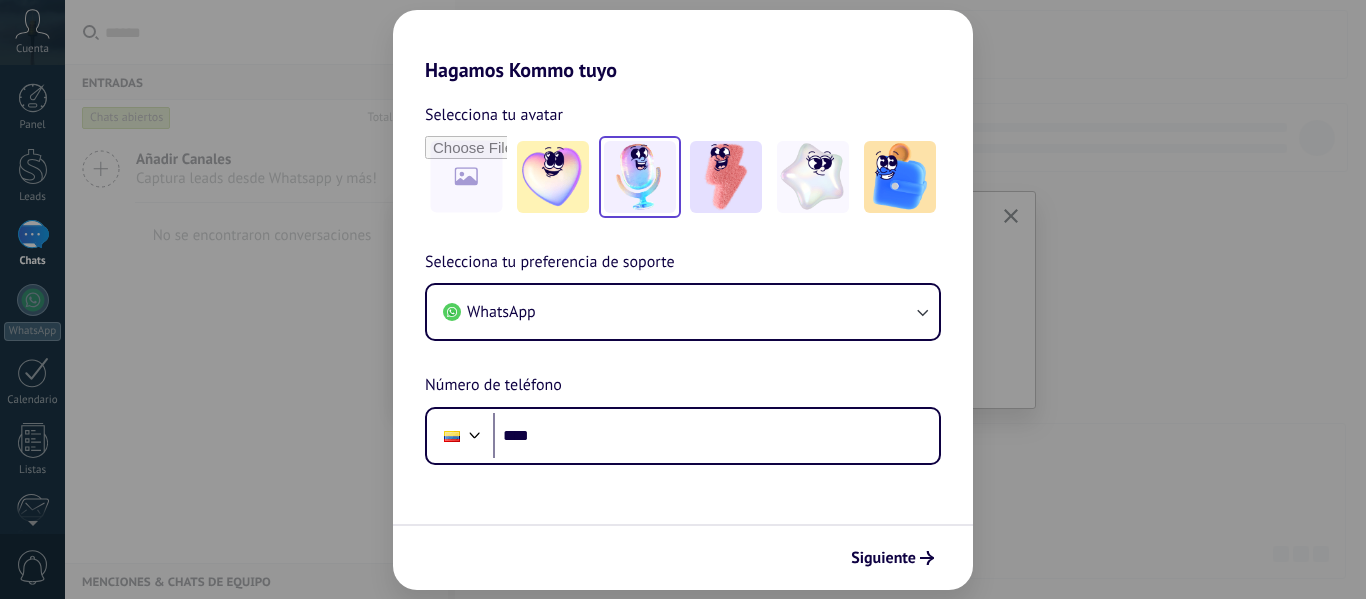 click at bounding box center (640, 177) 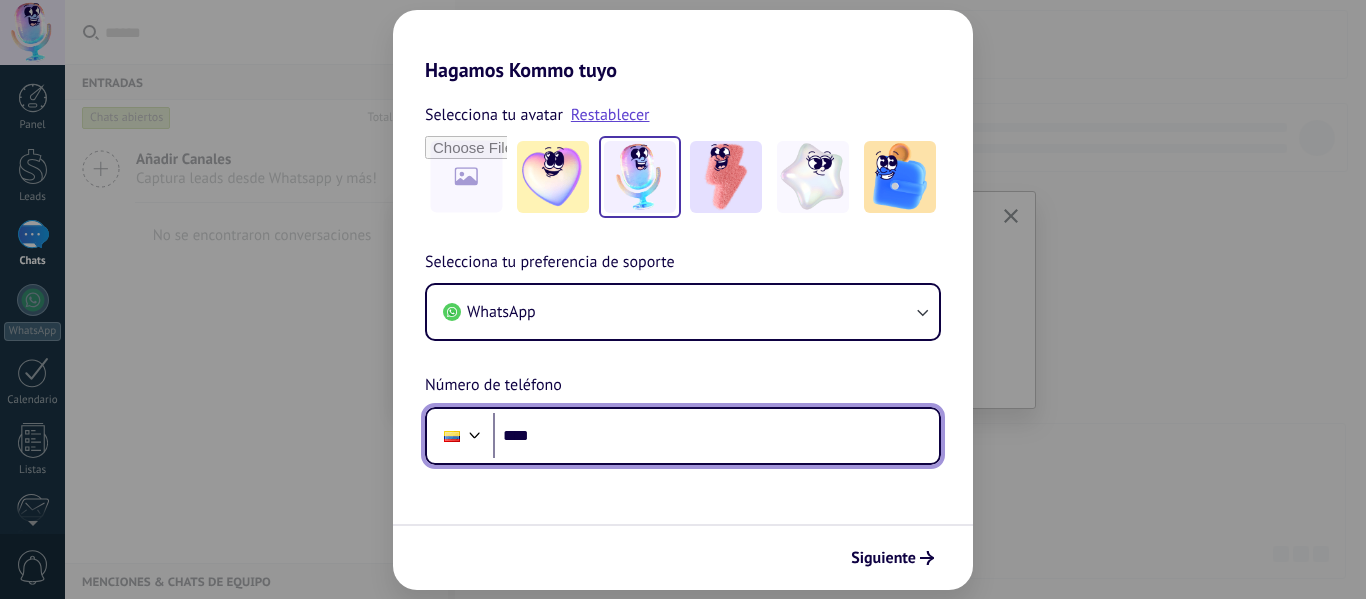 click on "****" at bounding box center (716, 436) 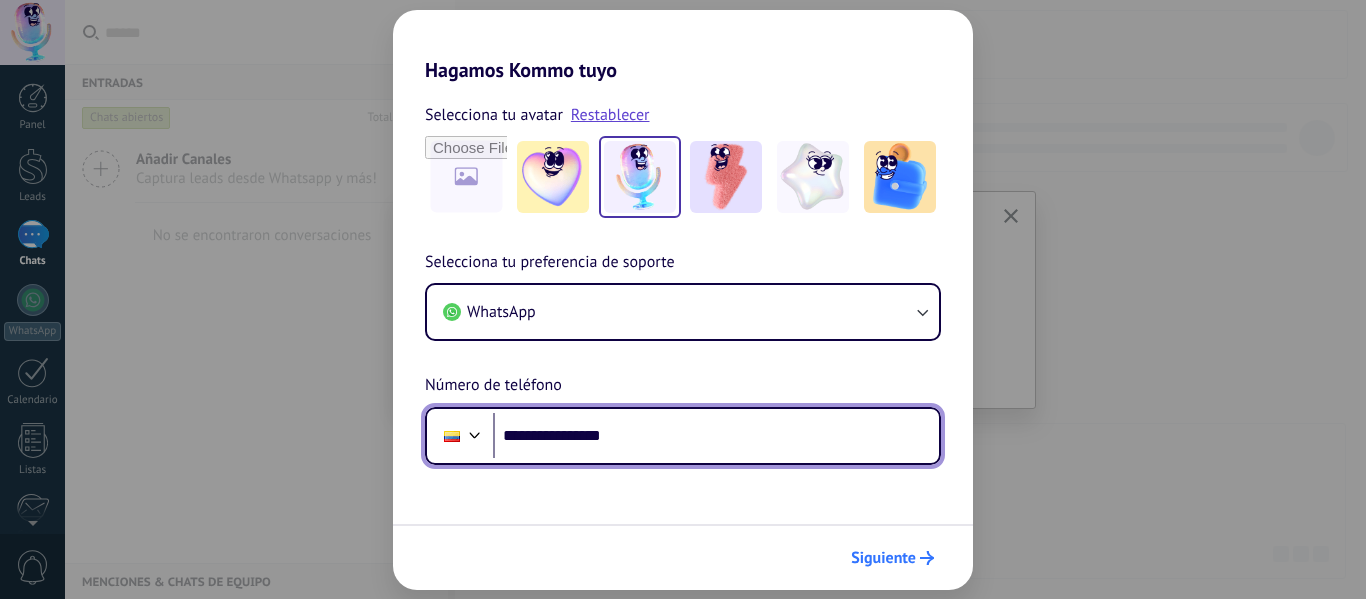 type on "**********" 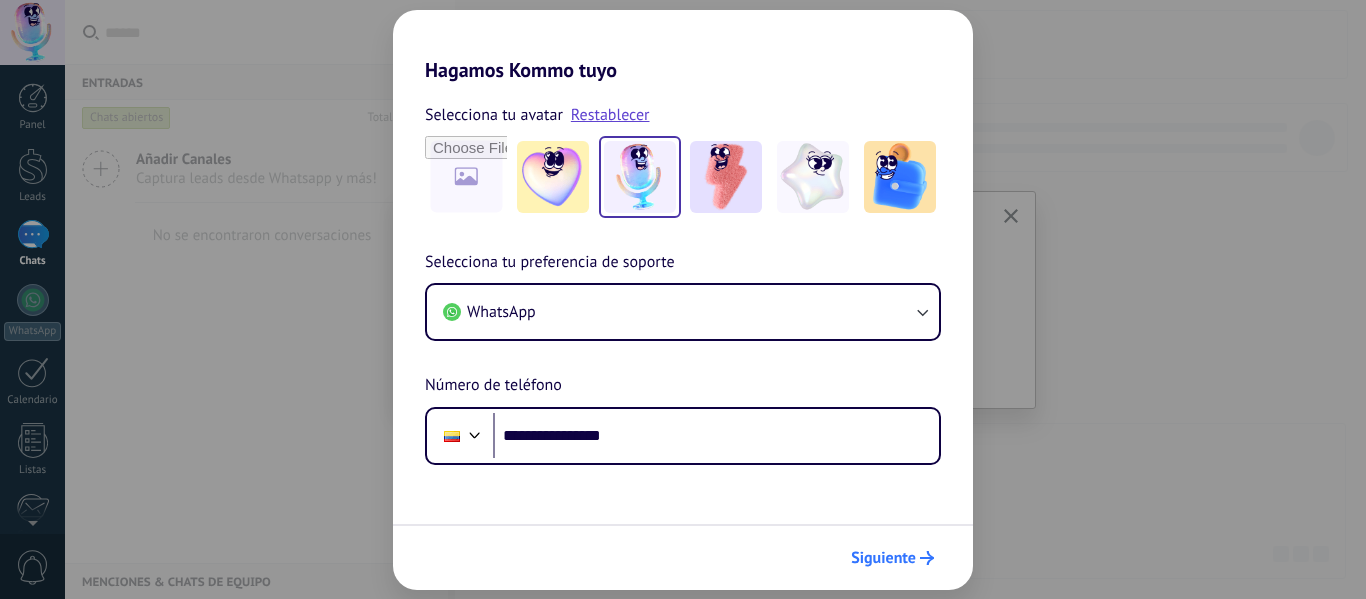 click on "Siguiente" at bounding box center (883, 558) 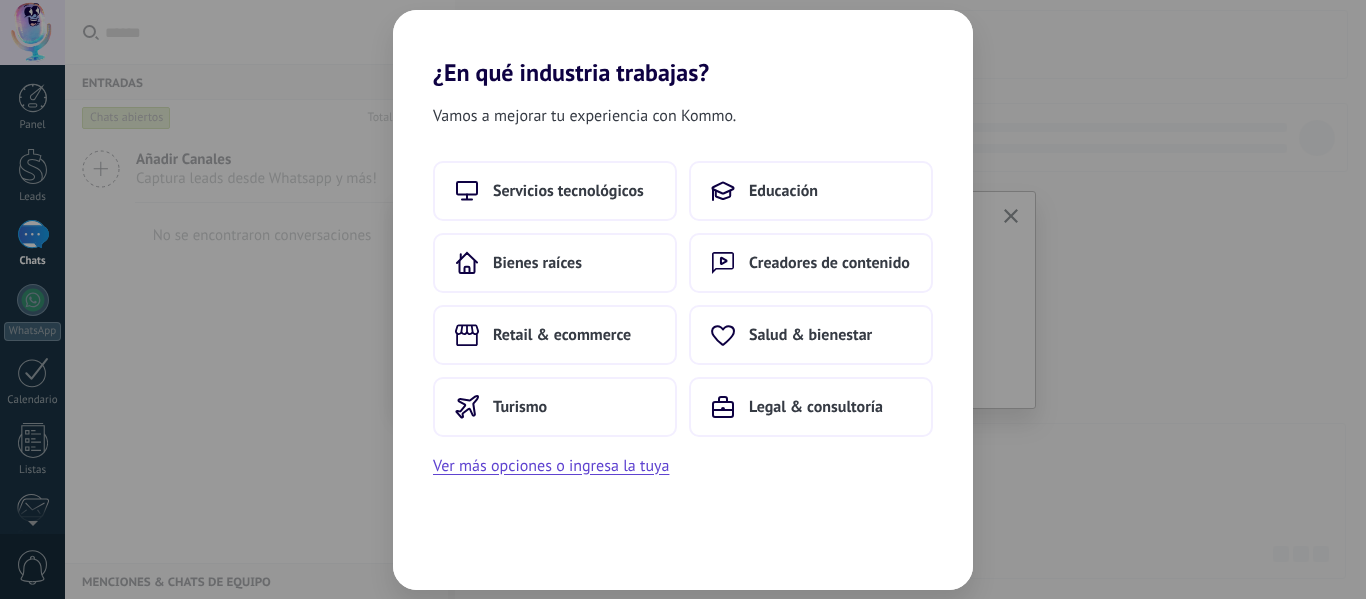 scroll, scrollTop: 0, scrollLeft: 0, axis: both 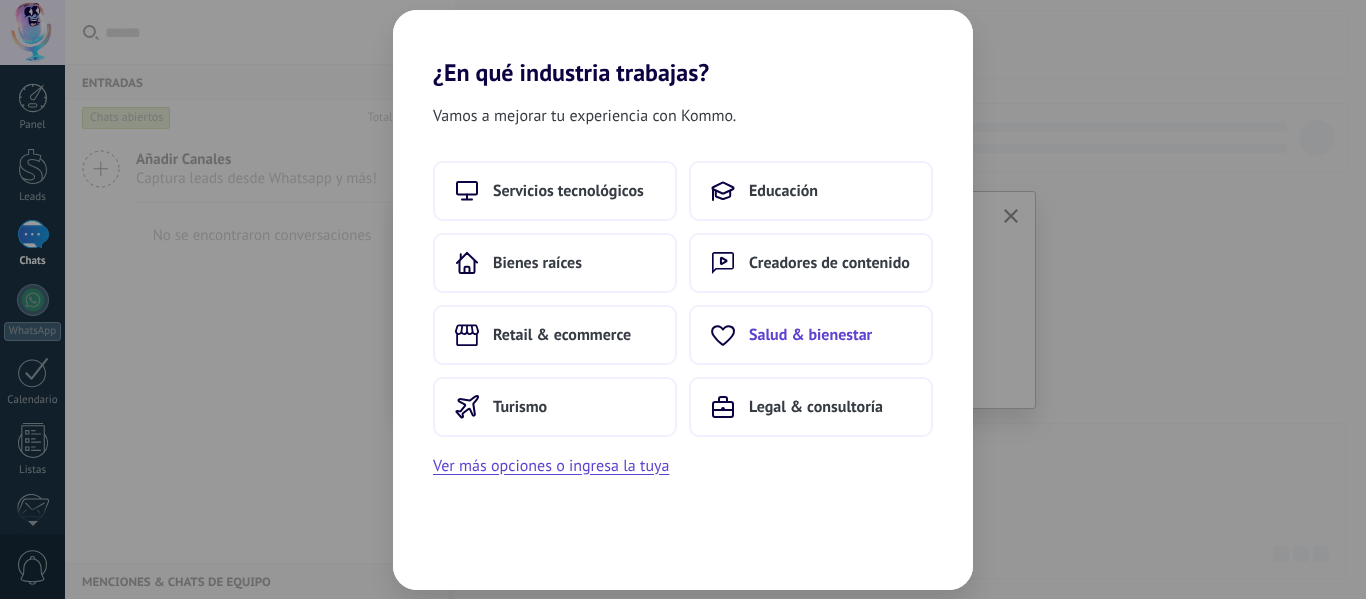 click on "Salud & bienestar" at bounding box center (810, 335) 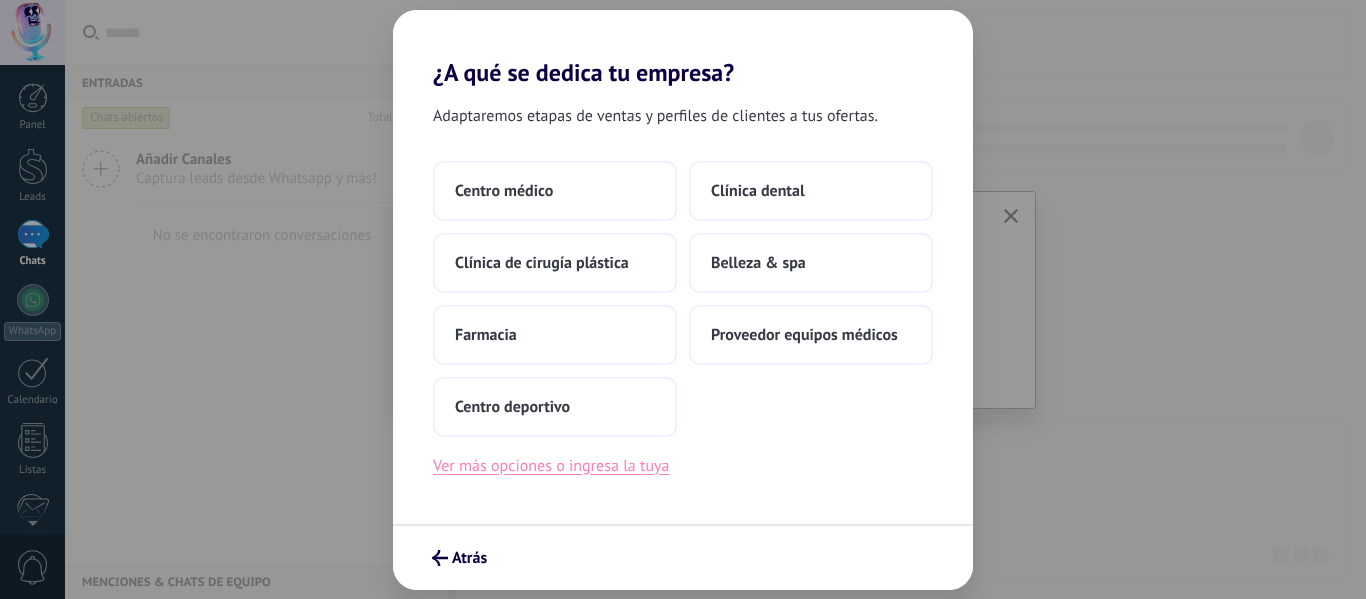 click on "Ver más opciones o ingresa la tuya" at bounding box center (551, 466) 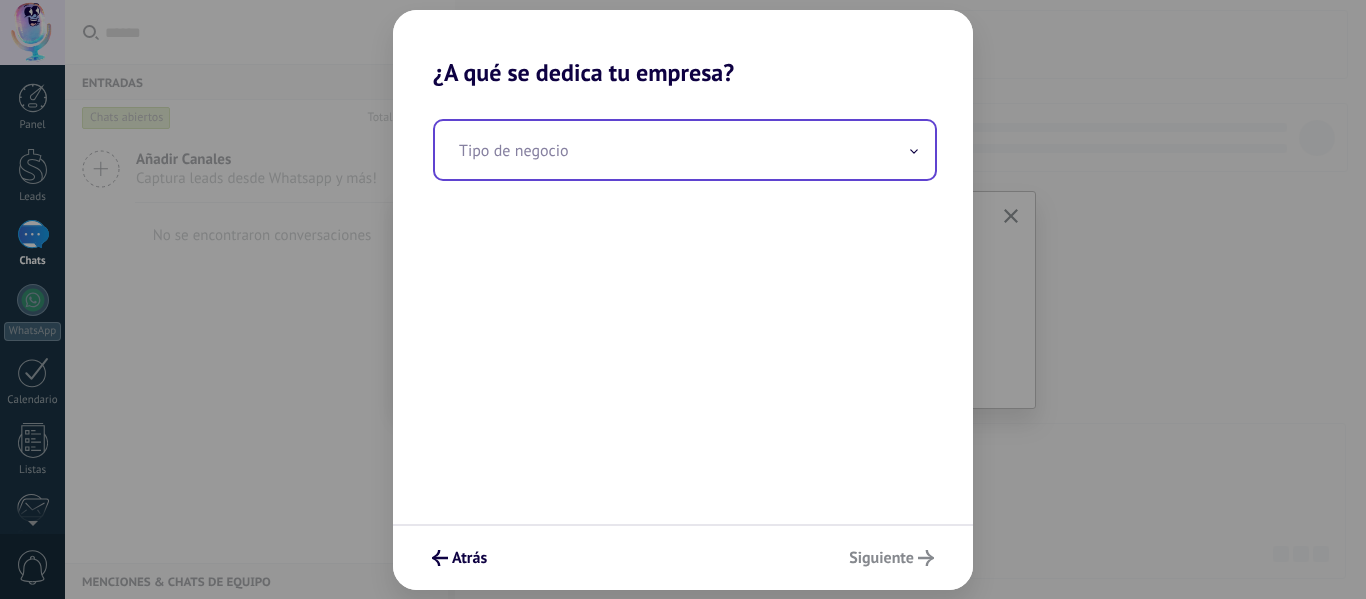 click 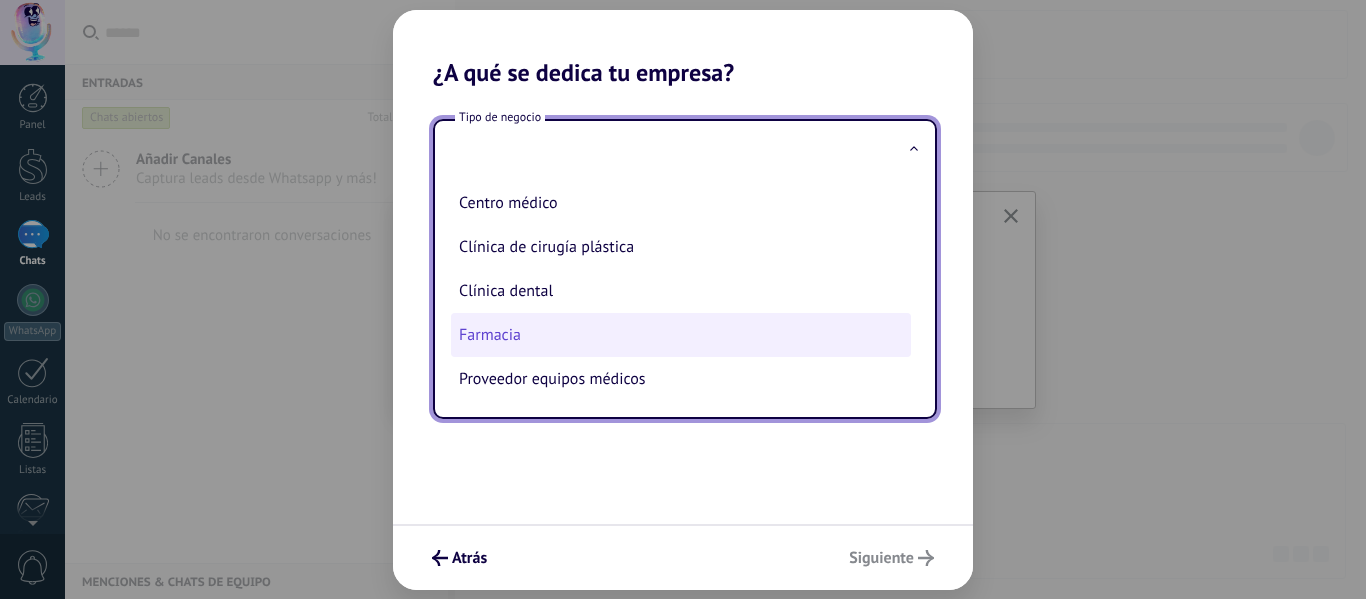 scroll, scrollTop: 0, scrollLeft: 0, axis: both 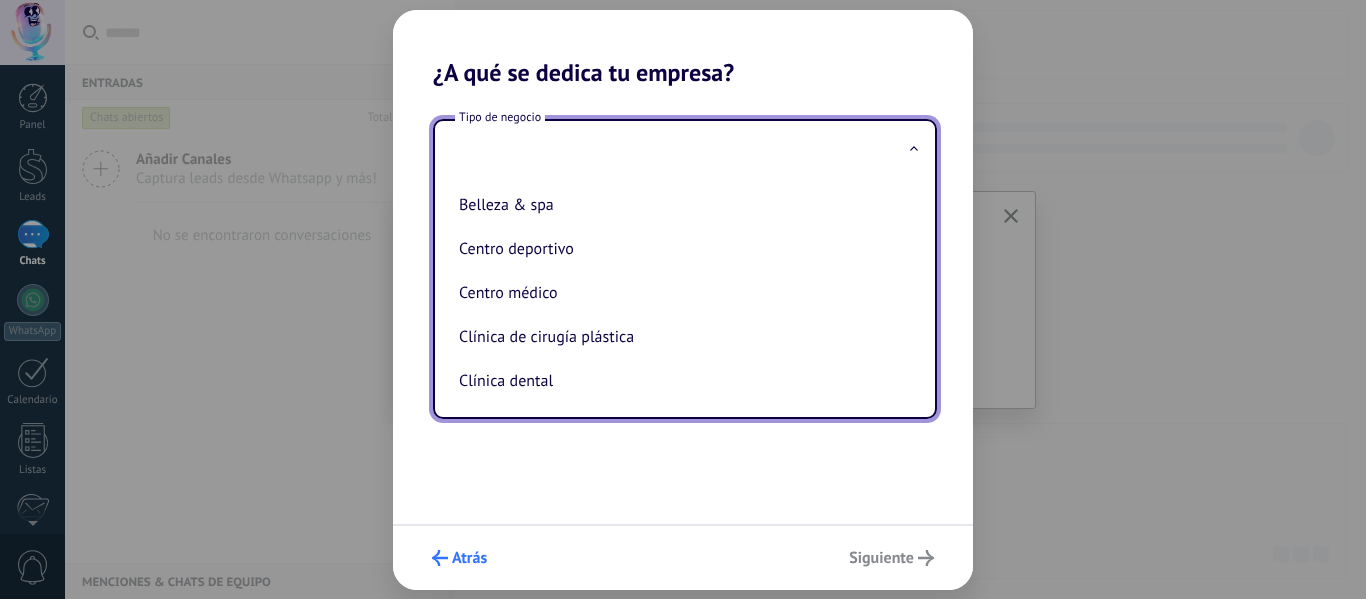 click on "Atrás" at bounding box center [469, 558] 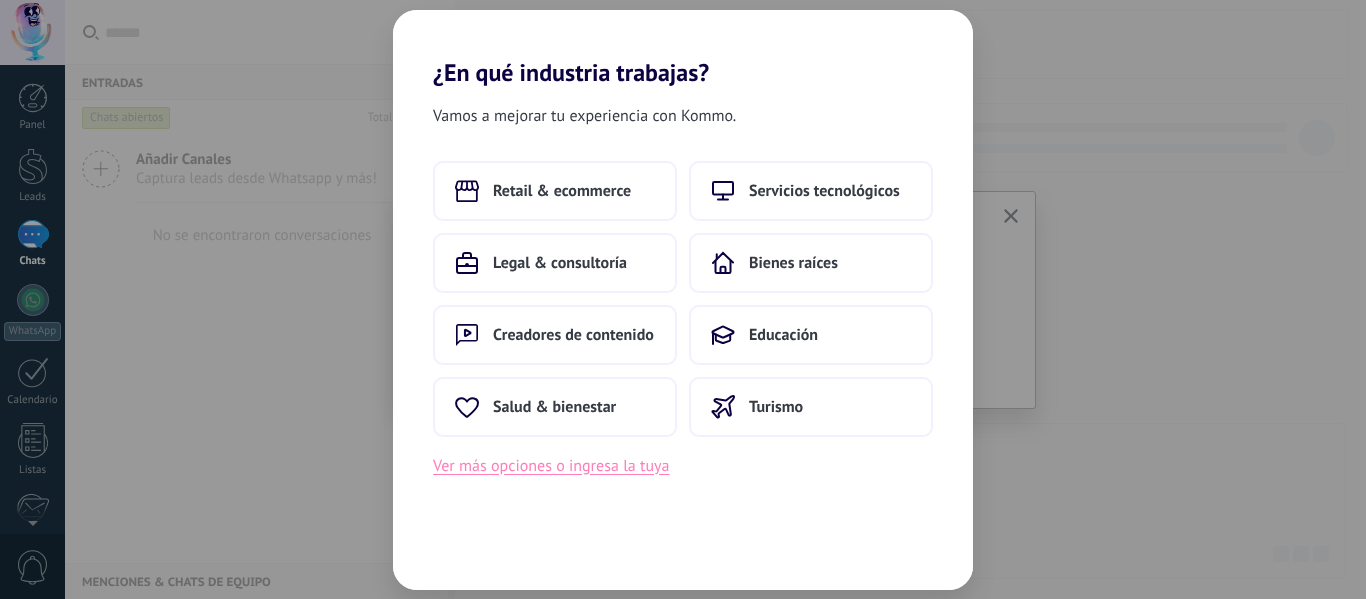 click on "Ver más opciones o ingresa la tuya" at bounding box center [551, 466] 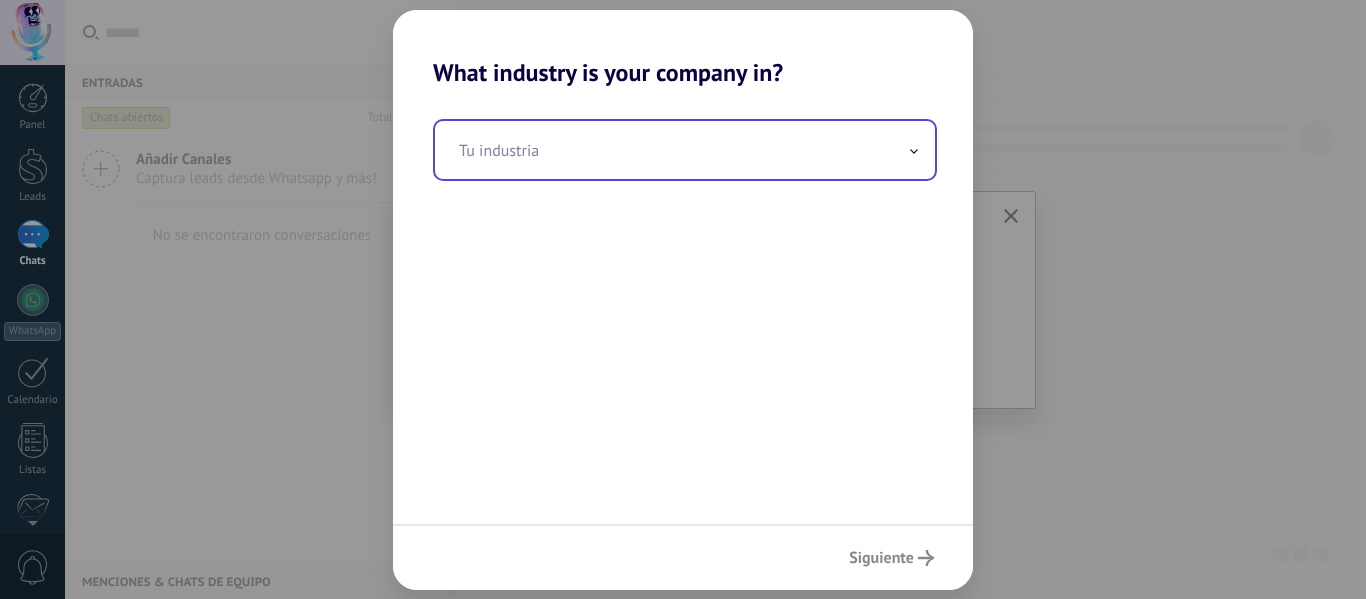 click 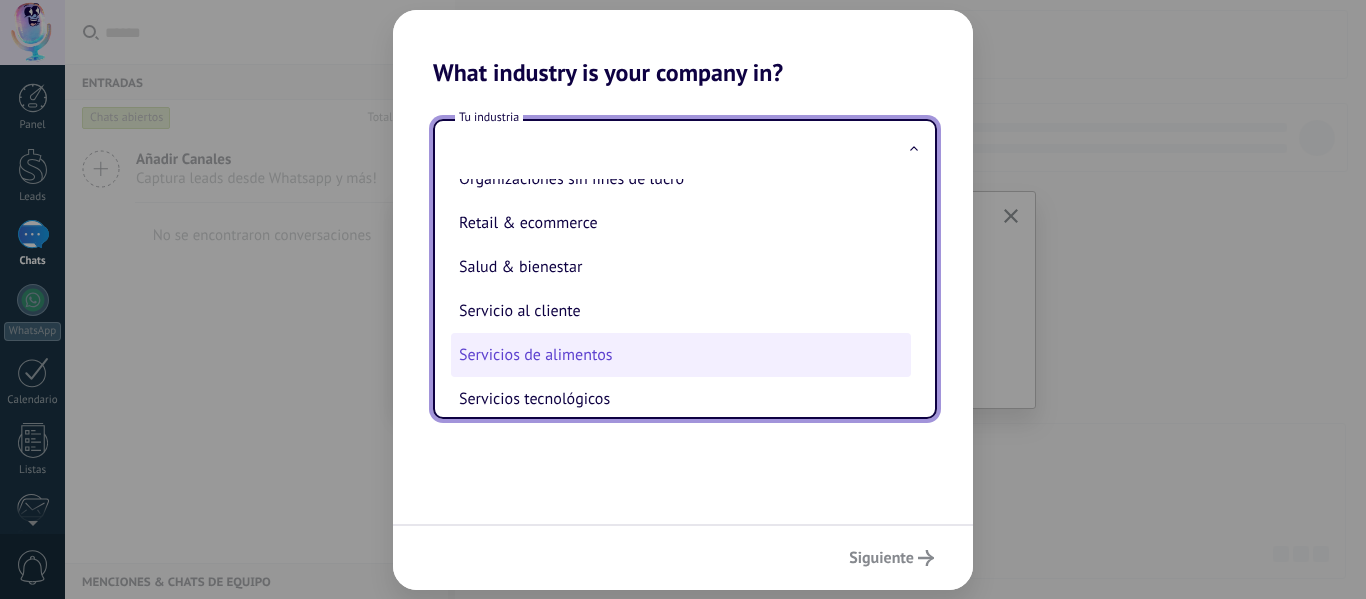 scroll, scrollTop: 330, scrollLeft: 0, axis: vertical 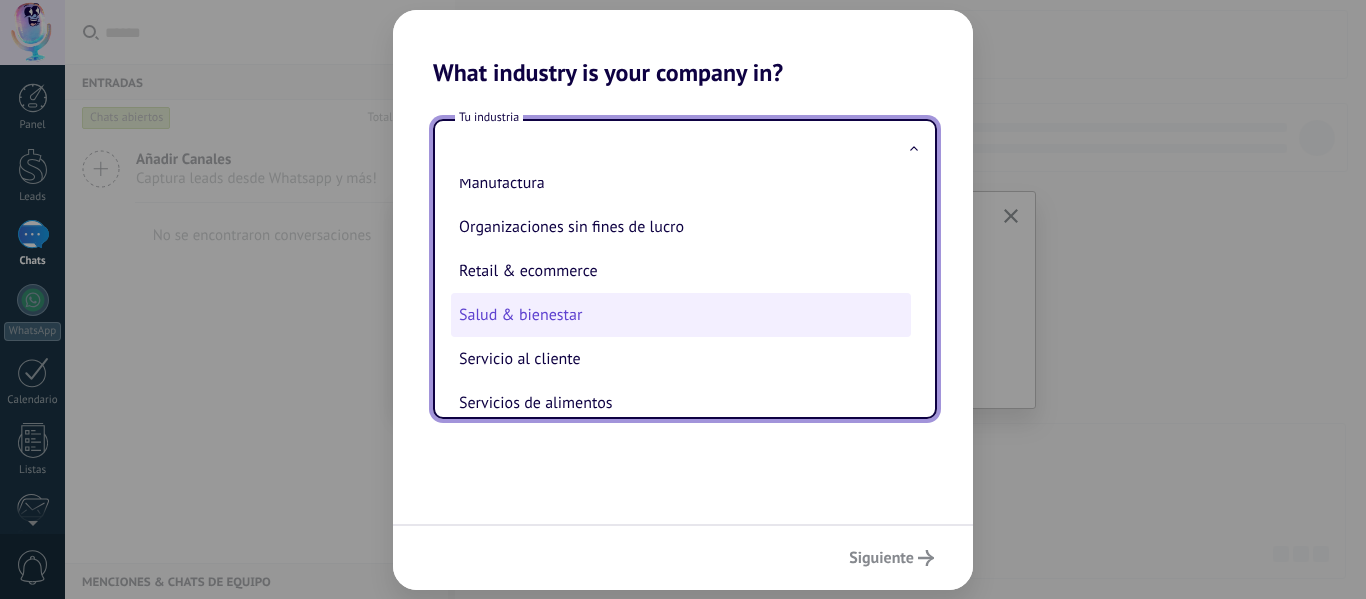 click on "Salud & bienestar" at bounding box center [681, 315] 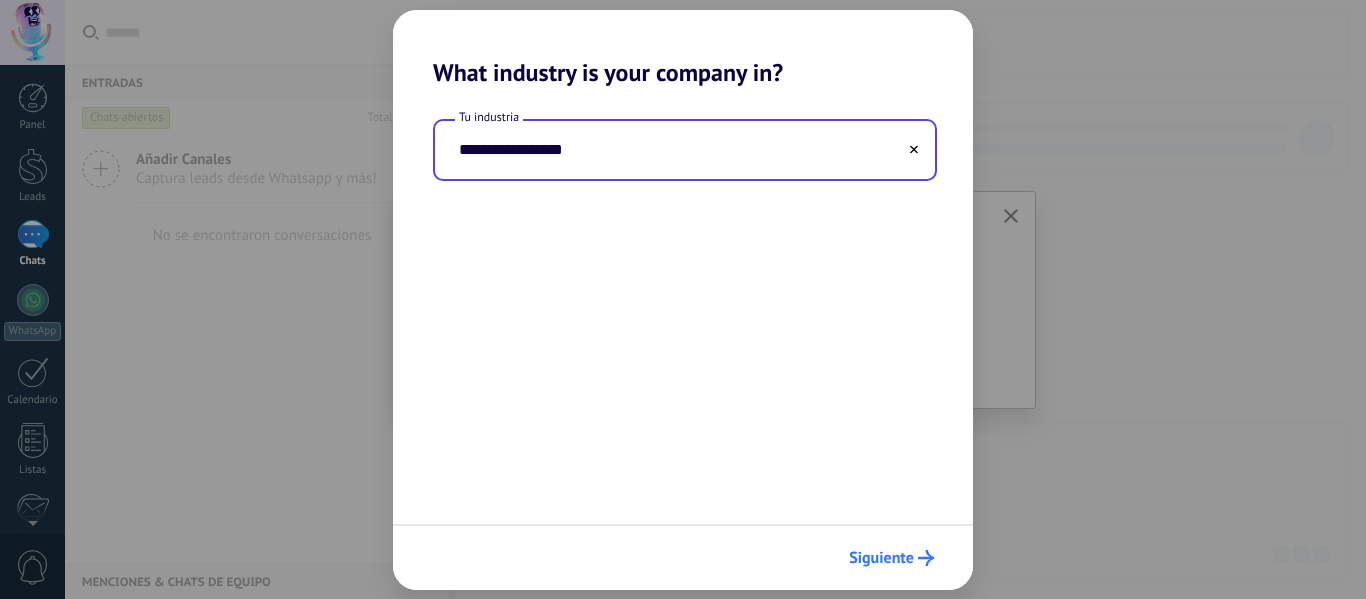 click on "Siguiente" at bounding box center (881, 558) 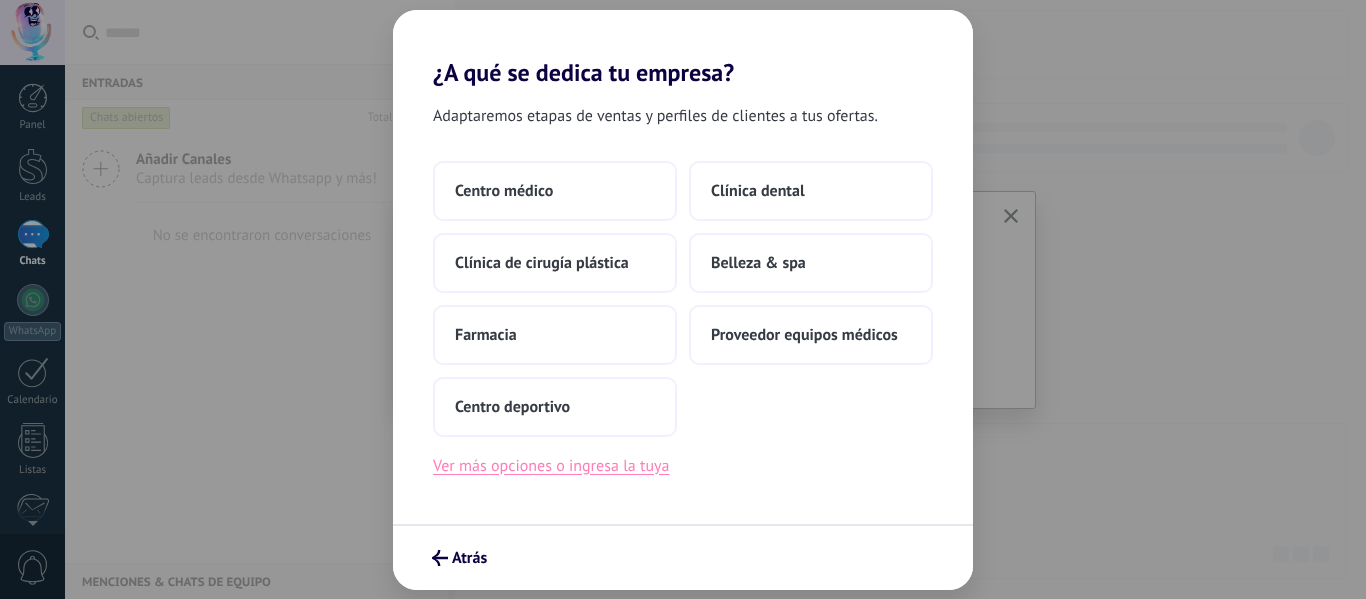 click on "Ver más opciones o ingresa la tuya" at bounding box center (551, 466) 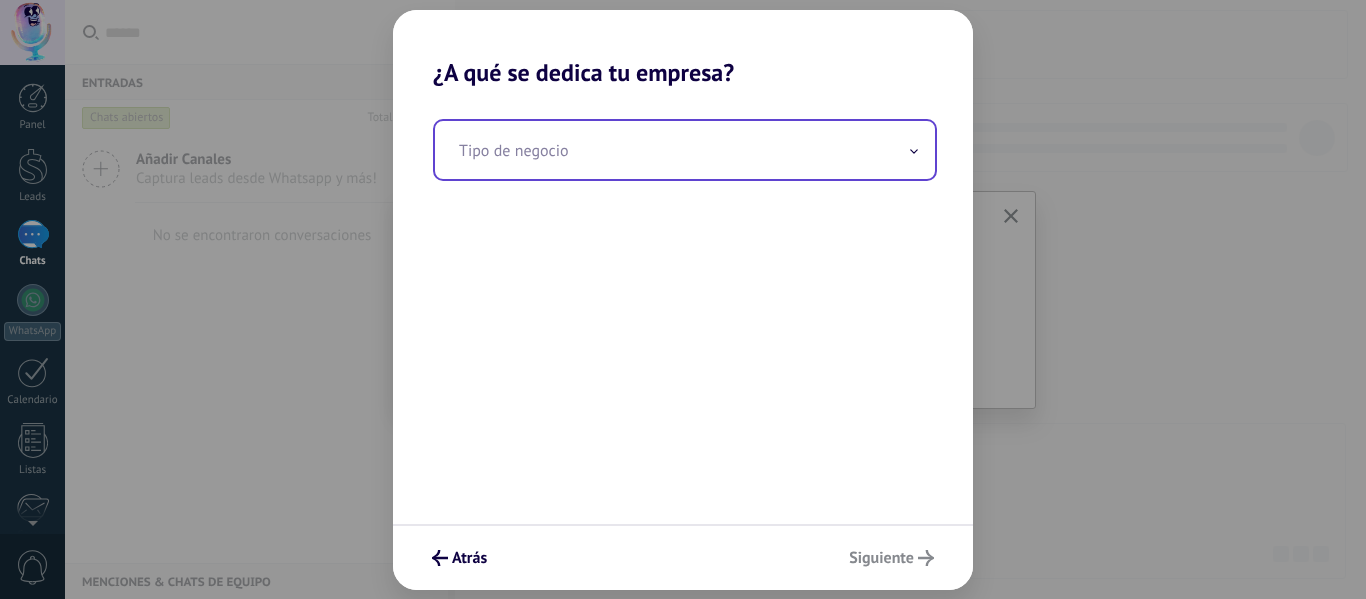 click at bounding box center (685, 150) 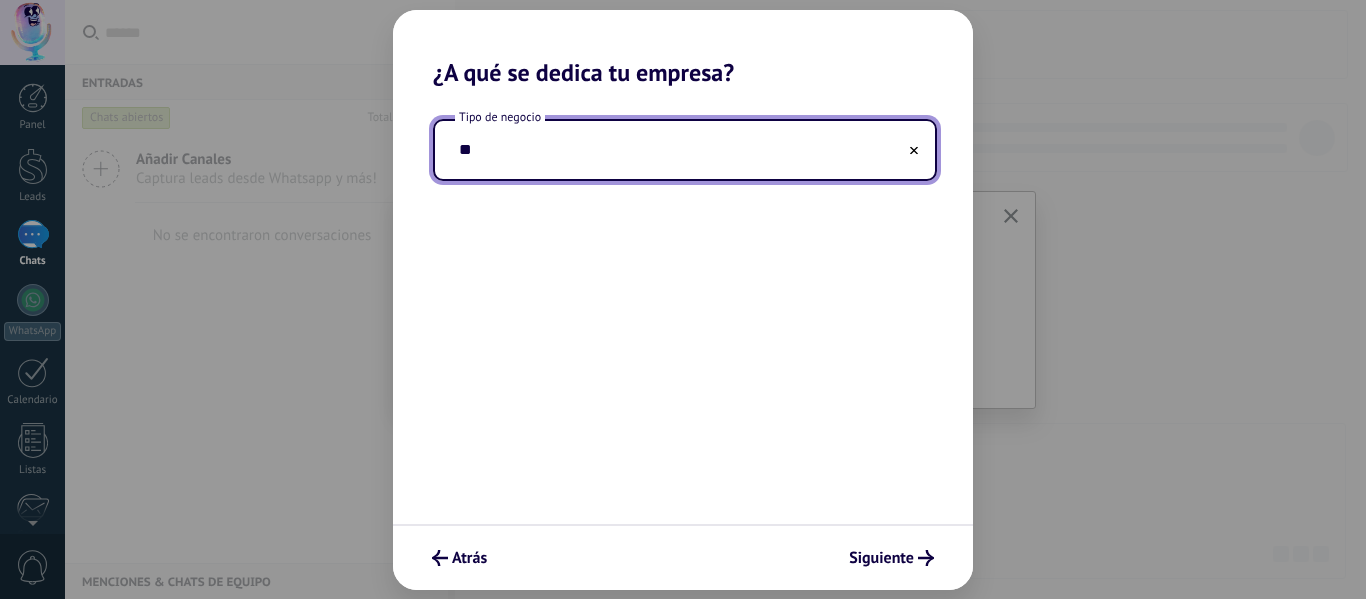 type on "*" 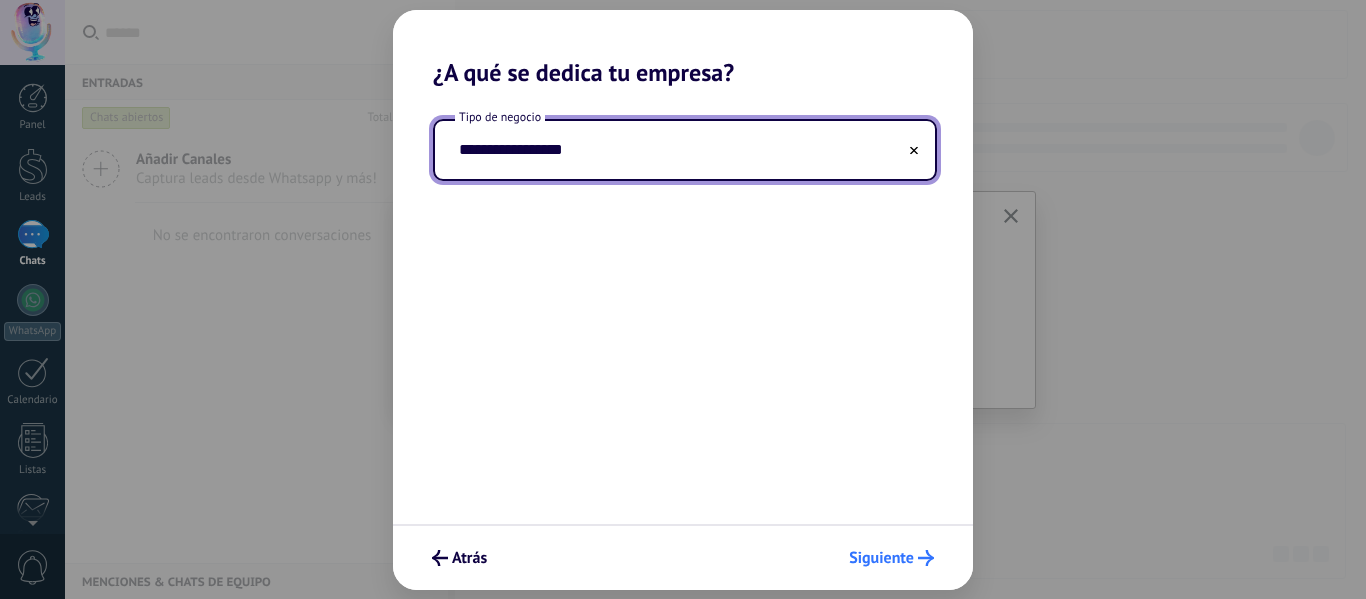 type on "**********" 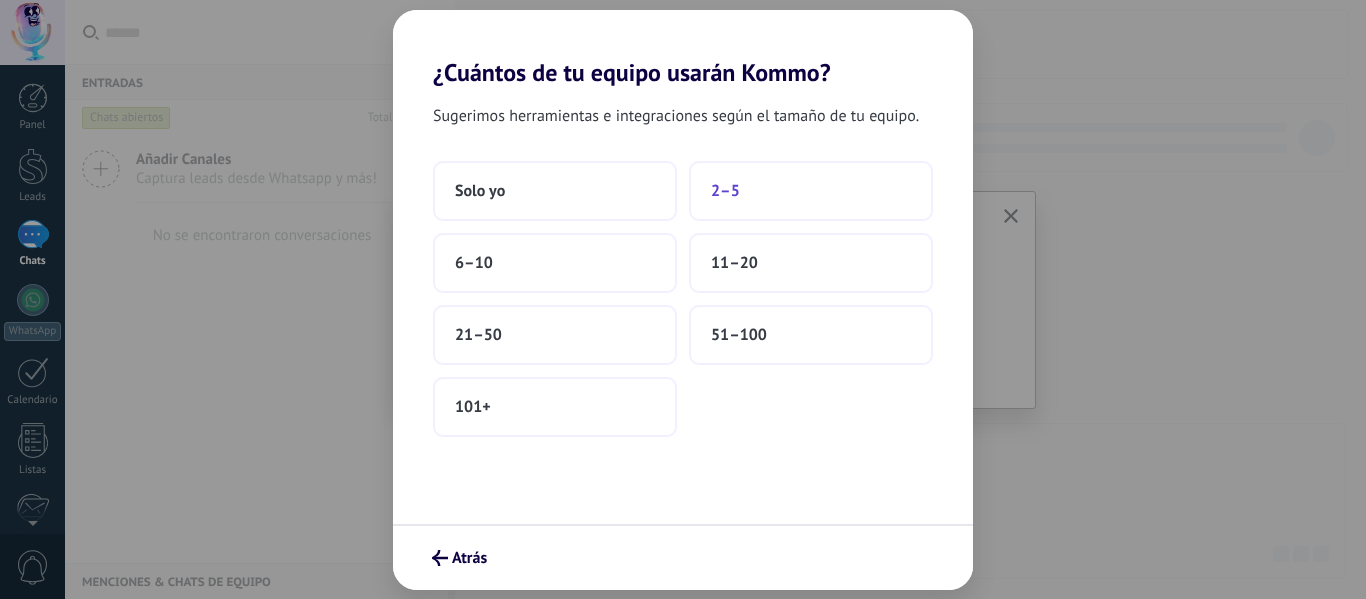 click on "2–5" at bounding box center (811, 191) 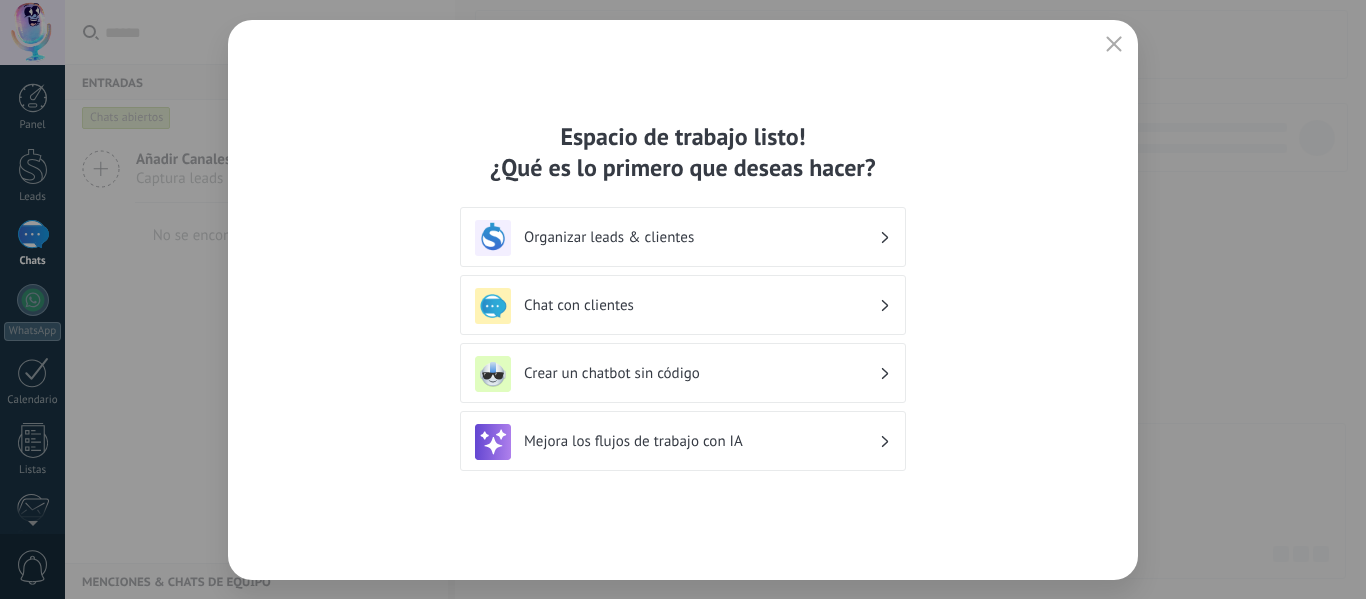 click on "Organizar leads & clientes" at bounding box center [683, 238] 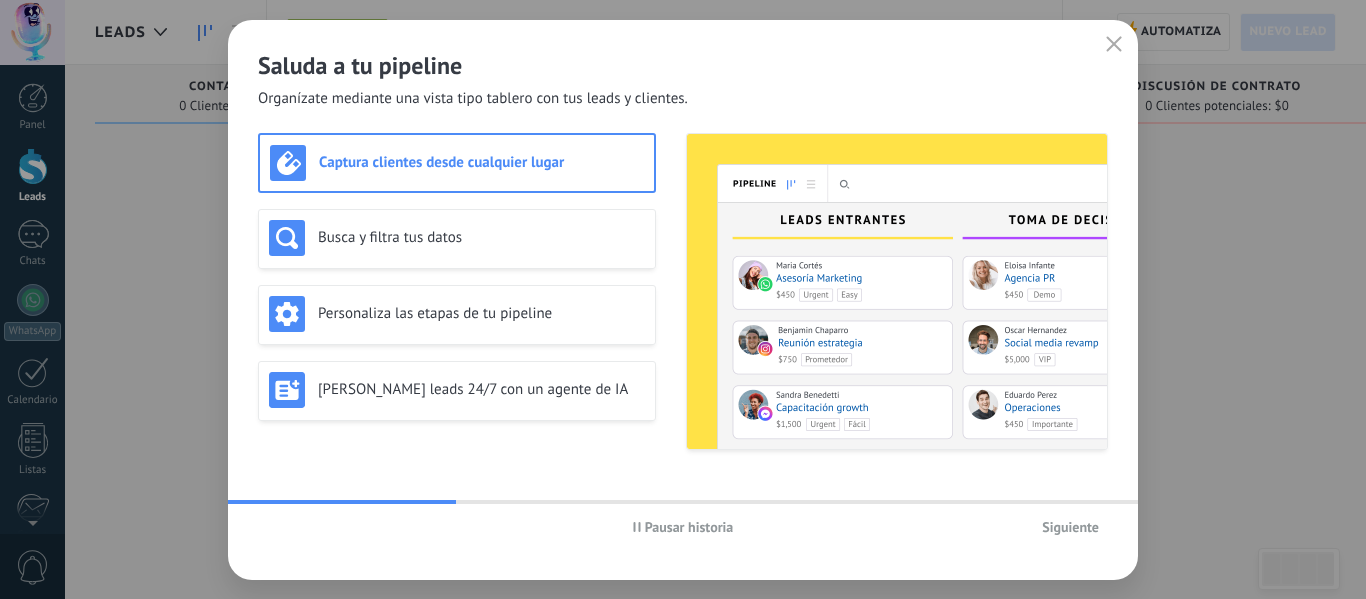 click at bounding box center [1114, 45] 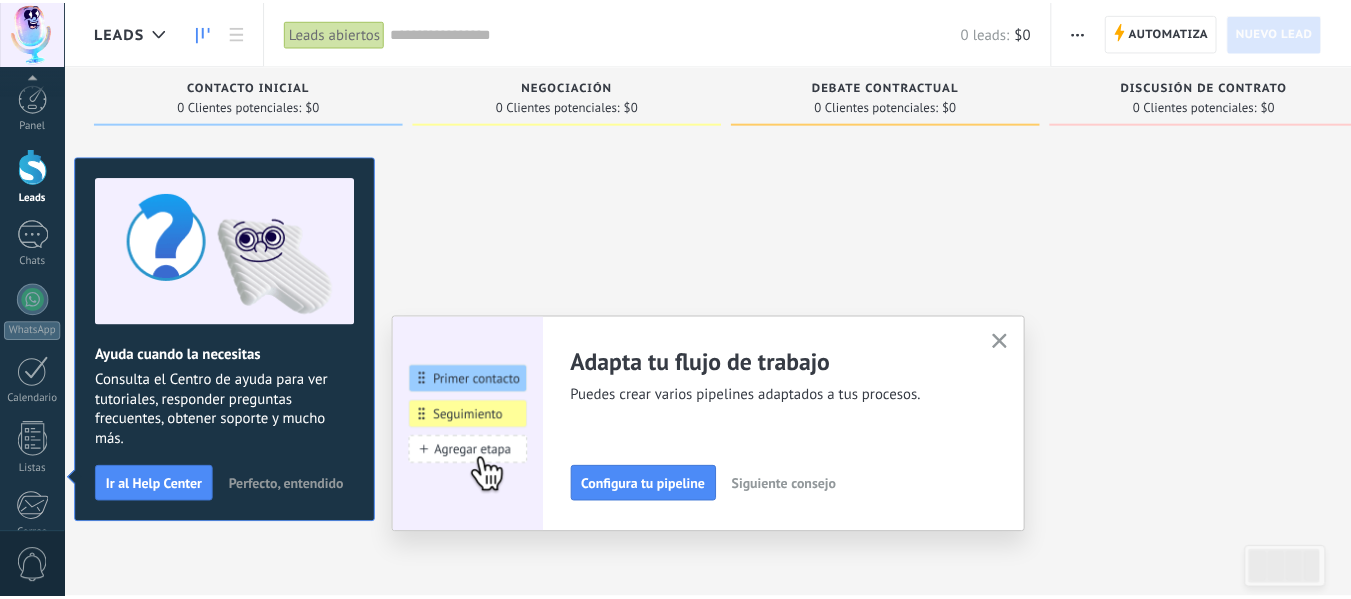 scroll, scrollTop: 233, scrollLeft: 0, axis: vertical 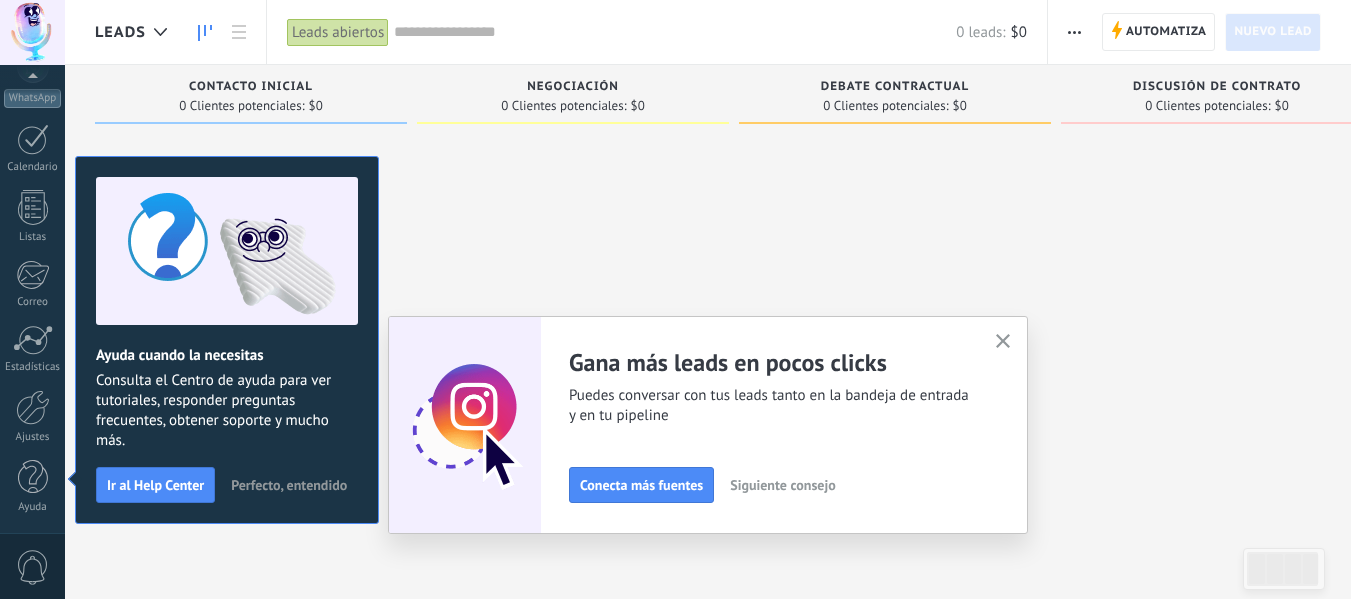 click at bounding box center [1003, 342] 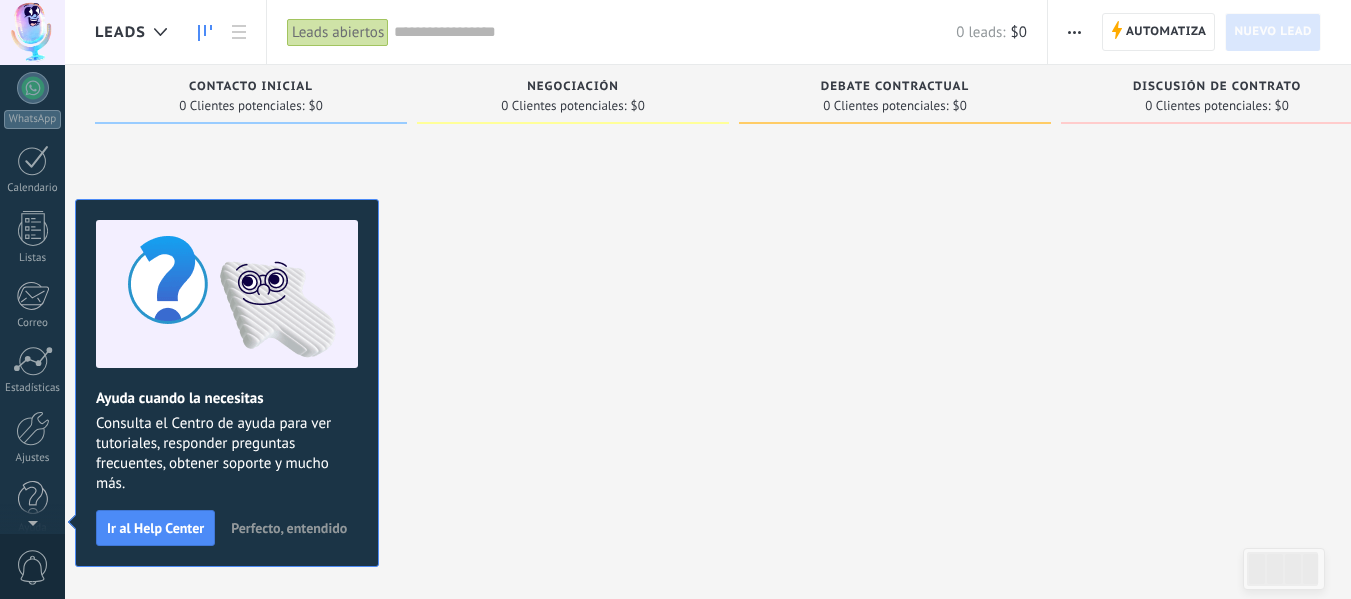 scroll, scrollTop: 0, scrollLeft: 0, axis: both 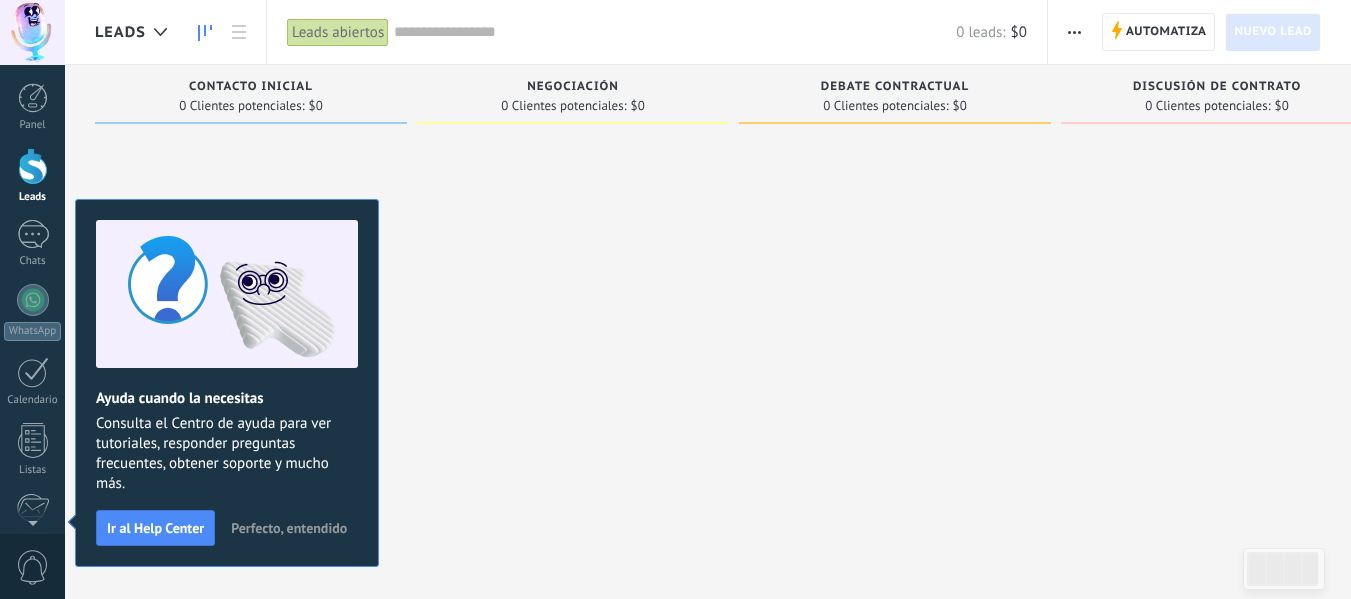 click at bounding box center (32, 32) 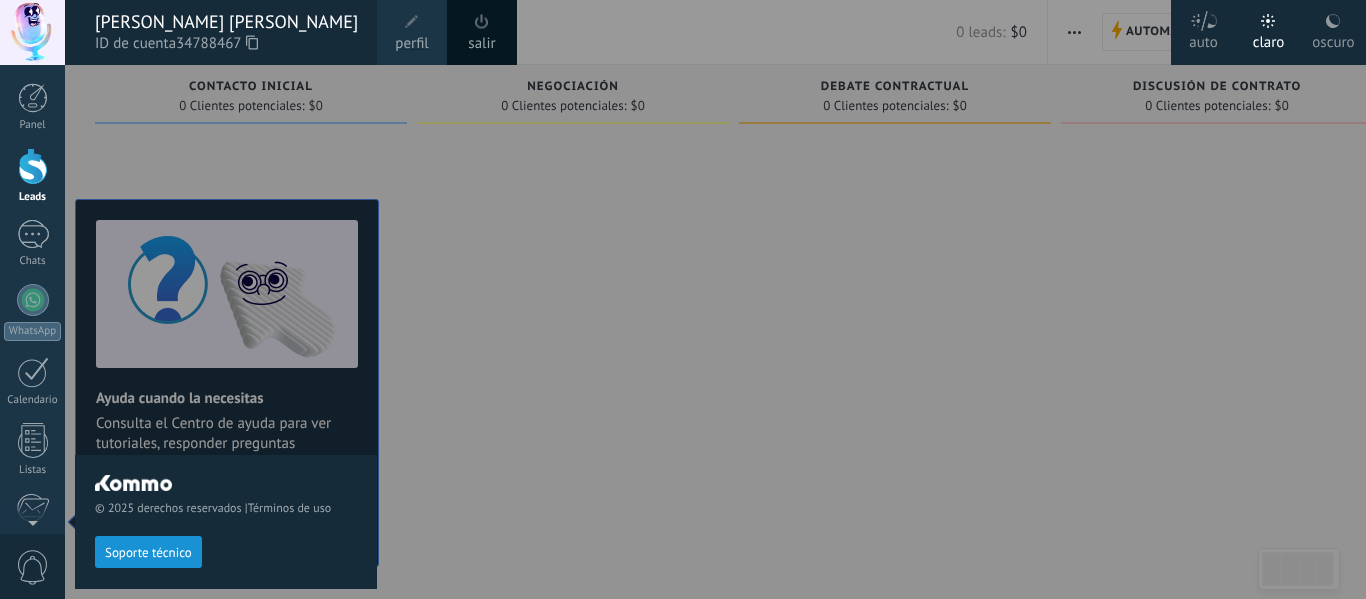 click 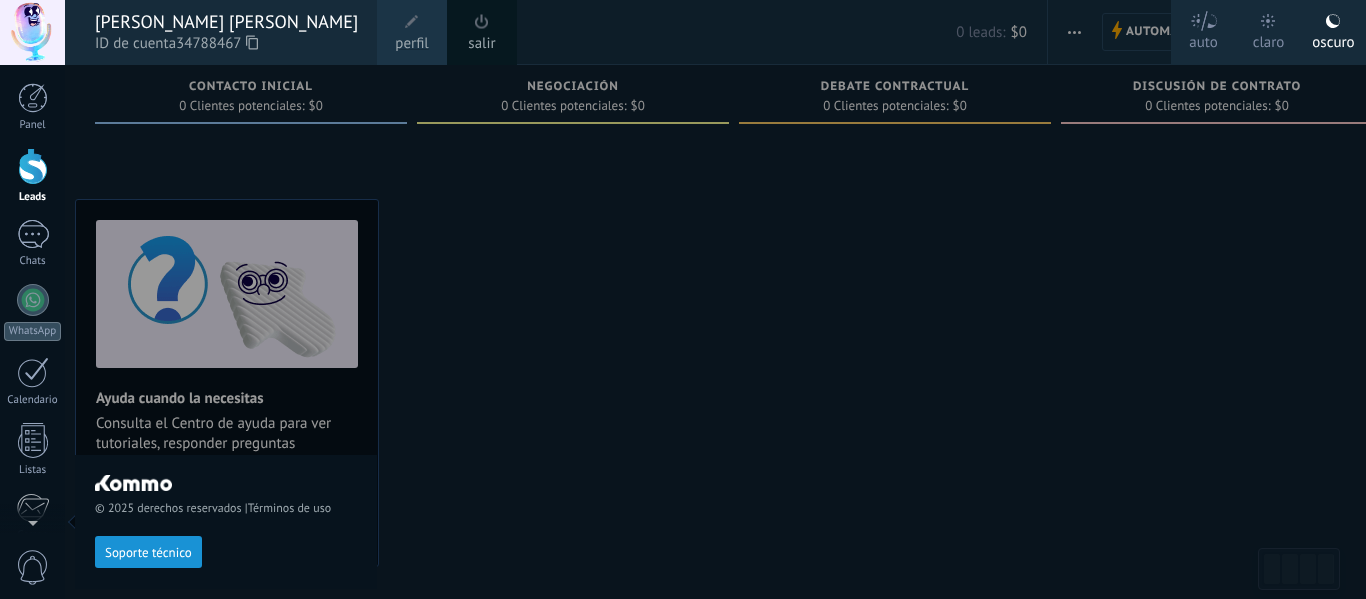 click at bounding box center (748, 299) 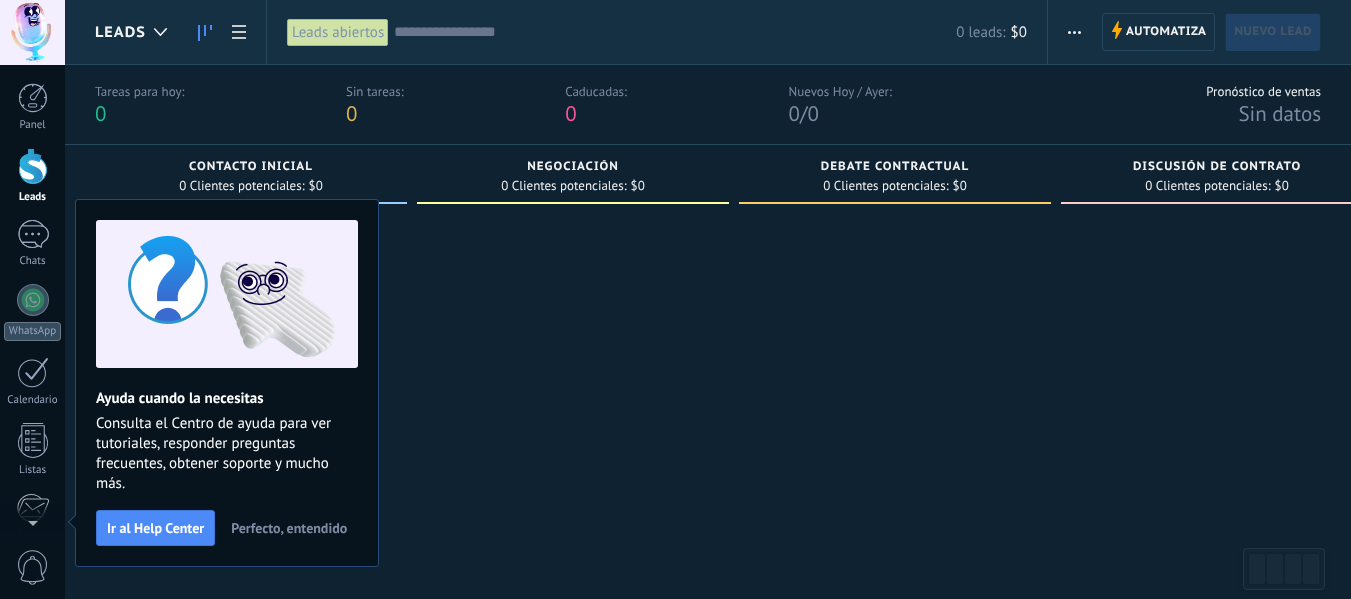 click at bounding box center (32, 32) 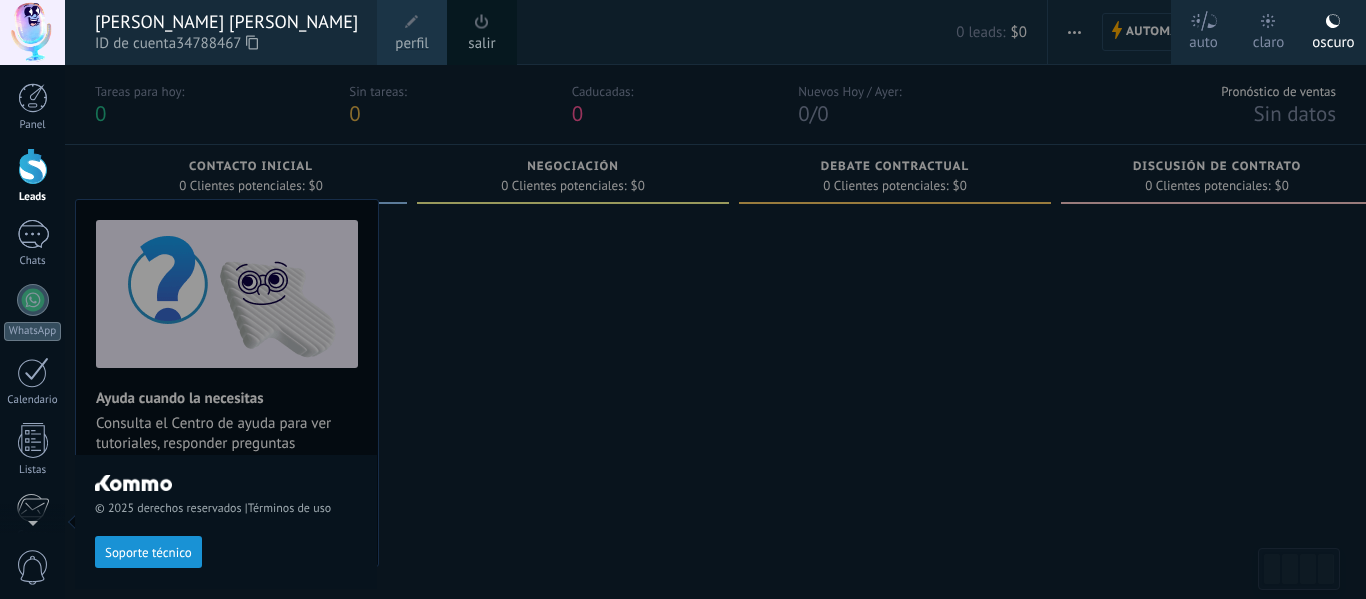 click at bounding box center (32, 32) 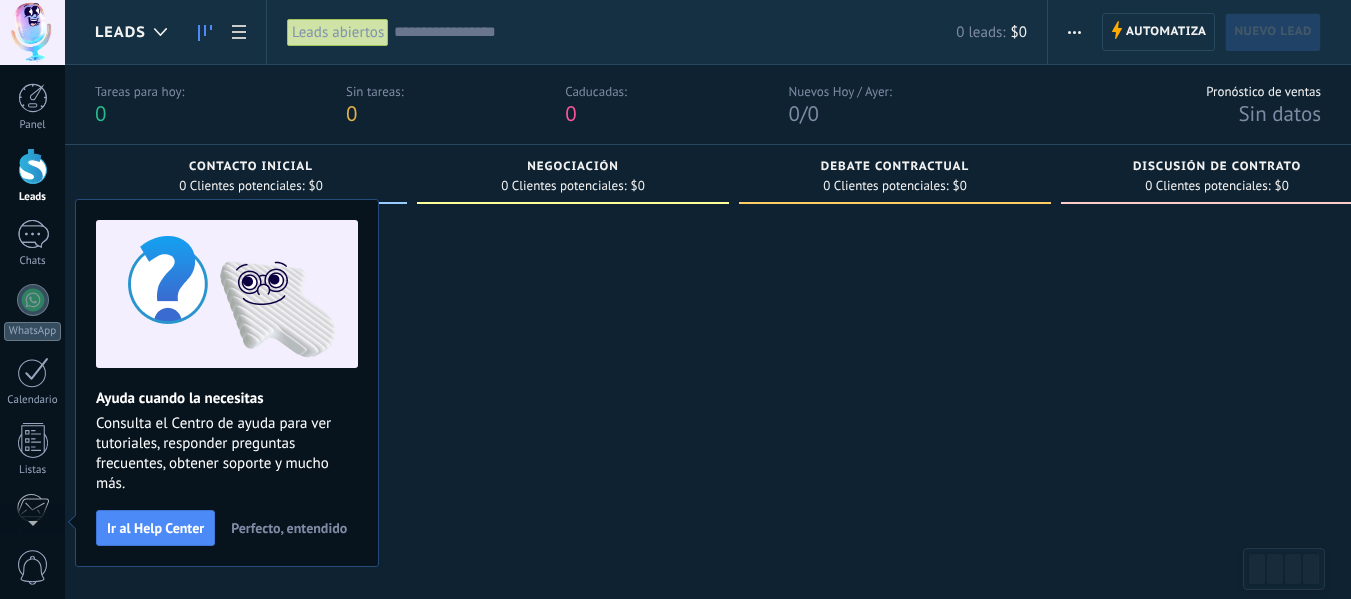 click on "Perfecto, entendido" at bounding box center (289, 528) 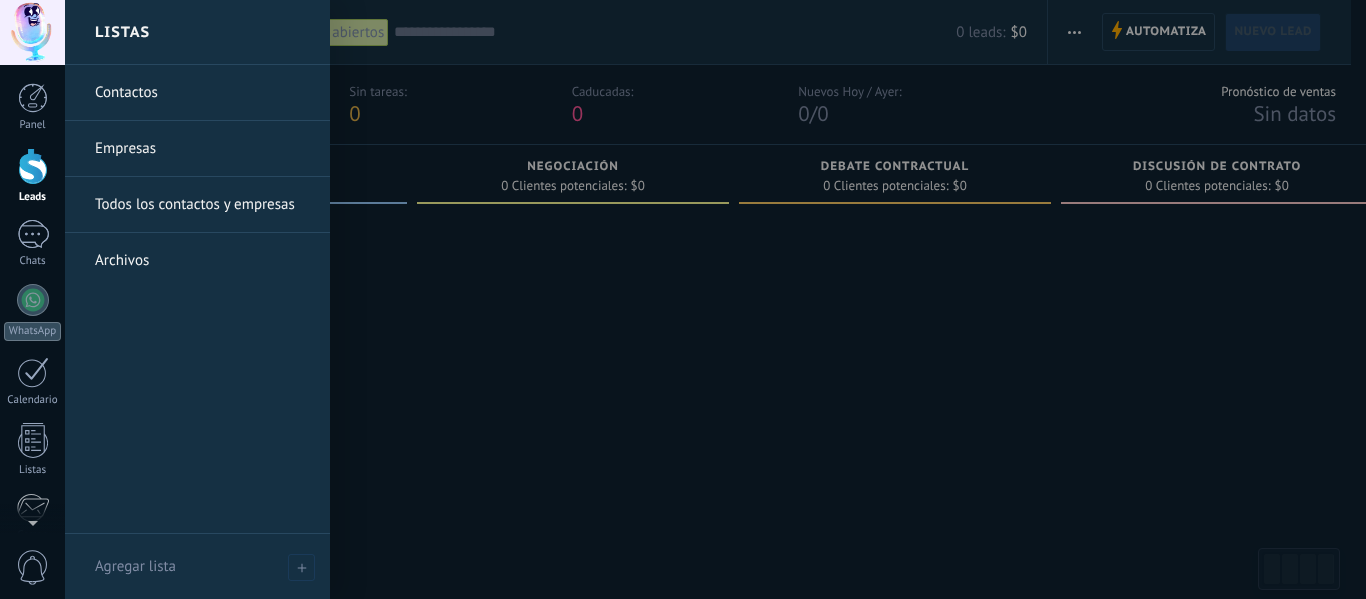 click on "Contactos" at bounding box center [202, 93] 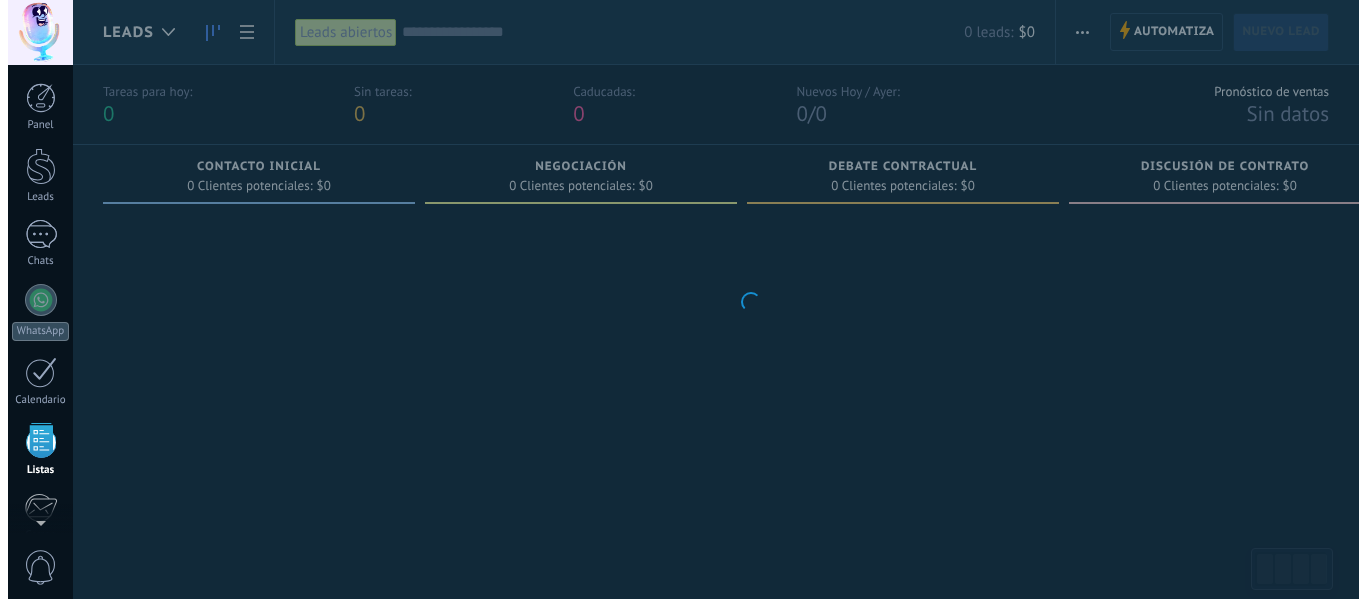 scroll, scrollTop: 124, scrollLeft: 0, axis: vertical 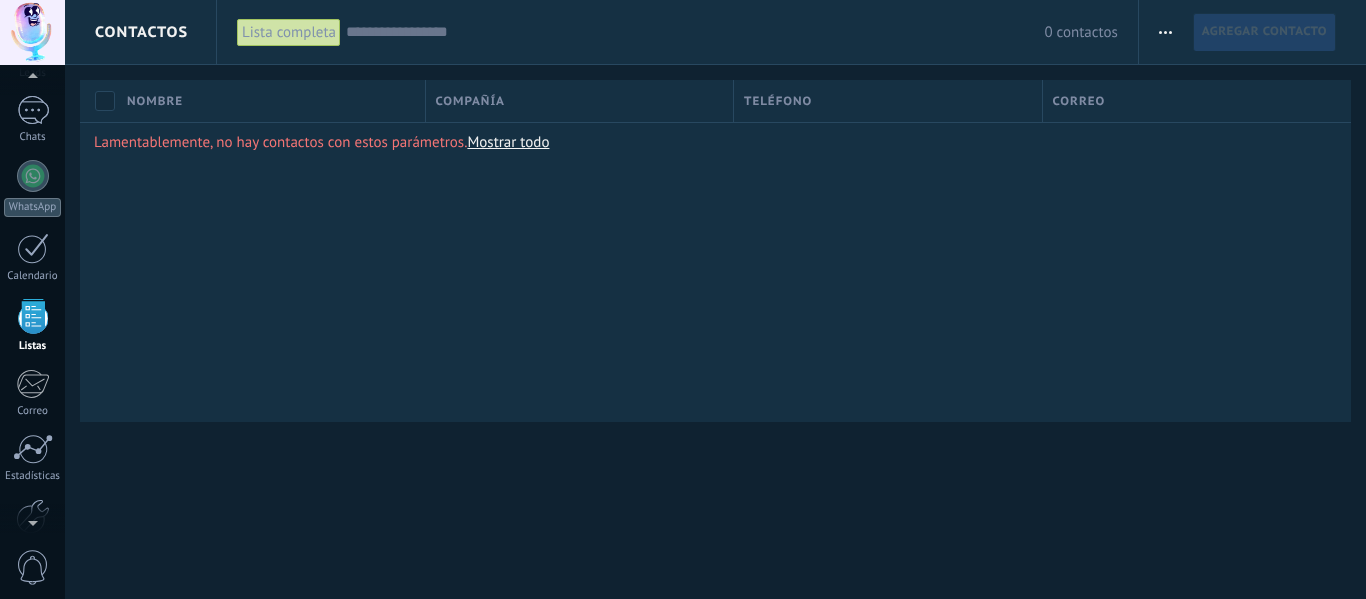 click at bounding box center (32, 32) 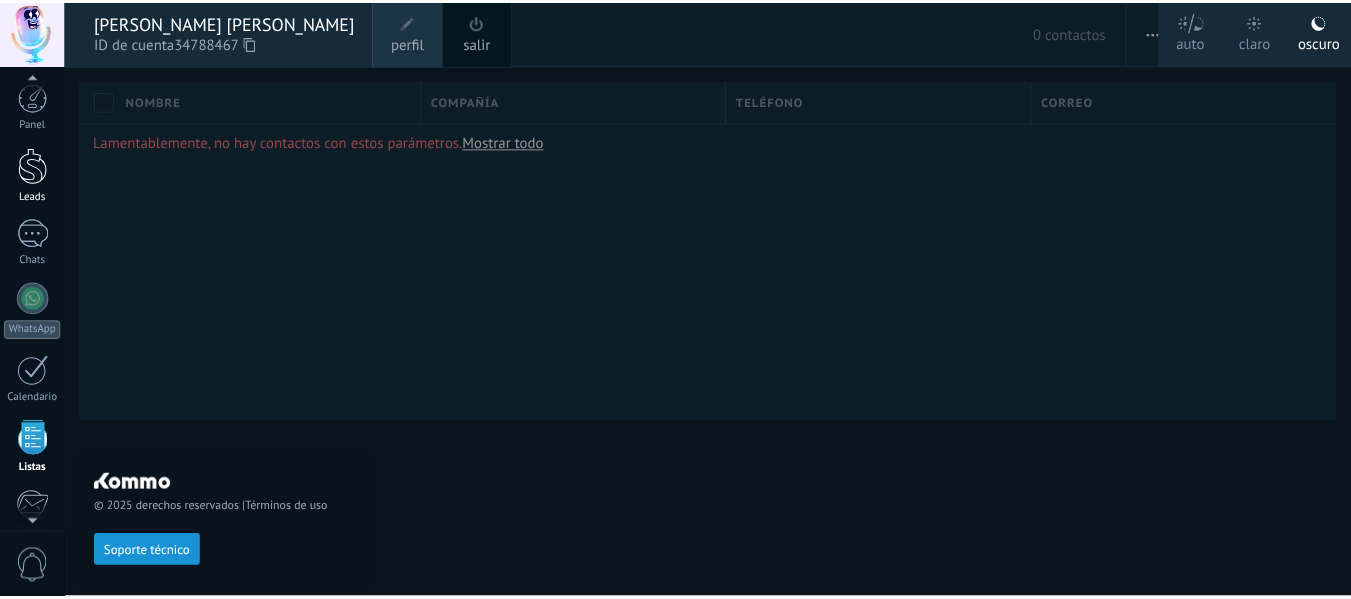 scroll, scrollTop: 0, scrollLeft: 0, axis: both 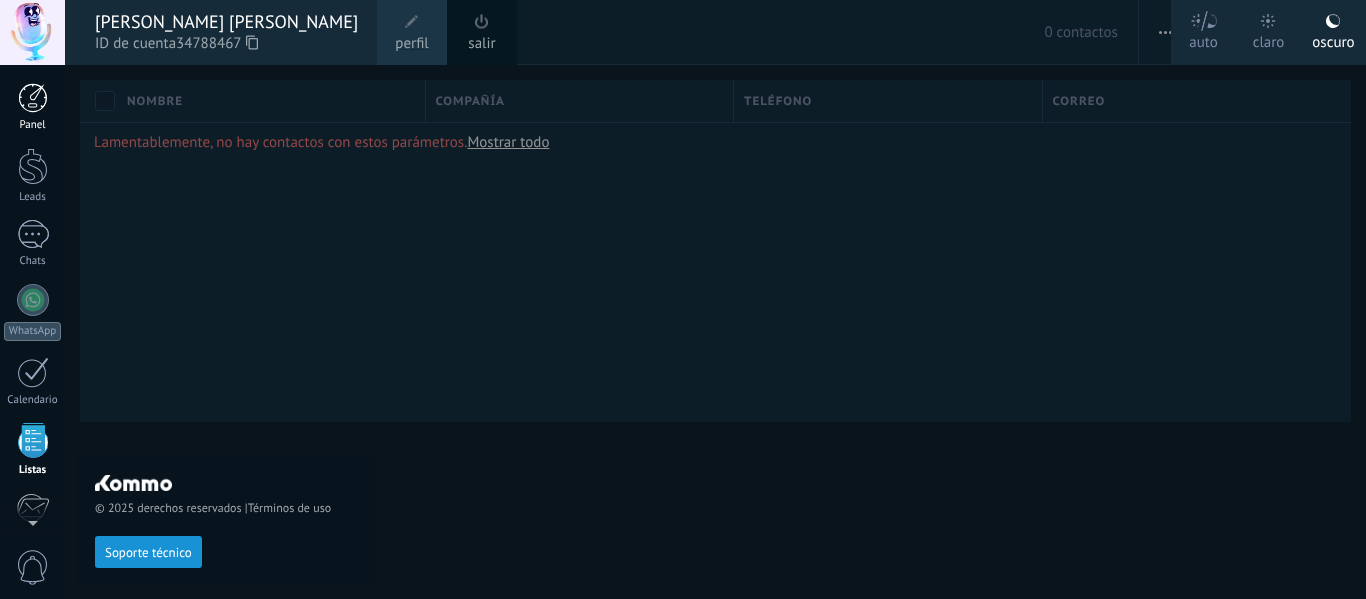 click at bounding box center [33, 98] 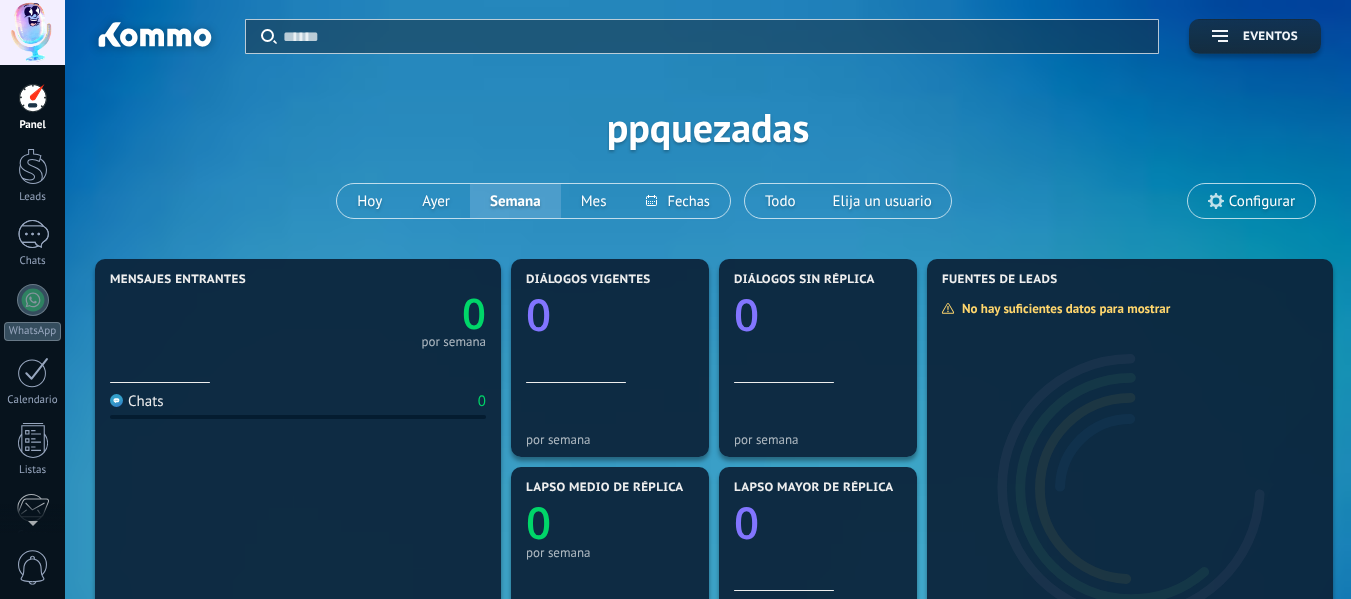 click on "Aplicar Eventos ppquezadas [DATE] [DATE] Semana Mes Todo Elija un usuario Configurar" at bounding box center [708, 127] 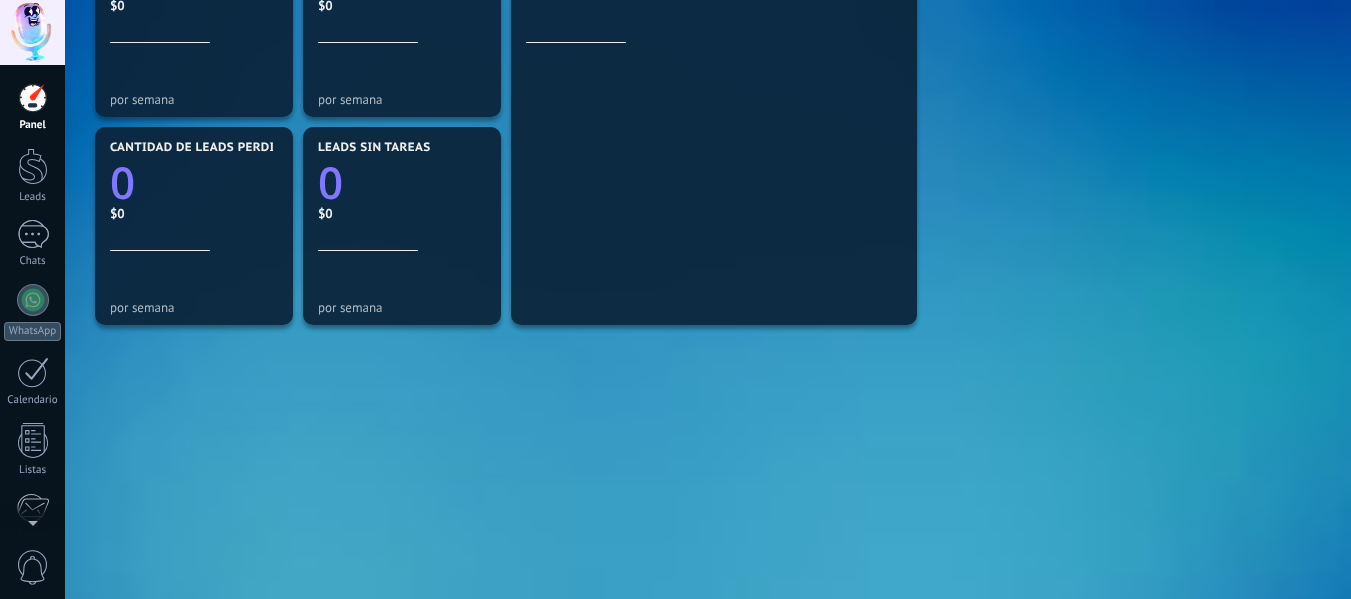 scroll, scrollTop: 256, scrollLeft: 0, axis: vertical 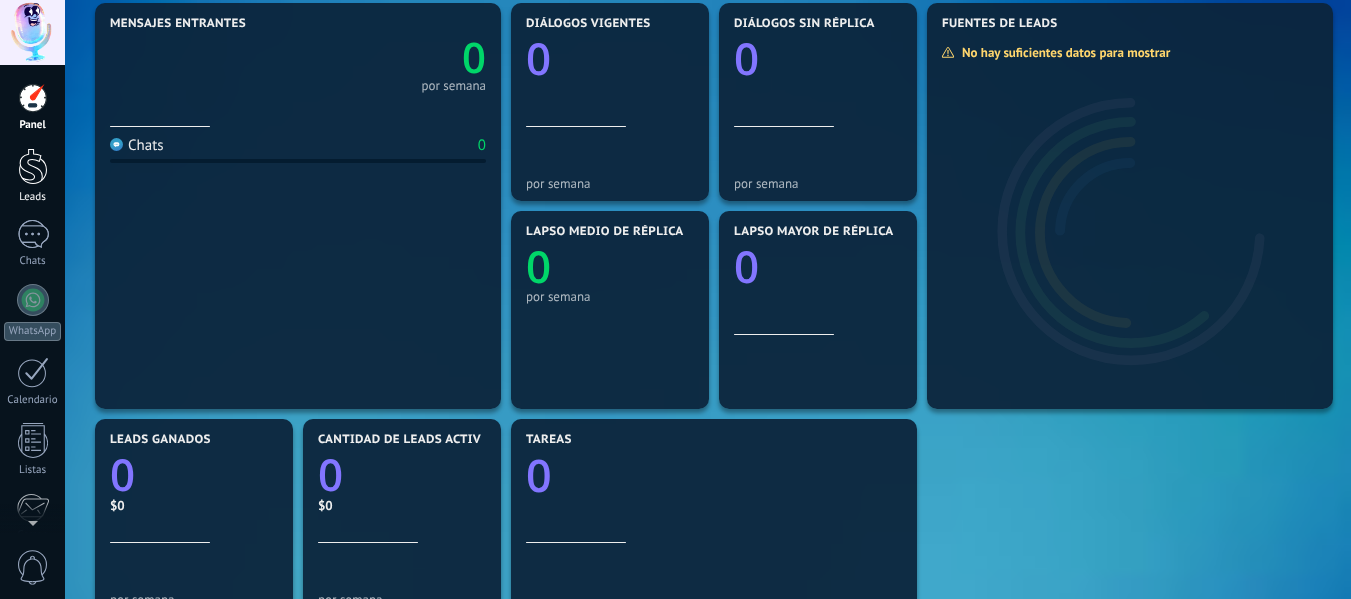 click at bounding box center (33, 166) 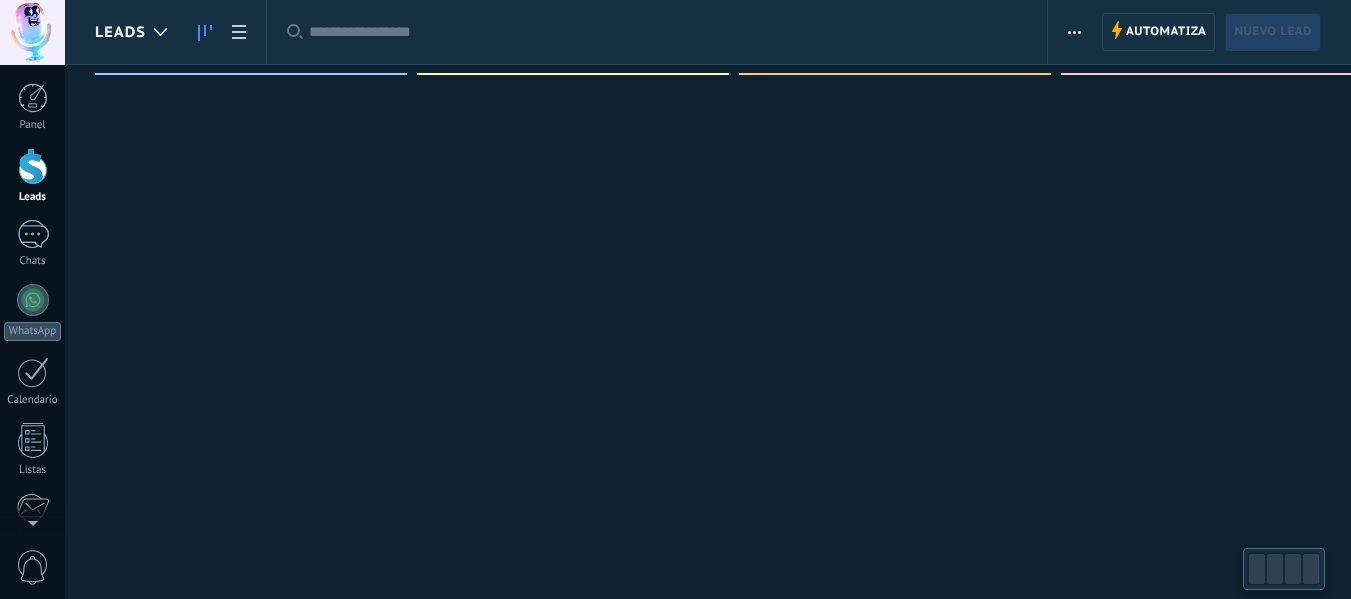 scroll, scrollTop: 0, scrollLeft: 0, axis: both 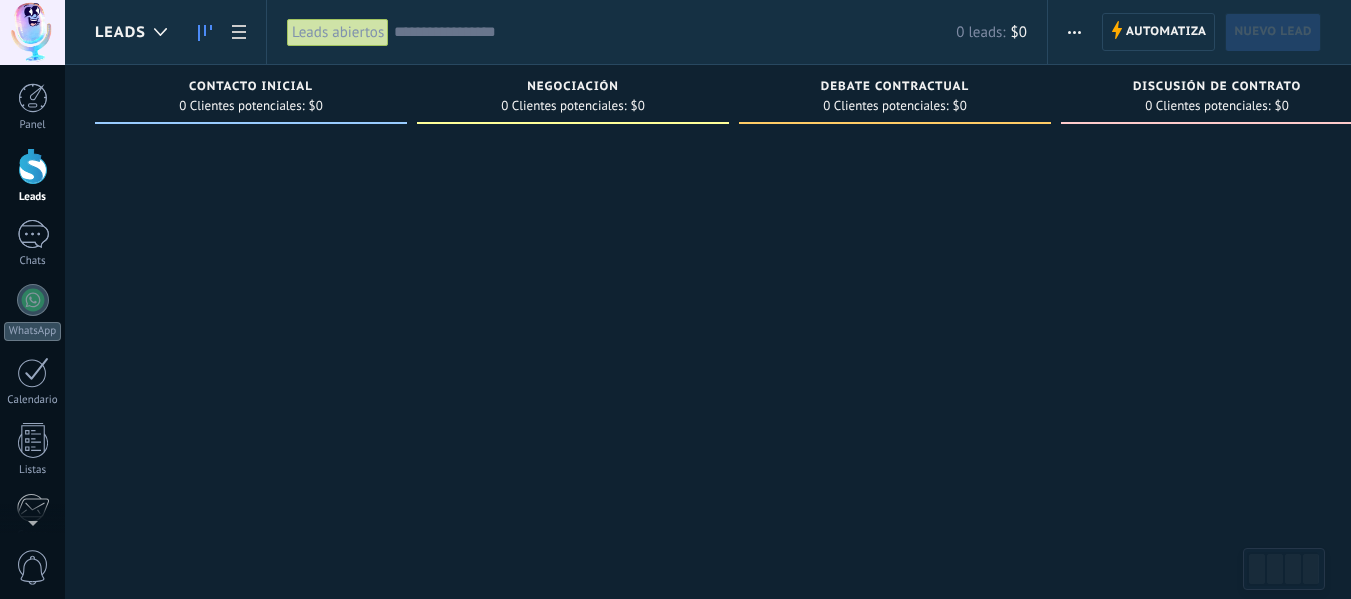 click at bounding box center (1074, 32) 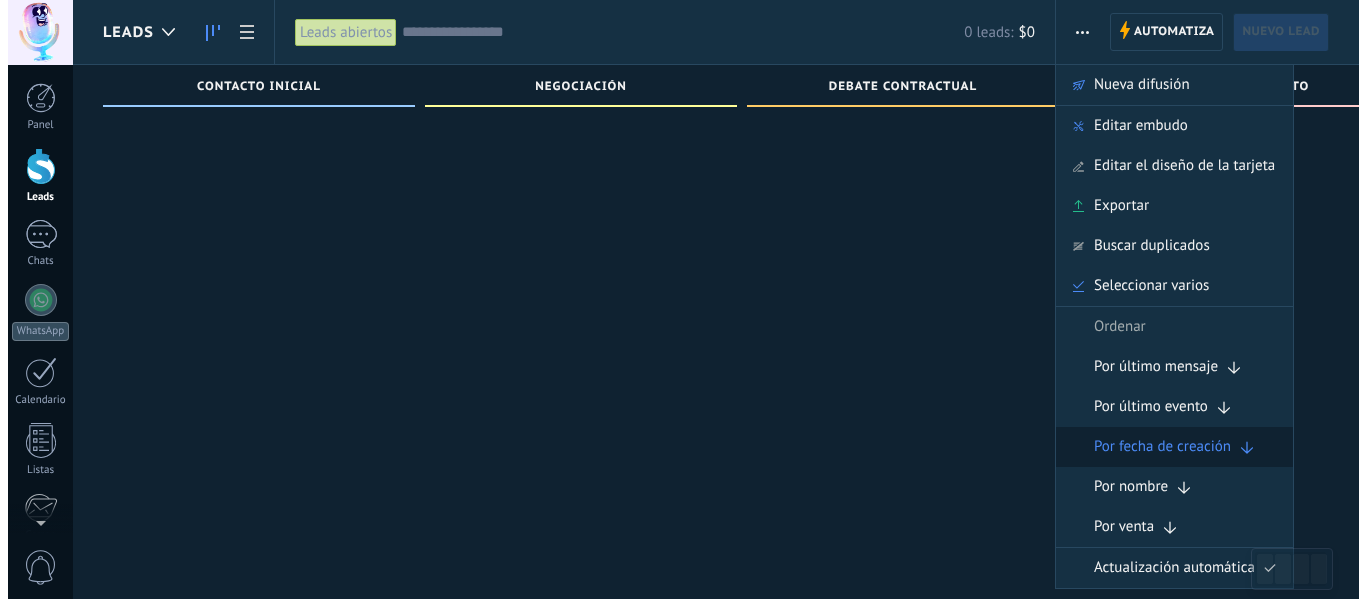 scroll, scrollTop: 0, scrollLeft: 0, axis: both 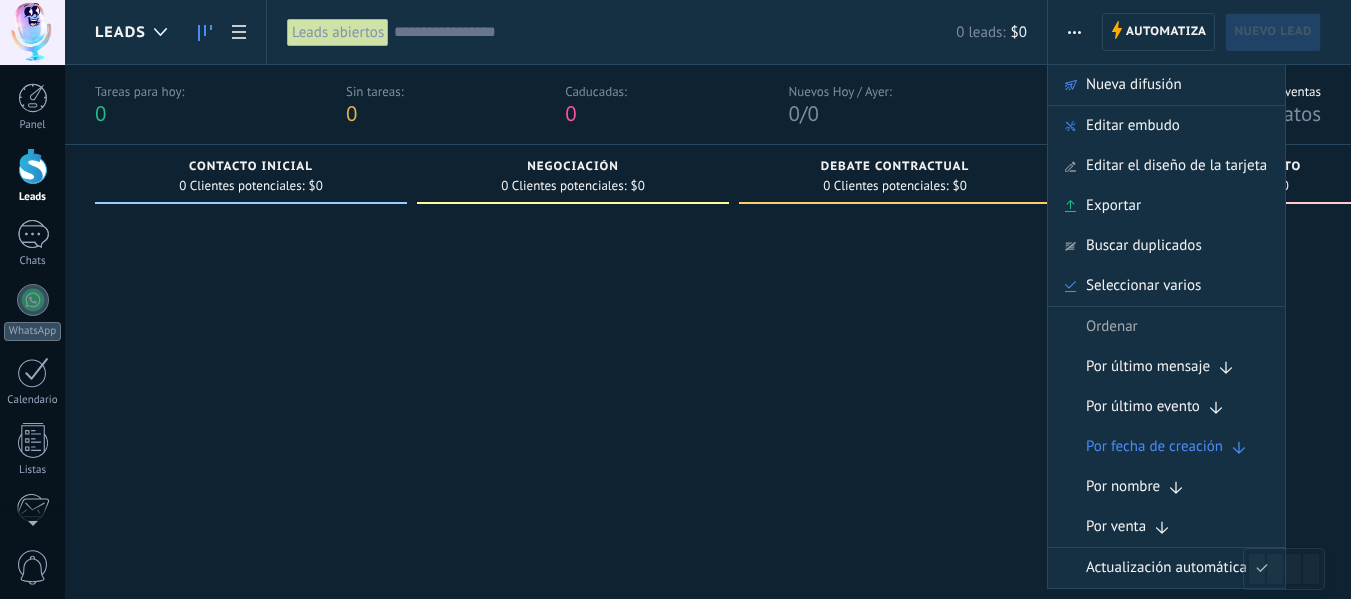 click 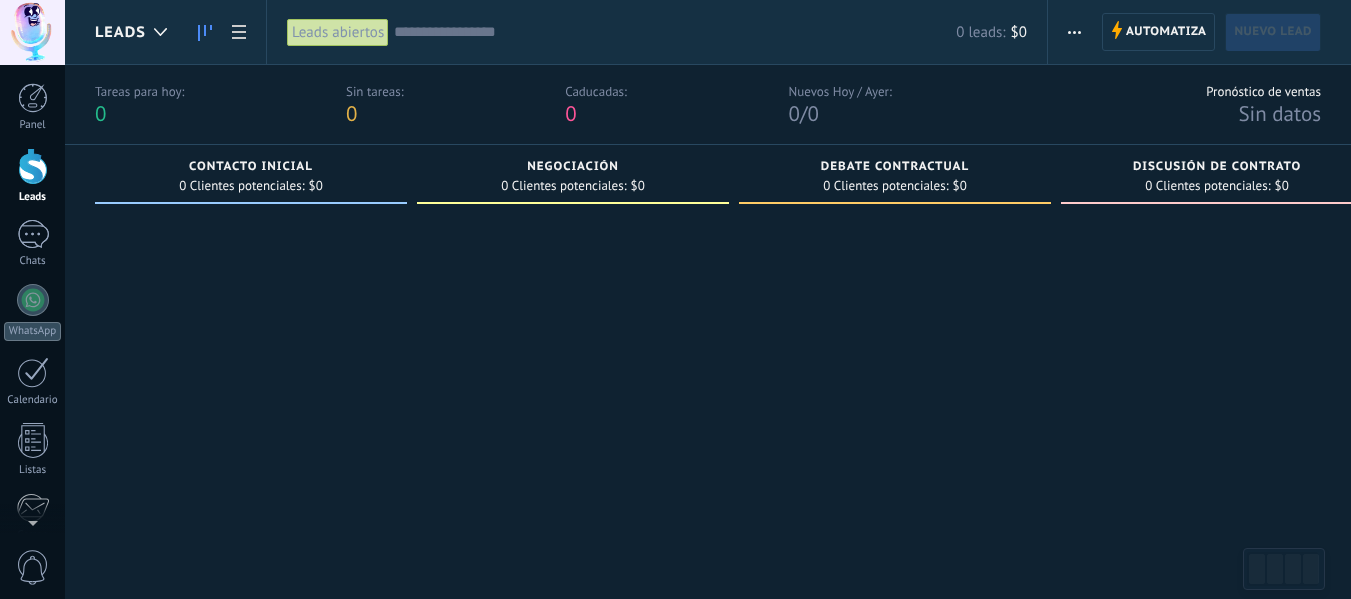 click 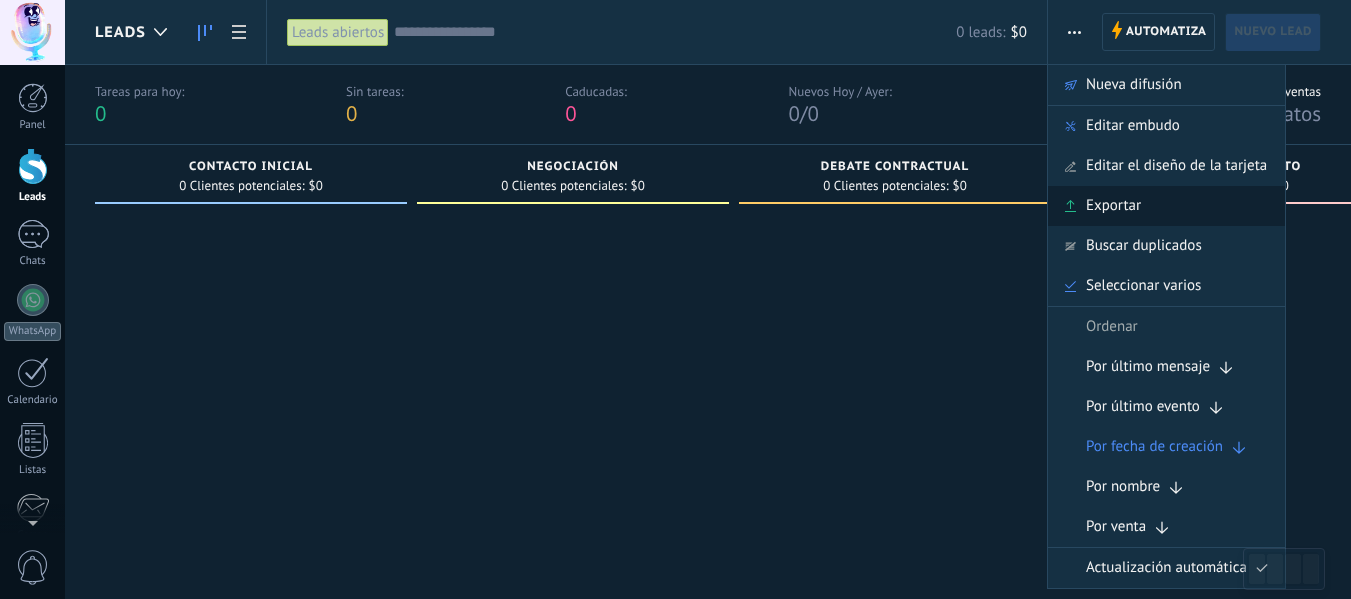 click on "Exportar" at bounding box center [1113, 206] 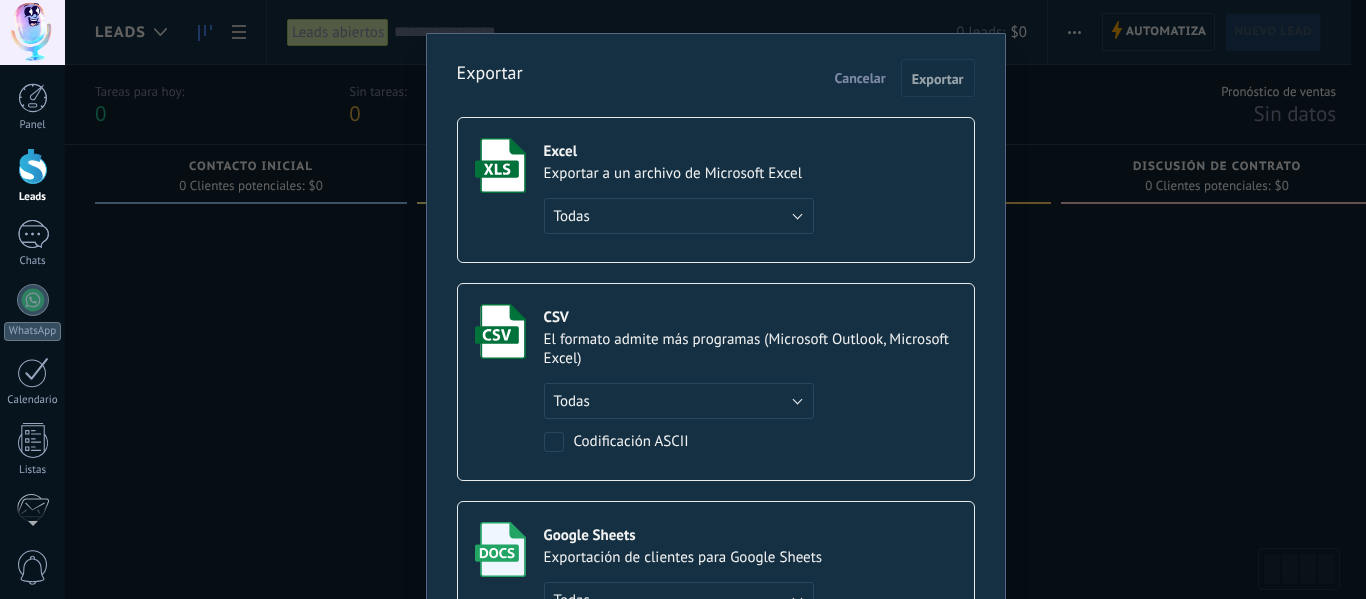 scroll, scrollTop: 0, scrollLeft: 0, axis: both 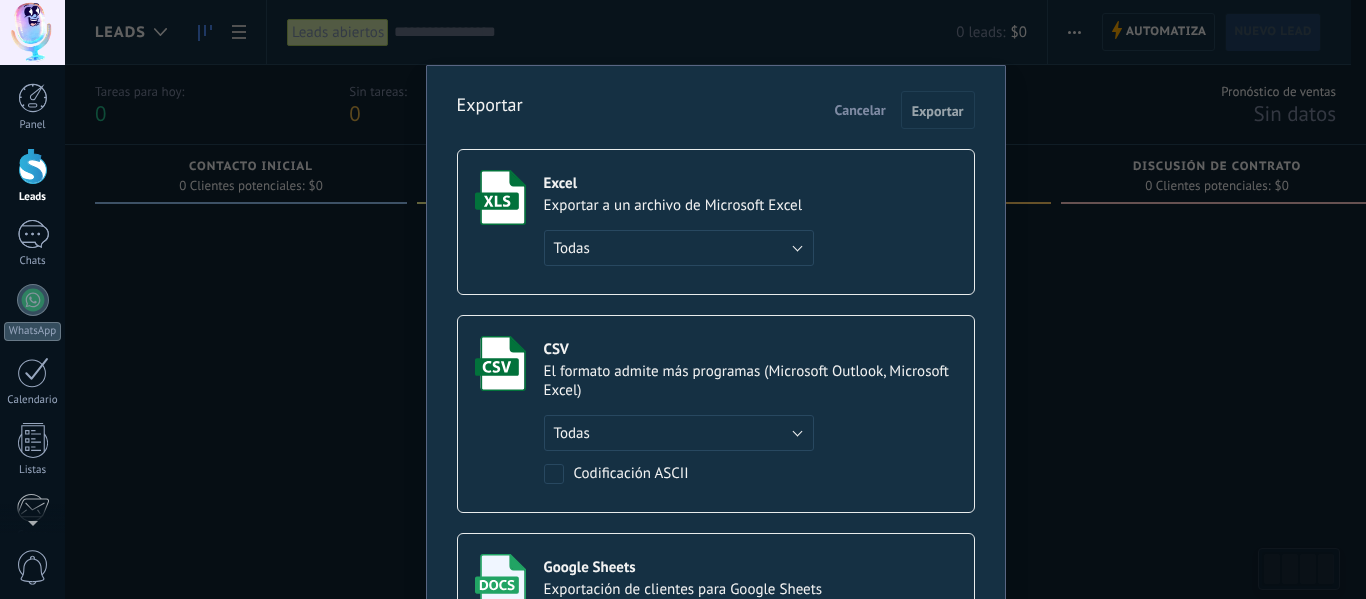 click on "Cancelar" at bounding box center (860, 110) 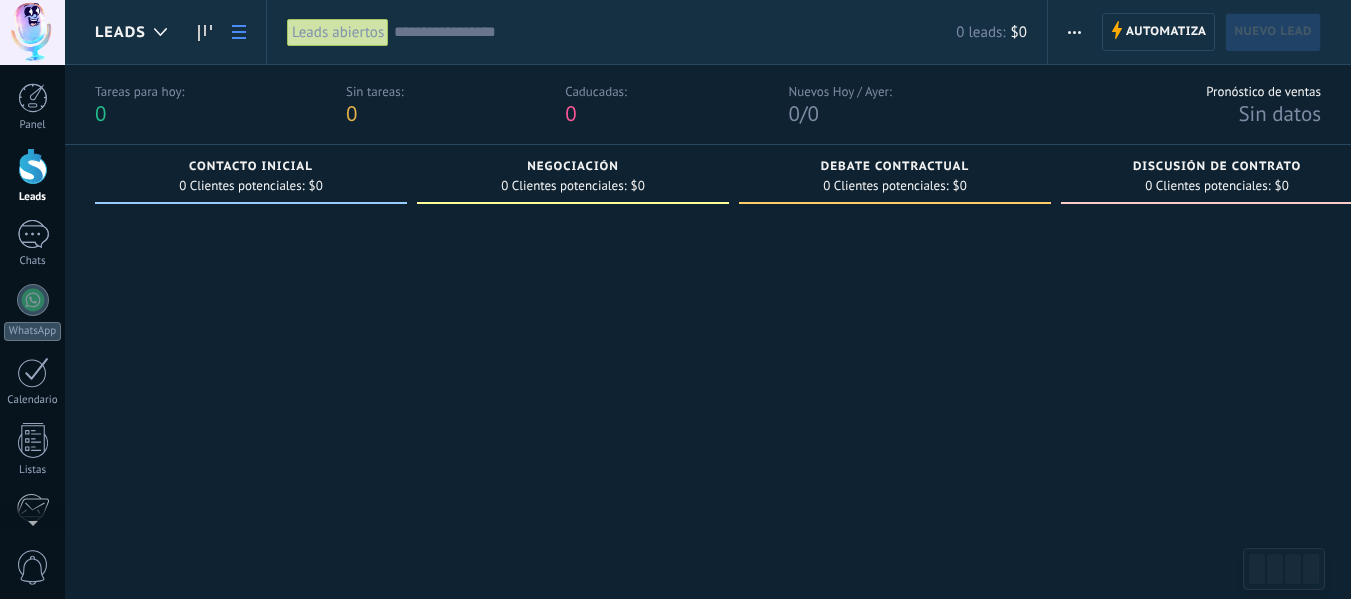 click 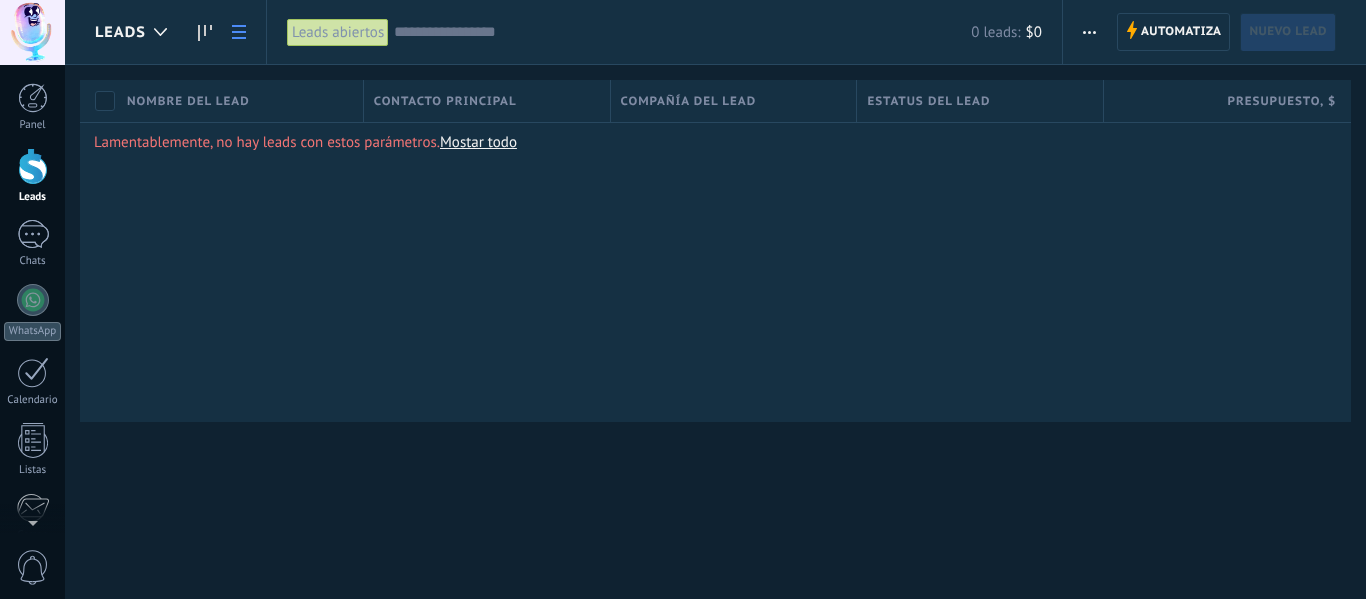click 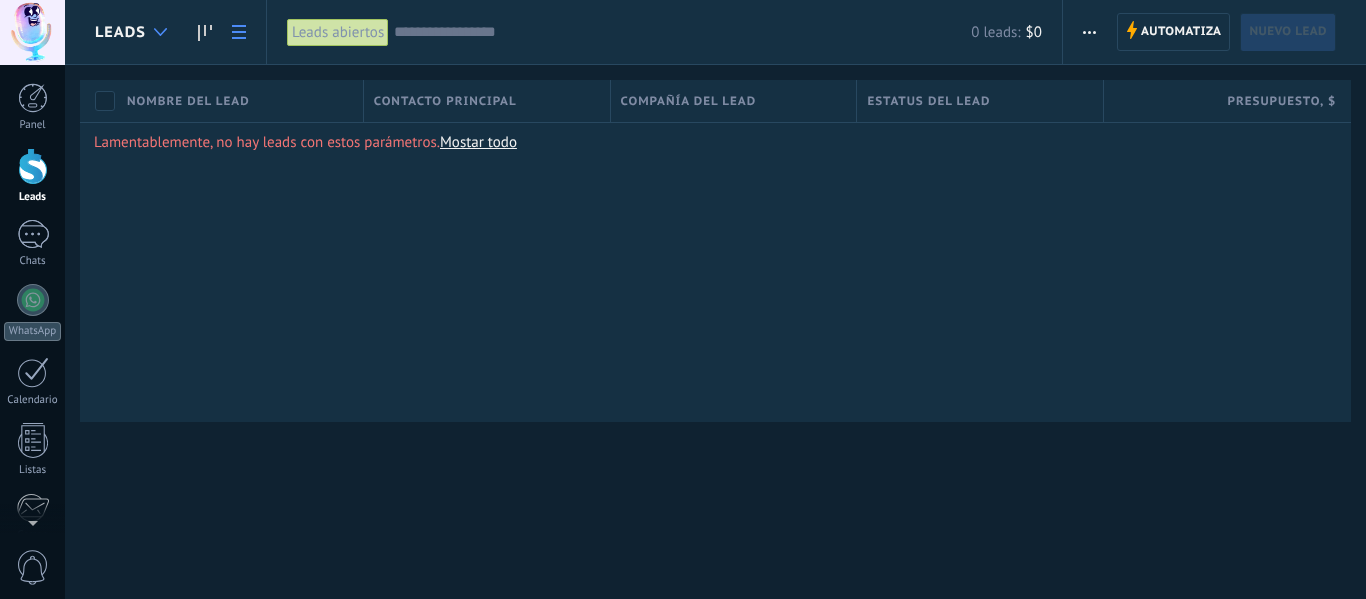 click at bounding box center [160, 32] 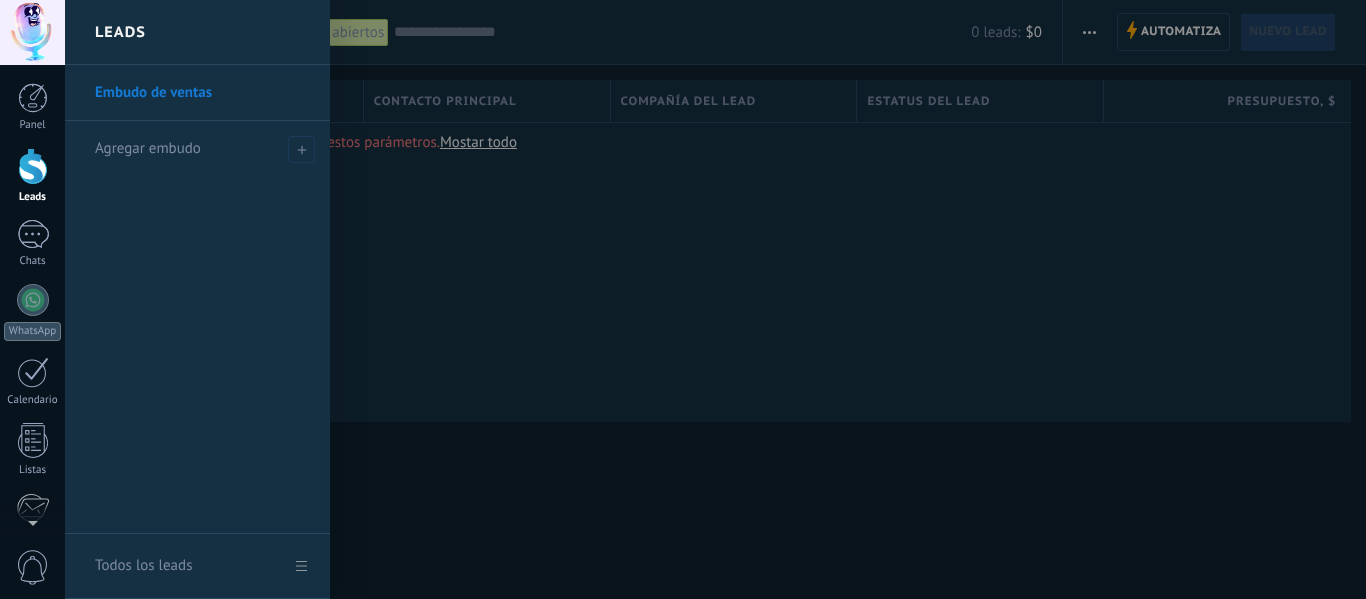 click at bounding box center (748, 299) 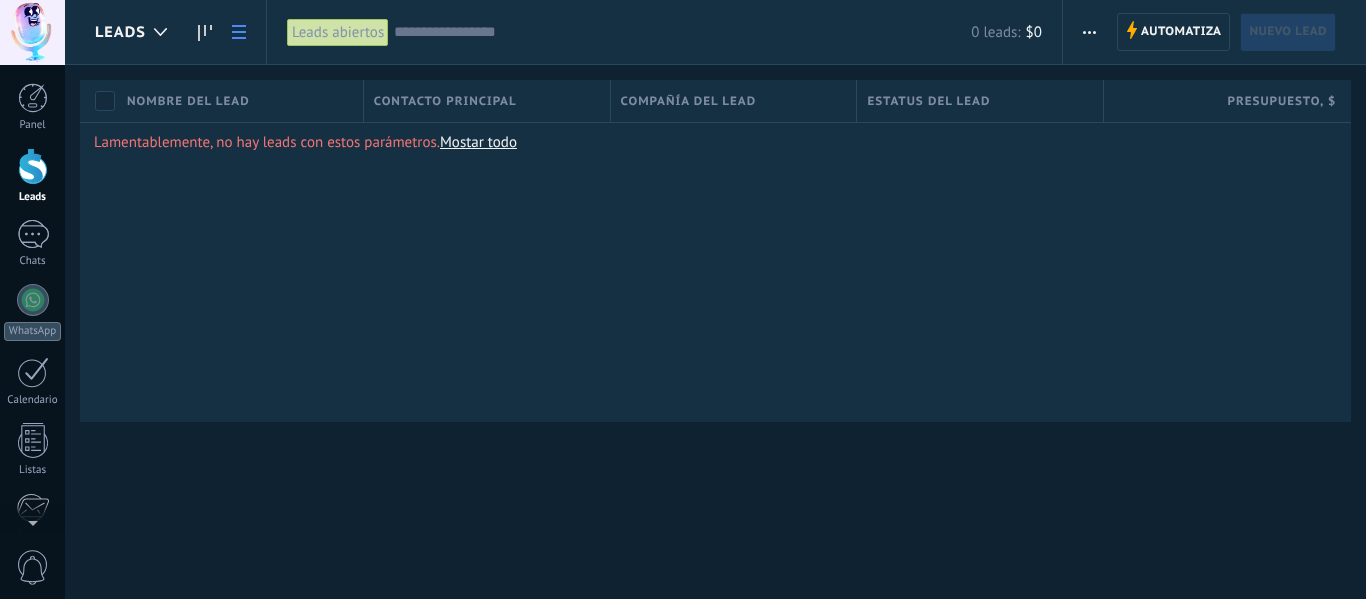 click on "Leads Automatiza Nueva difusión Editar embudo Imprimir Exportar Buscar duplicados Automatiza Automatiza Lead Nuevo lead Leads abiertos Aplicar 0  leads:  $0 Leads abiertos Mis leads Leads ganados Leads perdidos Leads sin tareas Leads atrasados Eliminados Guardar Propiedades de leads Todo el tiempo Todo el tiempo [DATE] [DATE] Últimos  ** 30  dias Esta semana La última semana Este mes El mes pasado Este trimestre Este año   Ninguno Incoming leads Contacto inicial Negociación Debate contractual Discusión de contrato Logrado con éxito Venta Perdido Etapas activas Seleccionar todo Presupuesto insuficiente No hay necesidad para el producto No satisfecho con las condiciones Comprado del competidor Razón no definida Razones de pérdidas Seleccionar todo Tel. Correo Formulario Chat Todo valores Seleccionar todo [DATE] [DATE] Esta semana Este mes Este trimestre No hay tareas atrasadas Todo valores - Estadísticas Seleccionar campo utm_content utm_medium utm_campaign utm_source utm_term utm_referrer referrer gclientid" at bounding box center (715, 243) 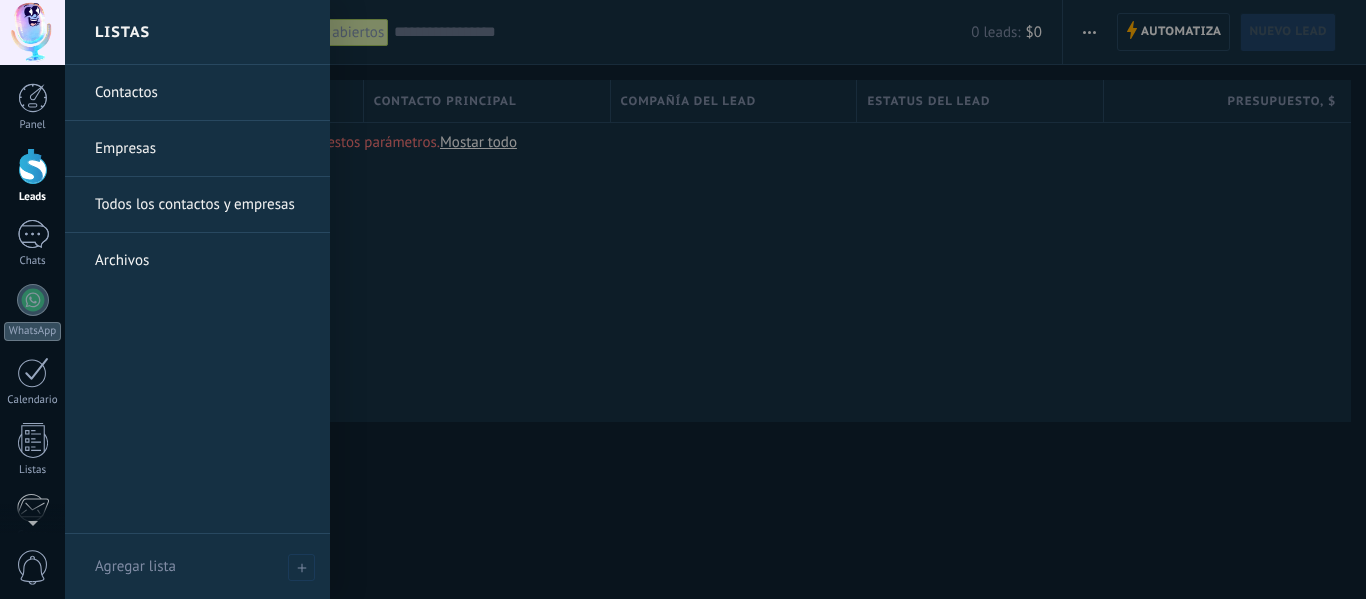 click on "Contactos" at bounding box center [202, 93] 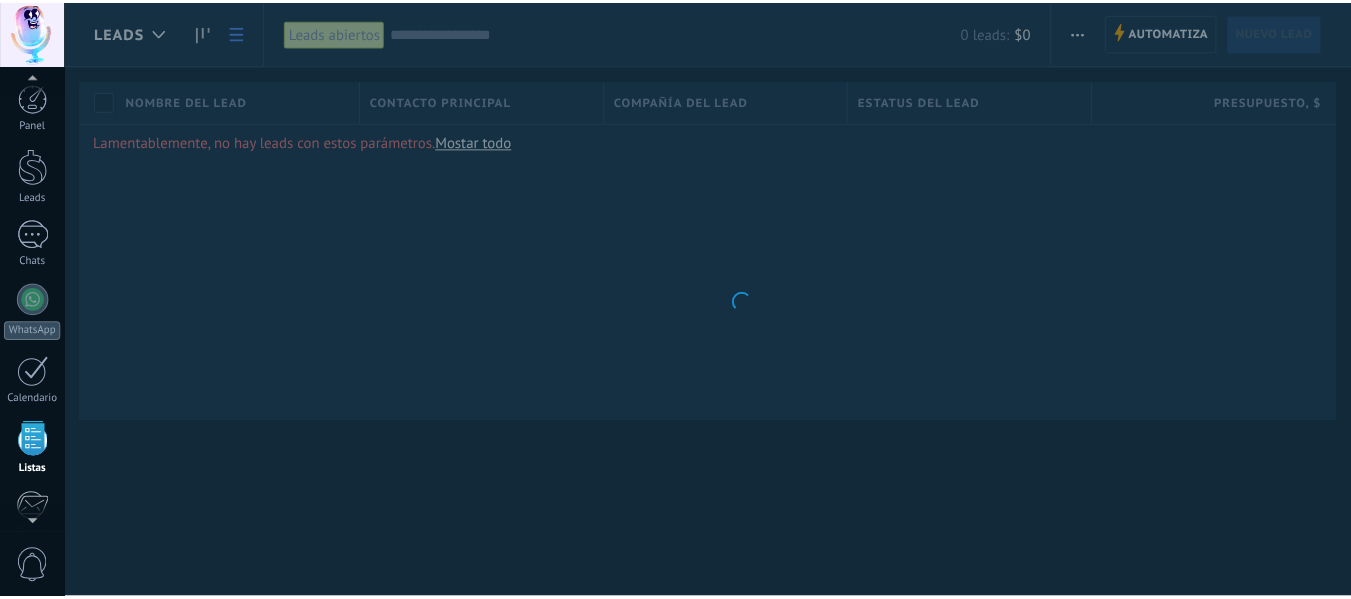 scroll, scrollTop: 124, scrollLeft: 0, axis: vertical 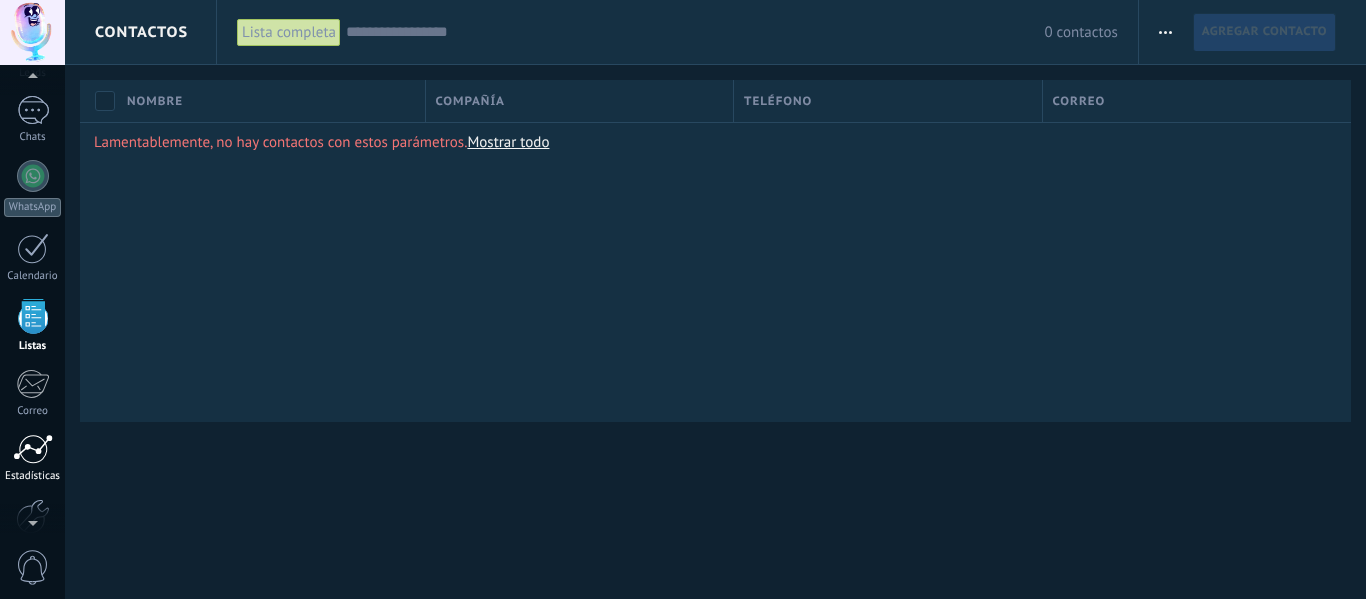 click at bounding box center [33, 449] 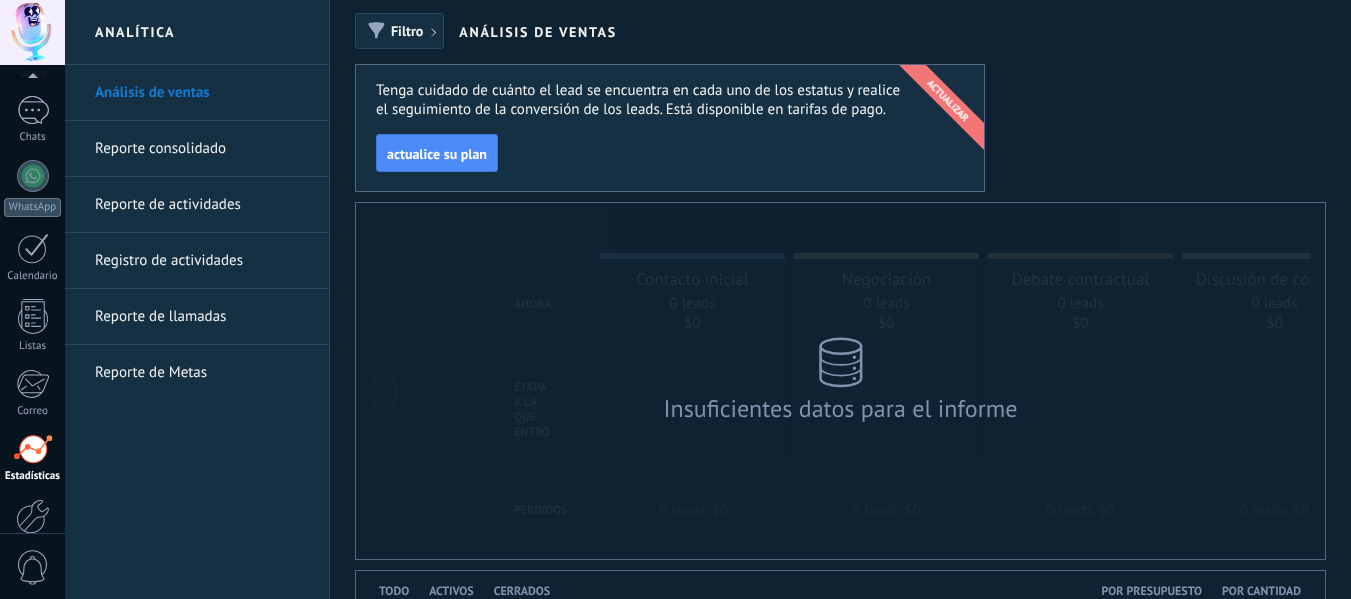 scroll, scrollTop: 233, scrollLeft: 0, axis: vertical 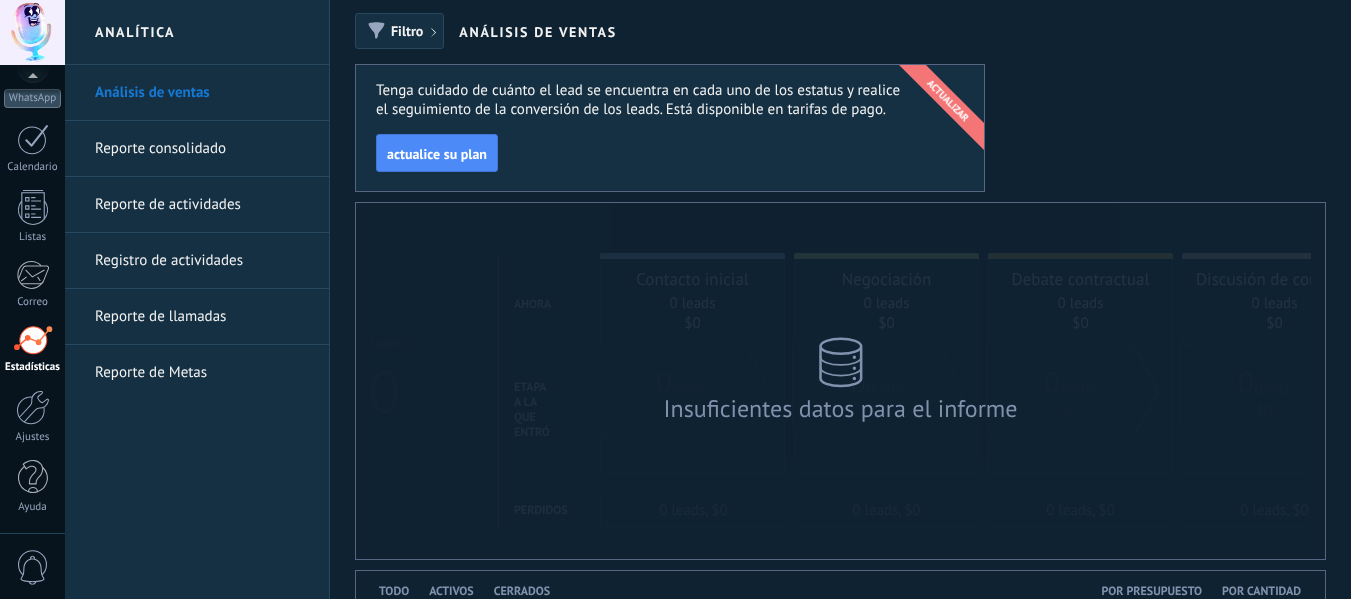 click on "Reporte de actividades" at bounding box center (202, 205) 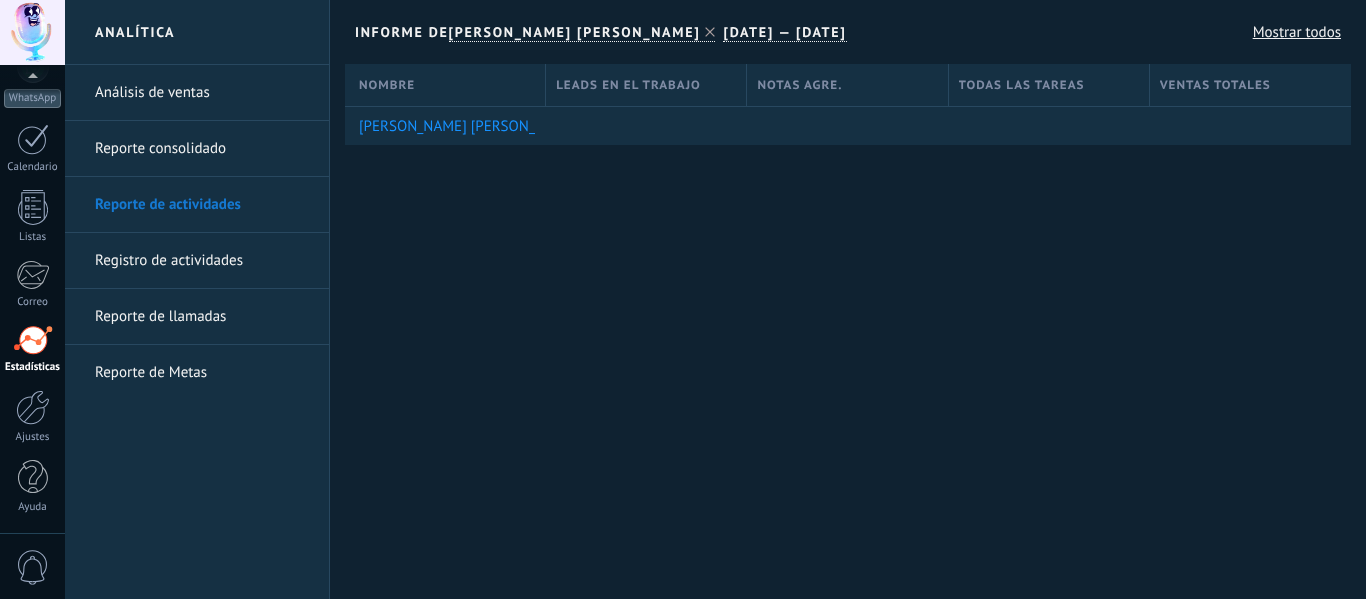 click on "Registro de actividades" at bounding box center (202, 261) 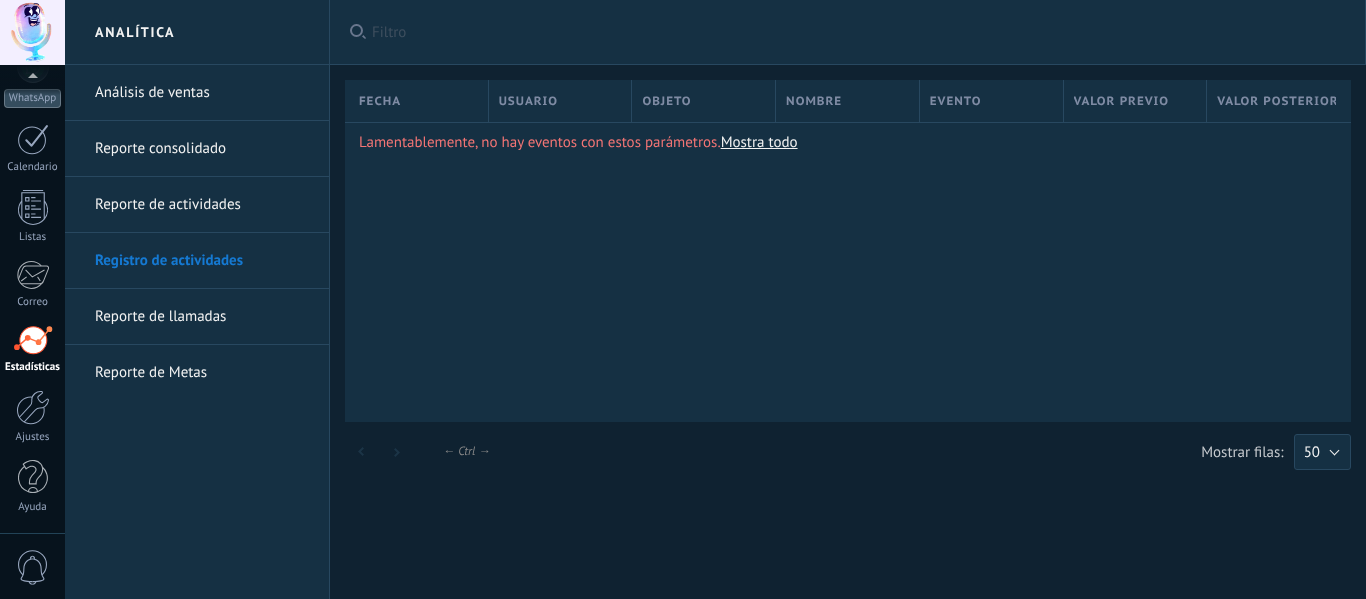 click on "Reporte de llamadas" at bounding box center (202, 317) 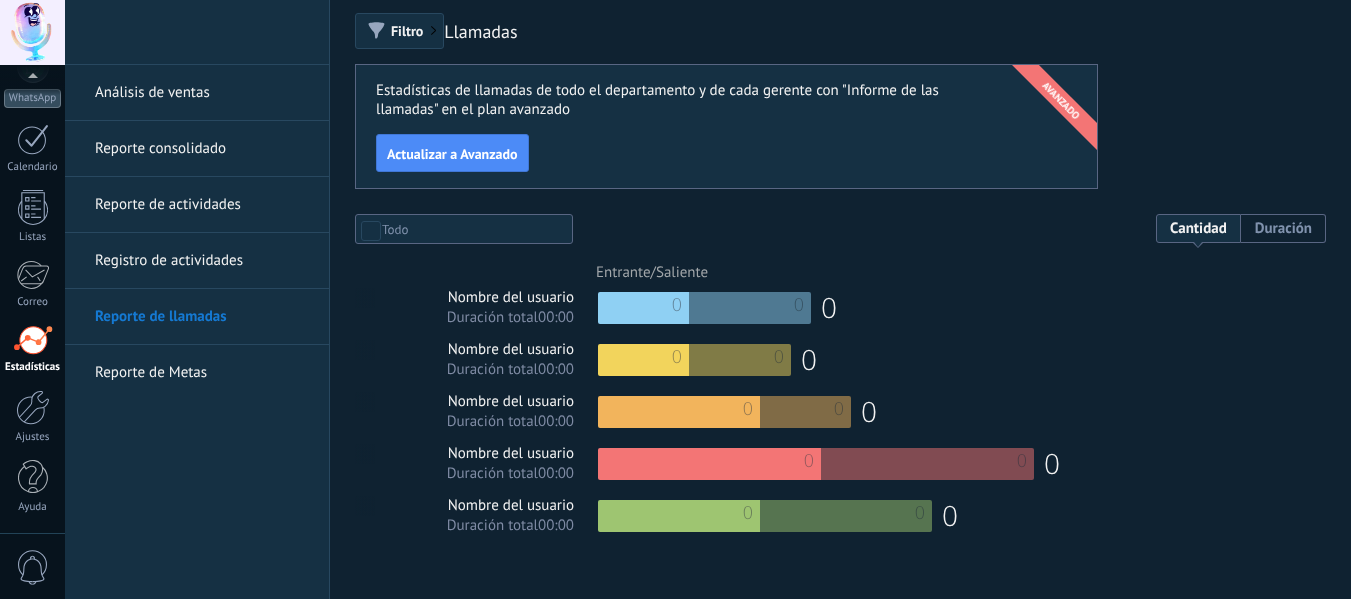 click on "Reporte de Metas" at bounding box center (202, 373) 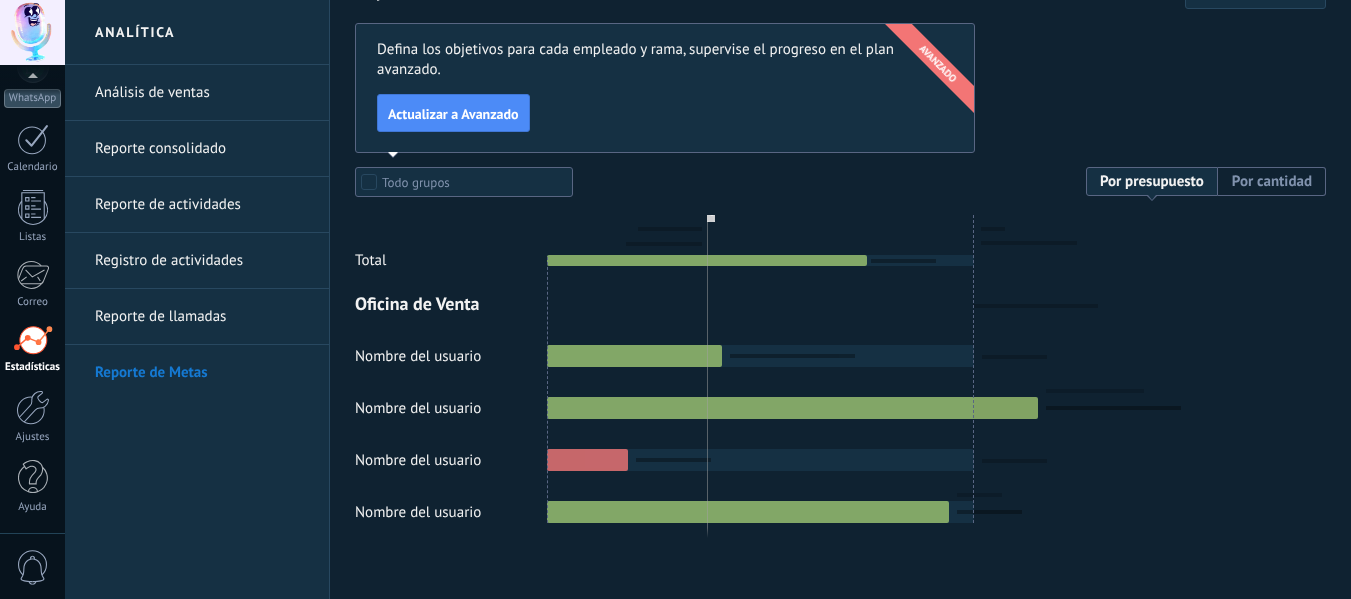 scroll, scrollTop: 62, scrollLeft: 0, axis: vertical 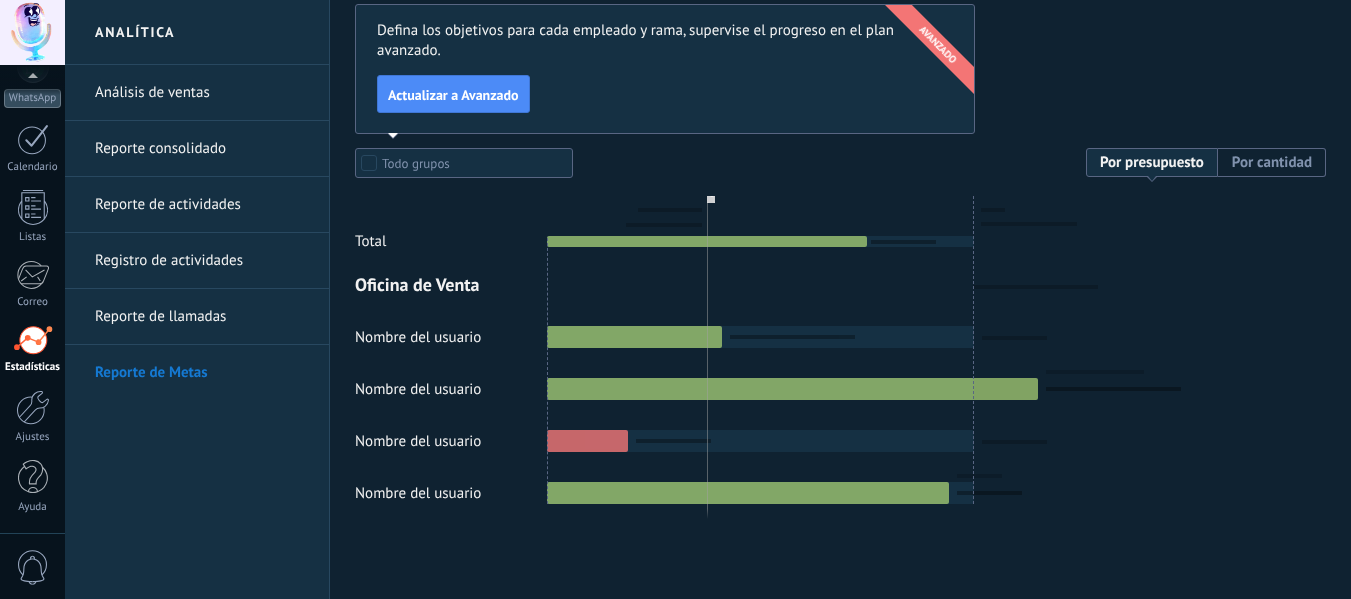 click on "Reporte consolidado" at bounding box center [202, 149] 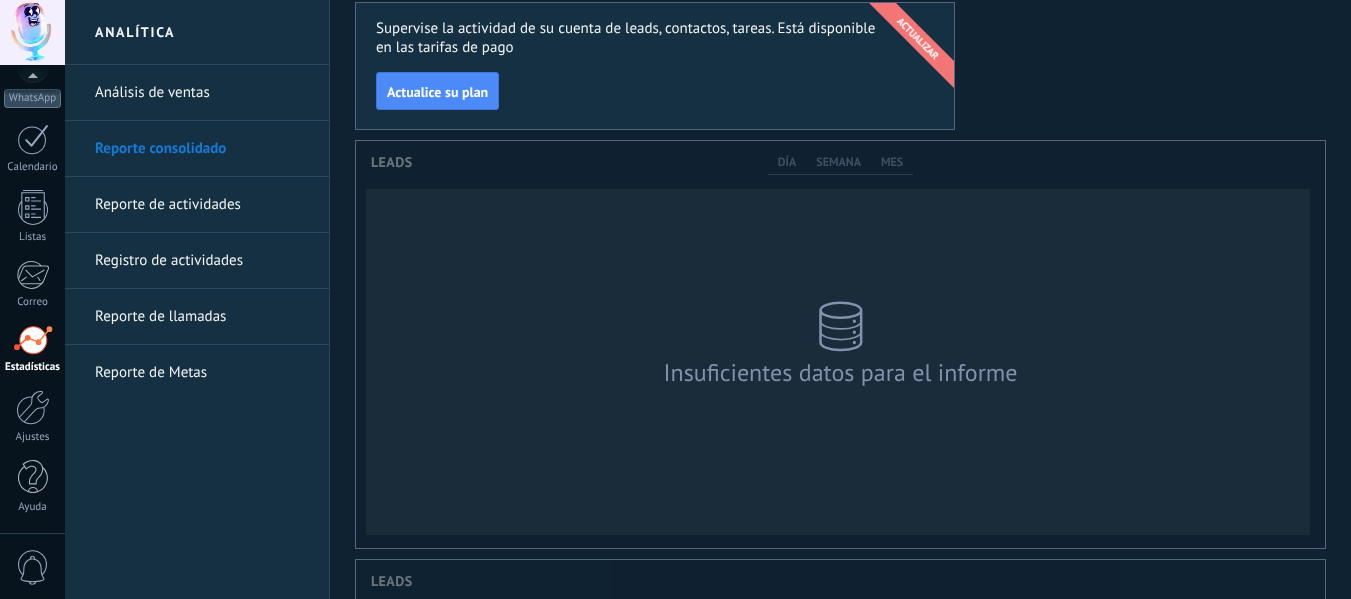 scroll, scrollTop: 0, scrollLeft: 0, axis: both 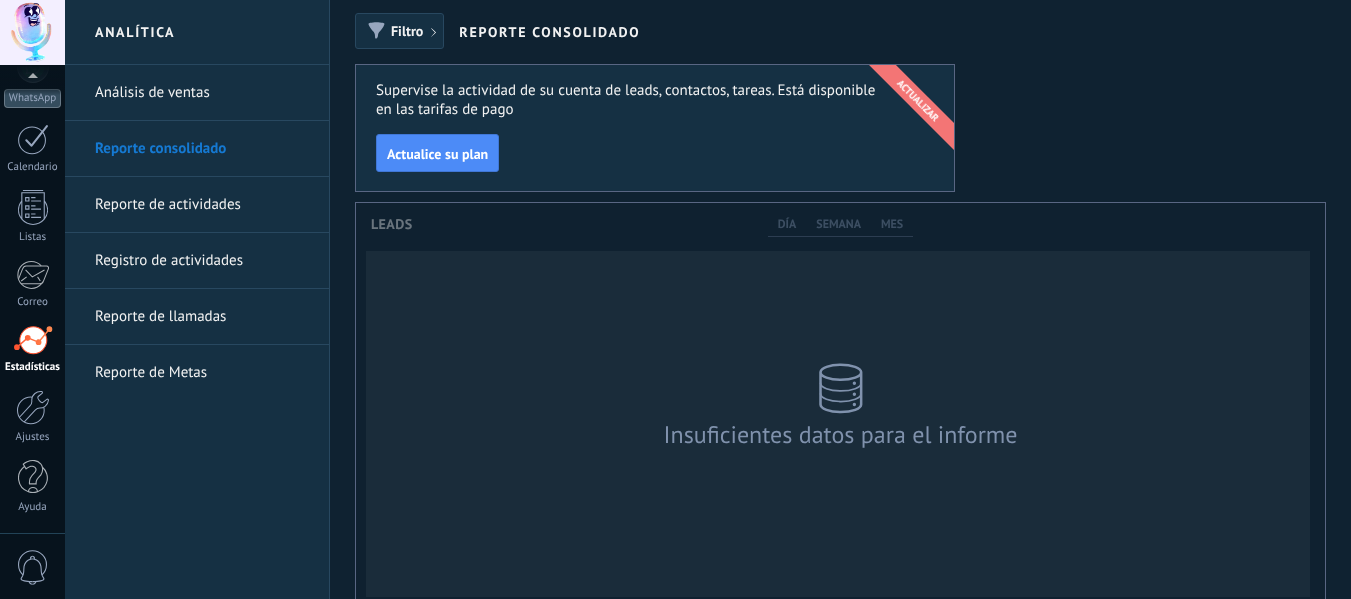 click on "Reporte de actividades" at bounding box center [202, 205] 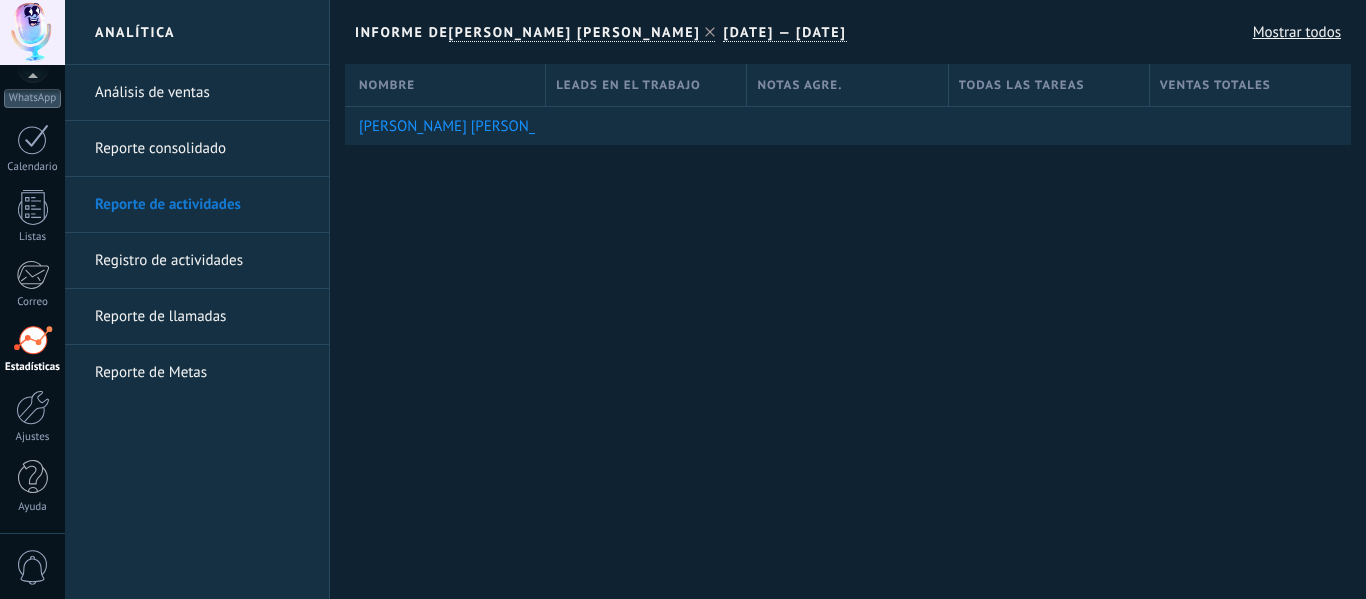 click on "Registro de actividades" at bounding box center [202, 261] 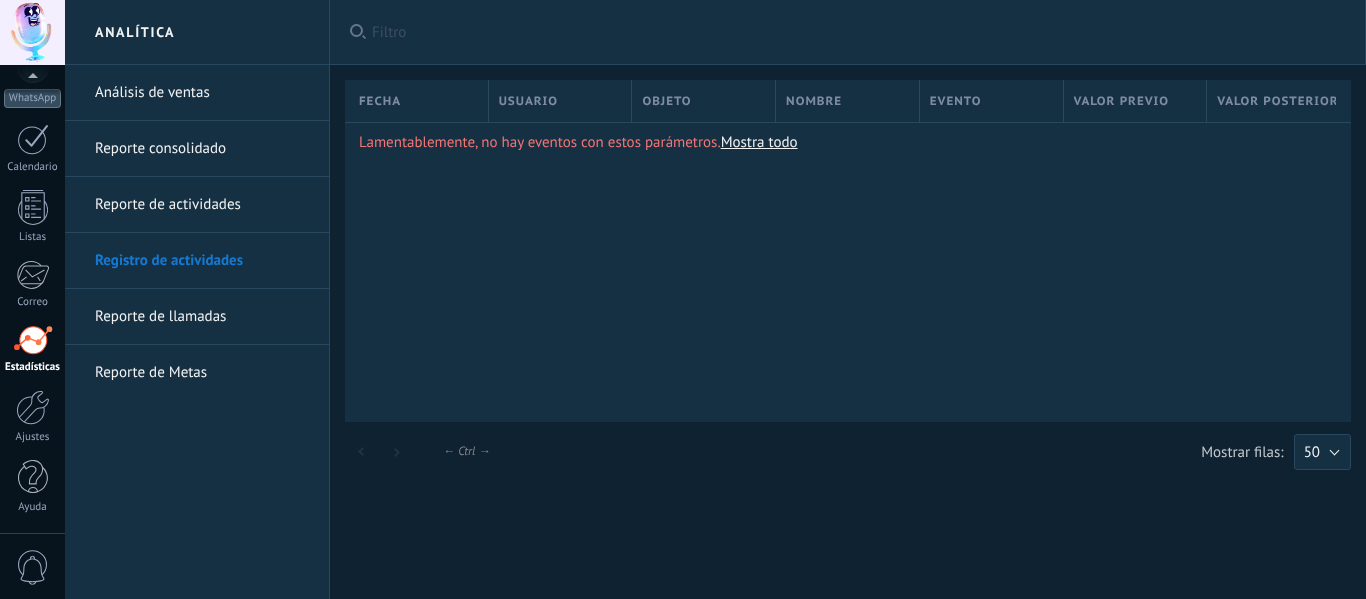 click on "Reporte de llamadas" at bounding box center [202, 317] 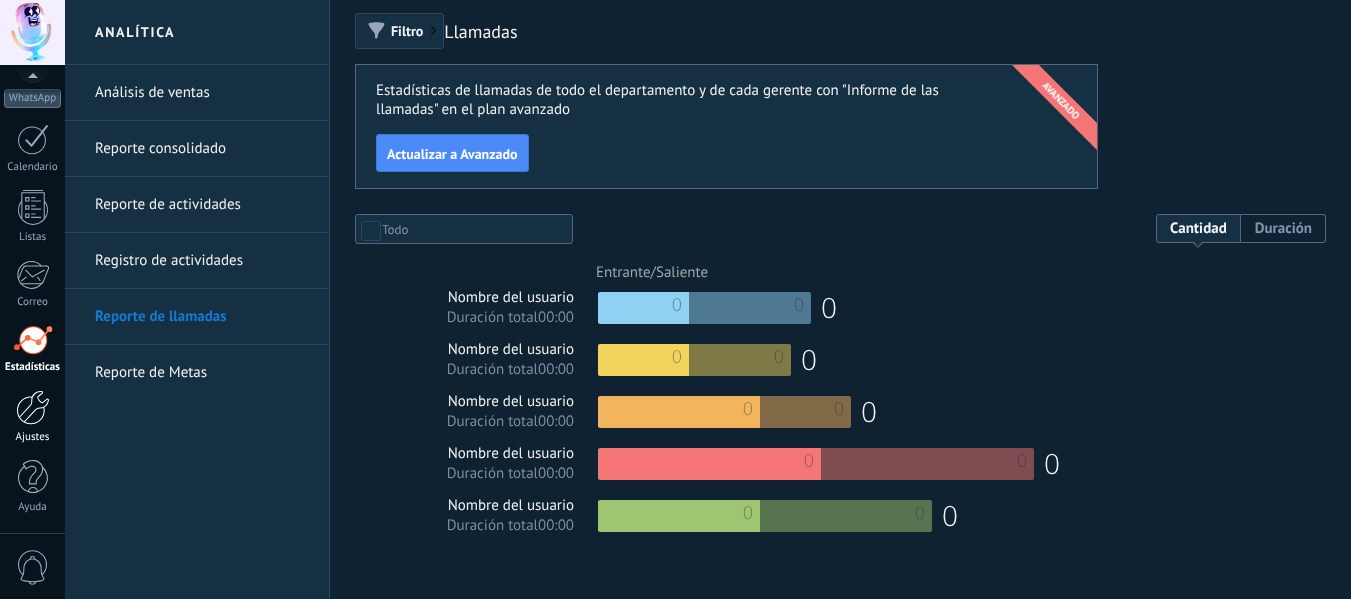 click at bounding box center (33, 407) 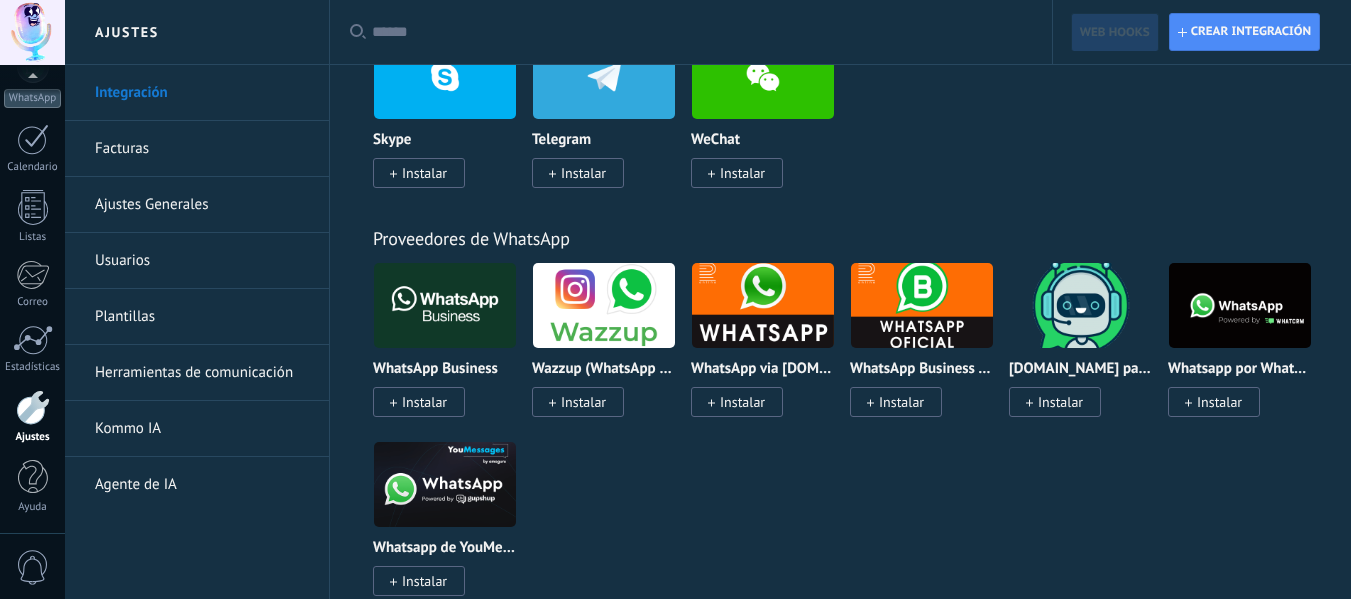 scroll, scrollTop: 700, scrollLeft: 0, axis: vertical 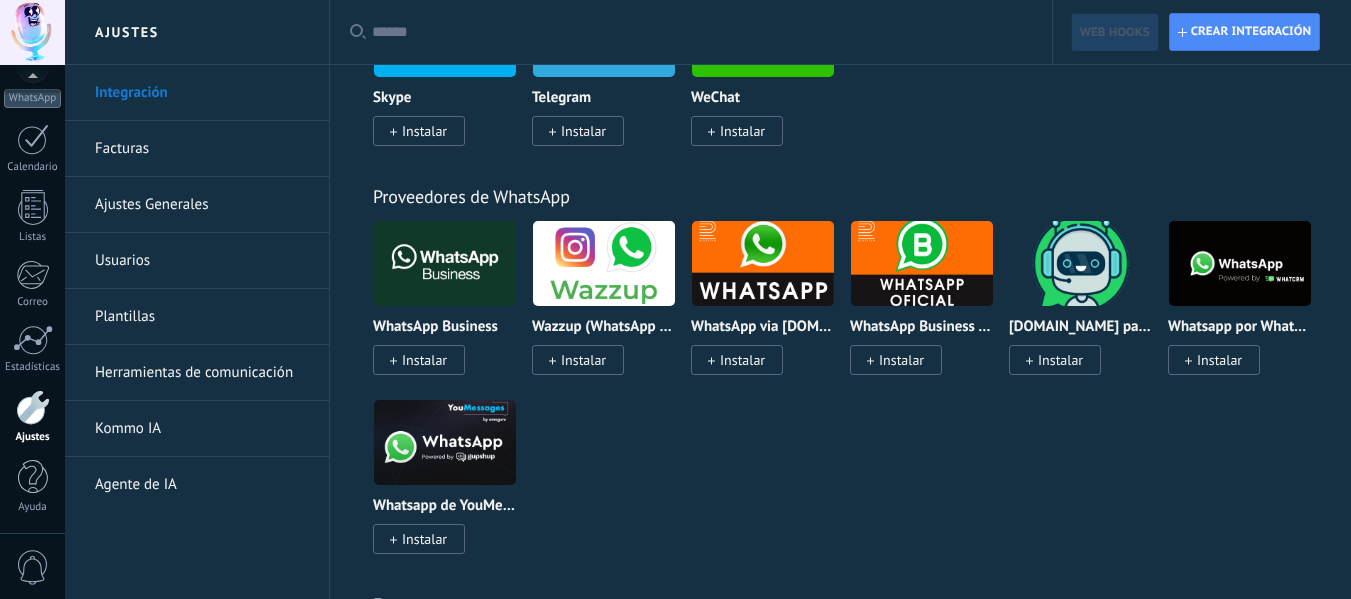 click on "Ajustes Generales" at bounding box center [202, 205] 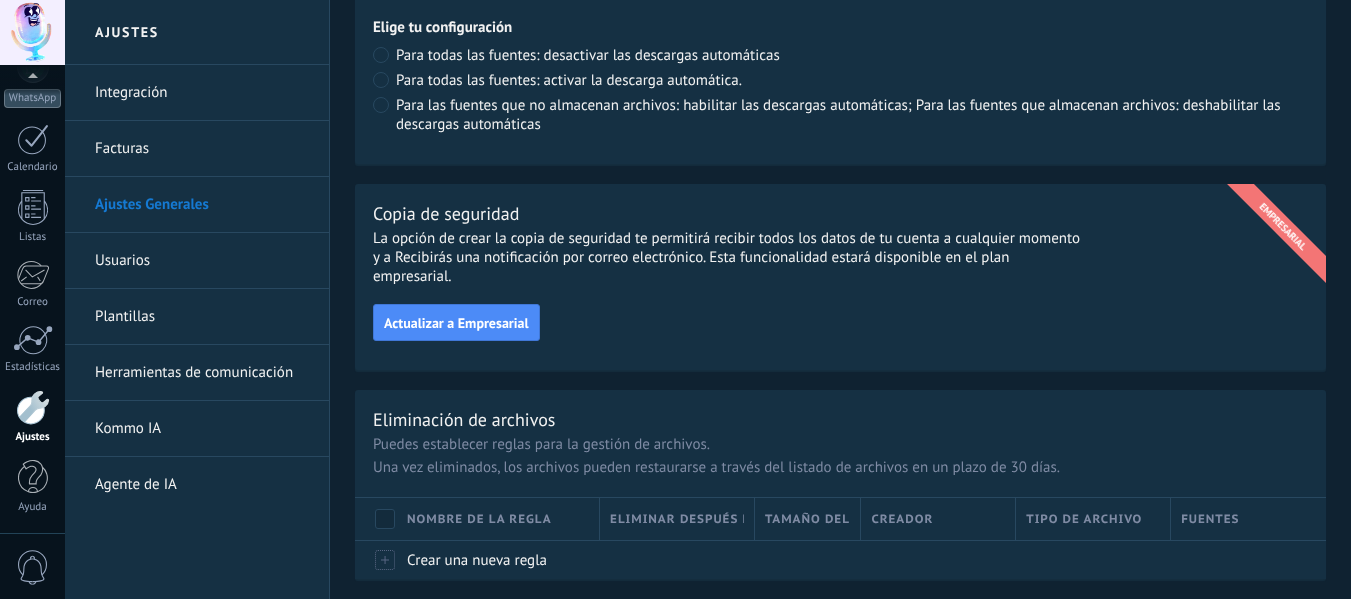 scroll, scrollTop: 1662, scrollLeft: 0, axis: vertical 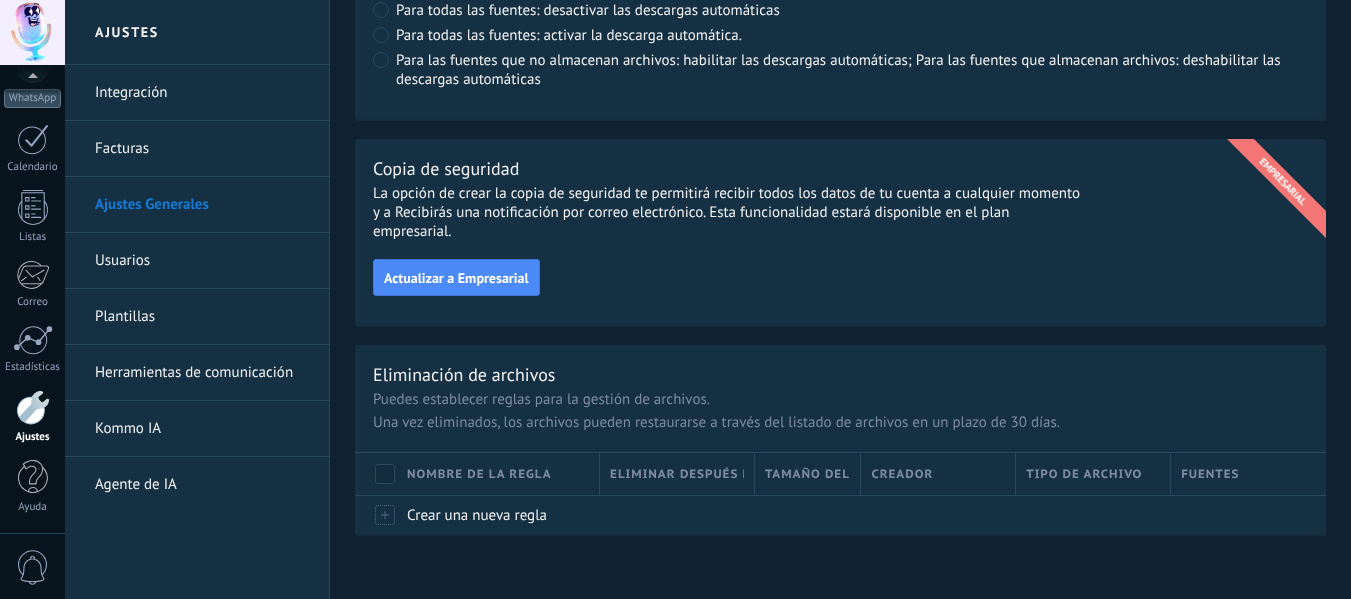 click on "Usuarios" at bounding box center [202, 261] 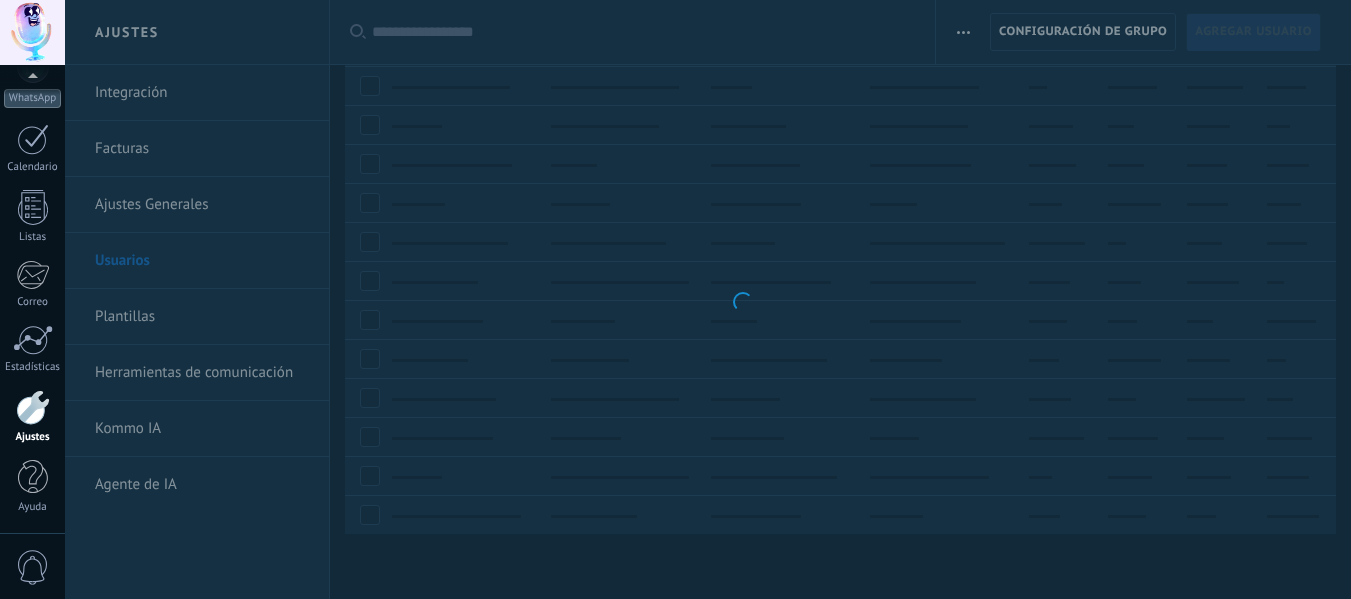 scroll, scrollTop: 0, scrollLeft: 0, axis: both 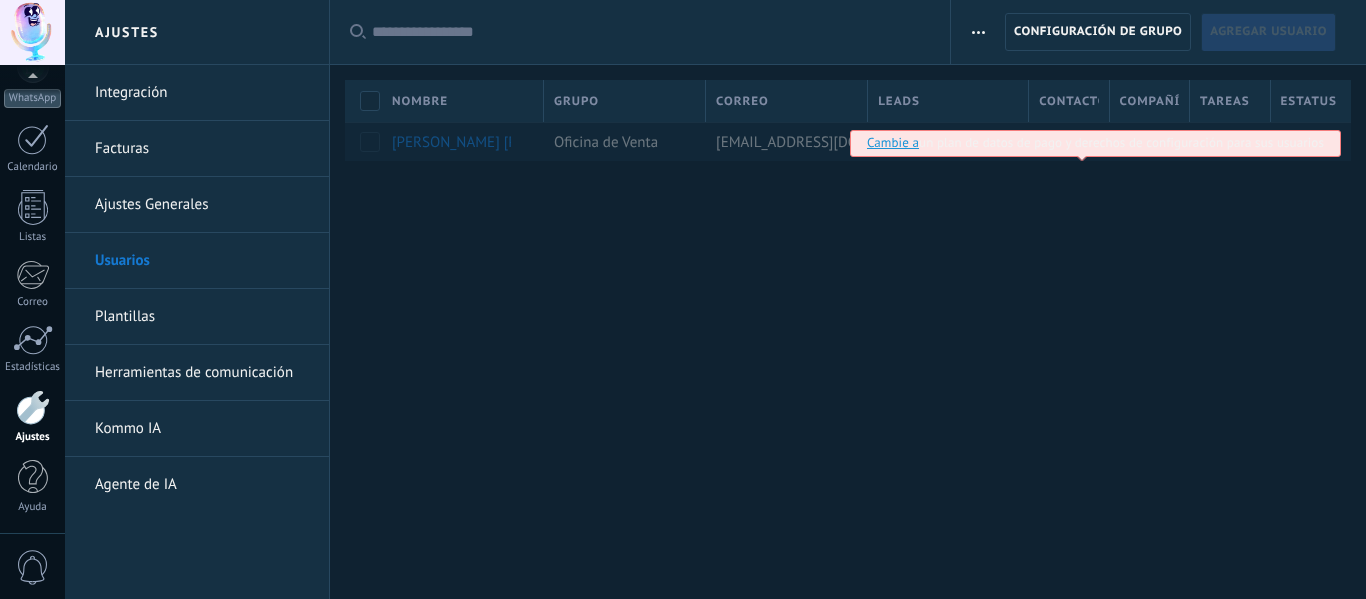 click on "Nombre Grupo Correo Leads Contactos Compañías Tareas Estatus Cambie a  un plan de datos de pago y derechos de configuración para sus usuarios           [PERSON_NAME] [PERSON_NAME] Oficina de Venta [EMAIL_ADDRESS][DOMAIN_NAME] Administrador" at bounding box center (855, 120) 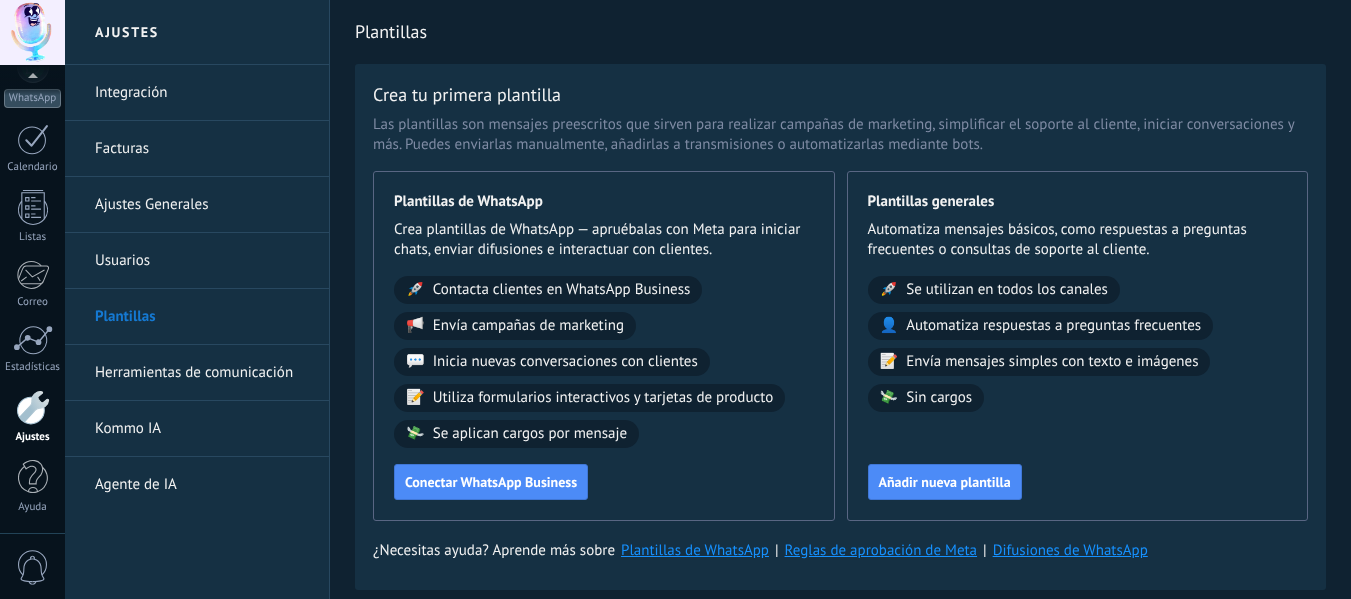 scroll, scrollTop: 76, scrollLeft: 0, axis: vertical 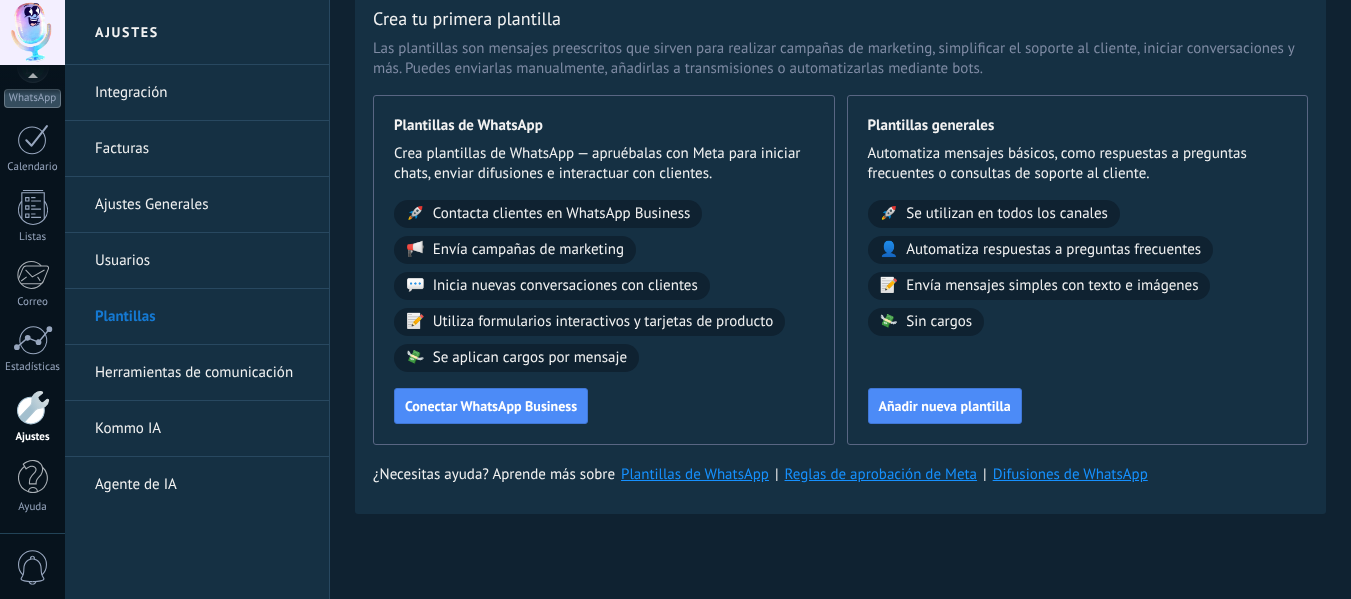 click on "Herramientas de comunicación" at bounding box center [202, 373] 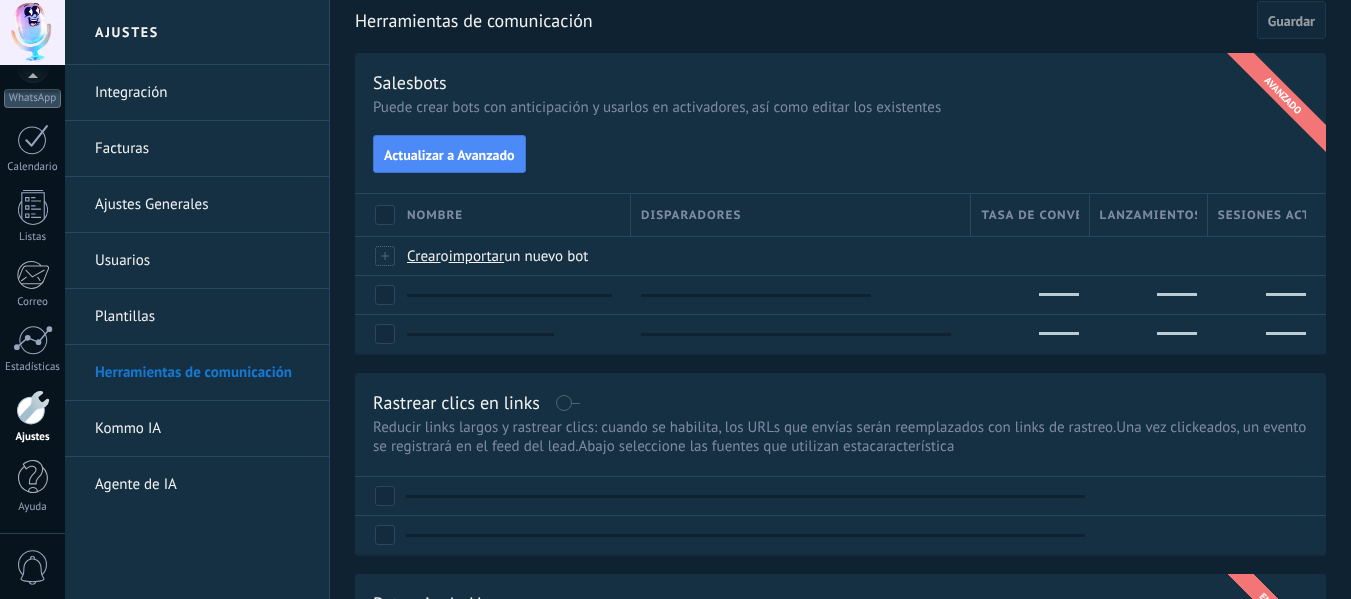 scroll, scrollTop: 0, scrollLeft: 0, axis: both 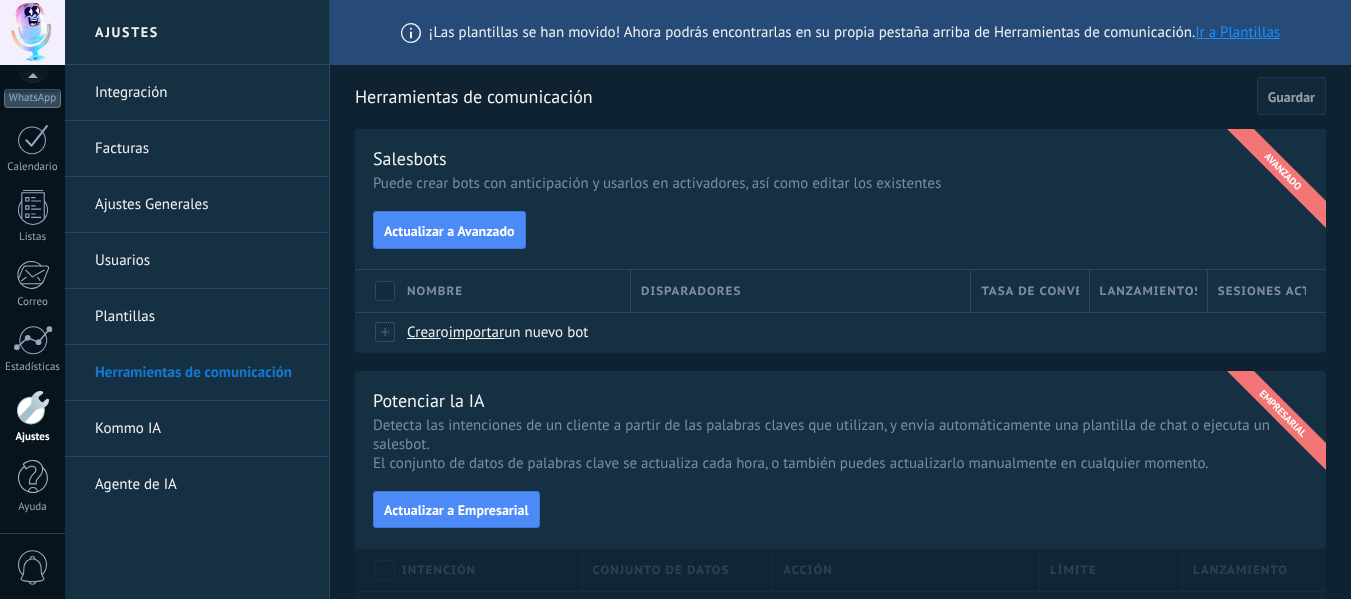 click at bounding box center (33, 407) 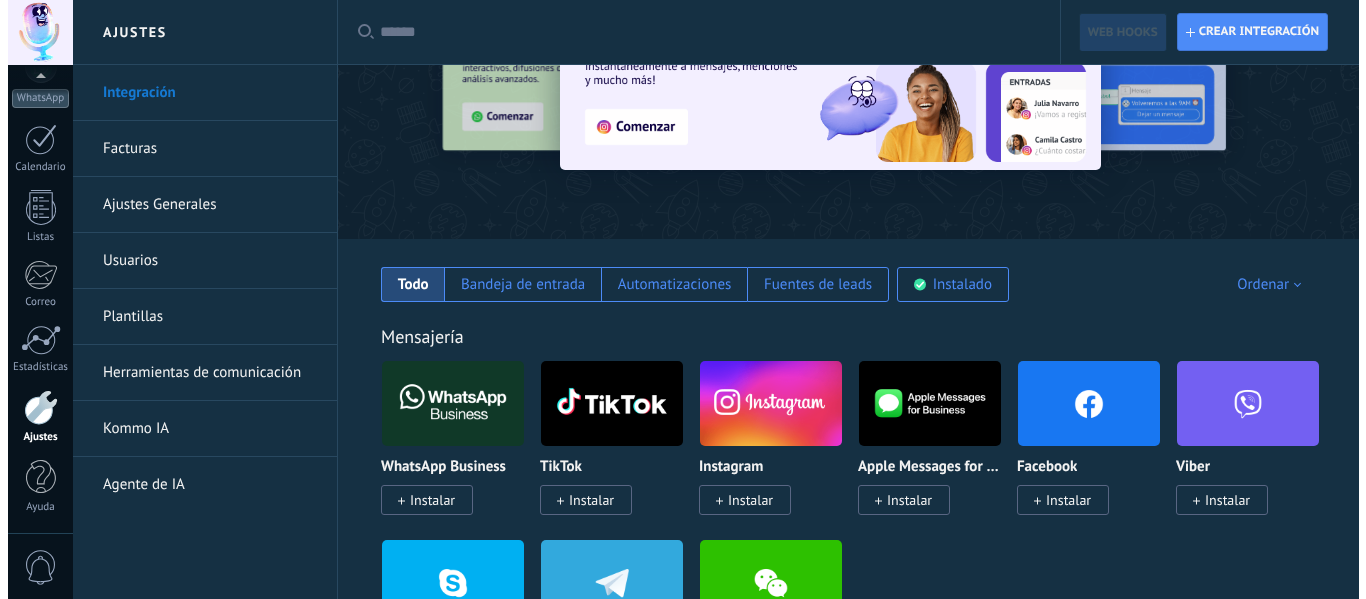 scroll, scrollTop: 200, scrollLeft: 0, axis: vertical 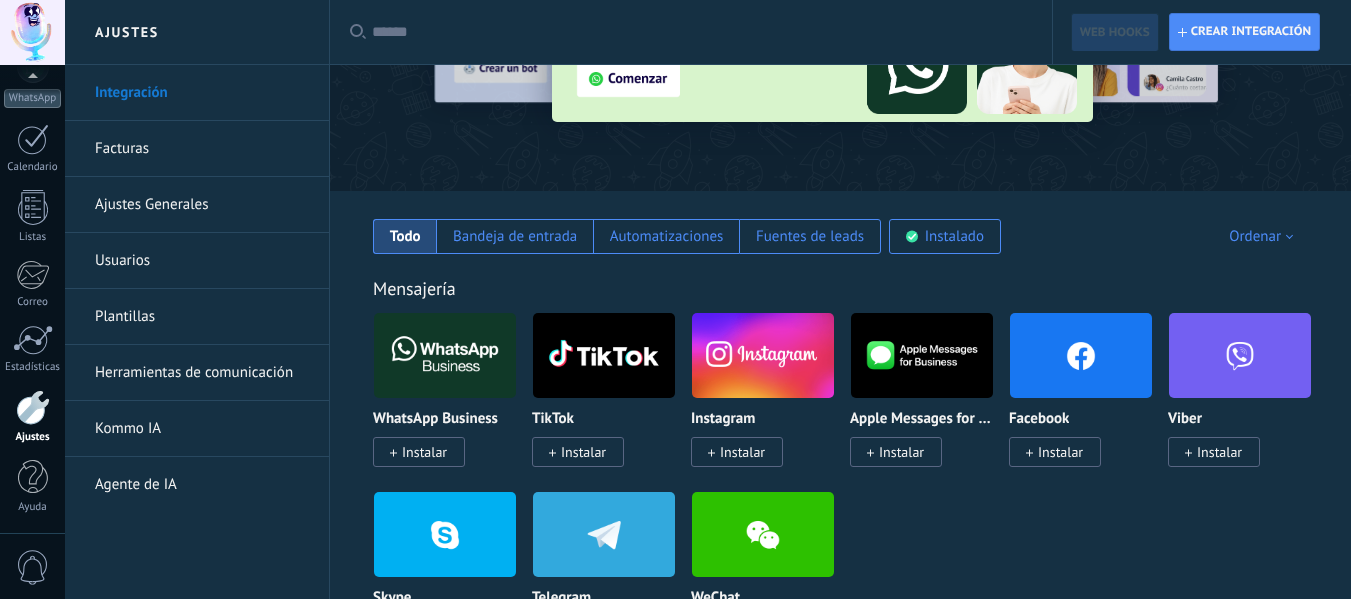click on "Instalar" at bounding box center [1060, 452] 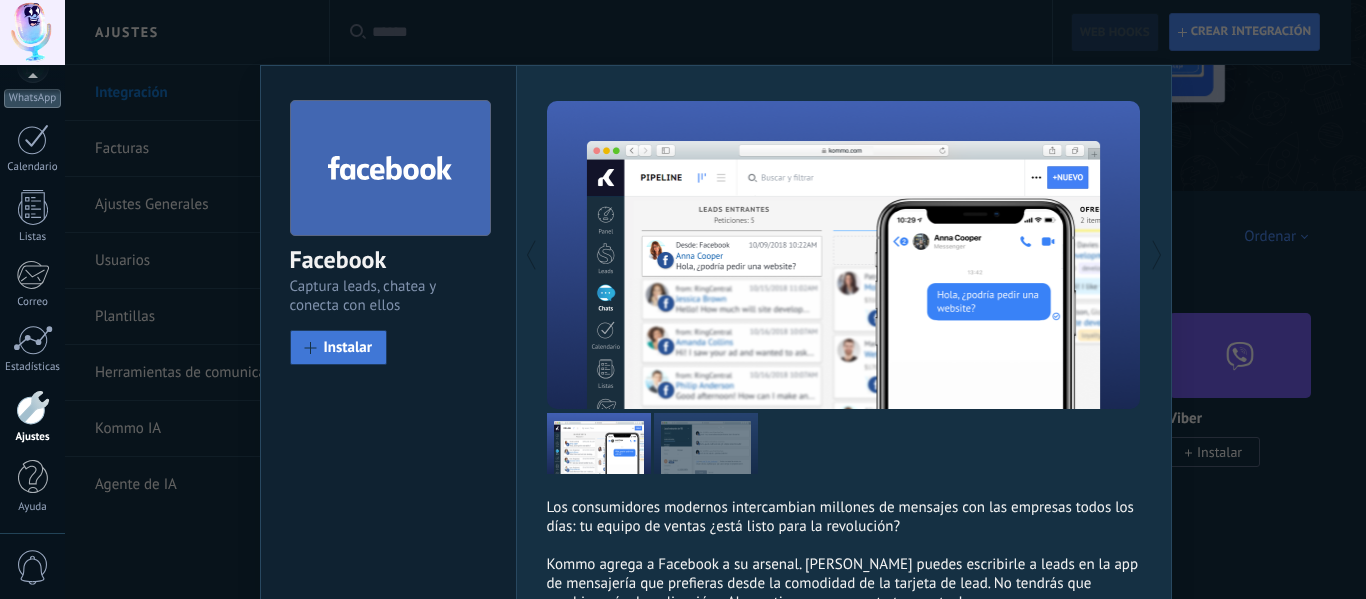 click on "Instalar" at bounding box center [348, 347] 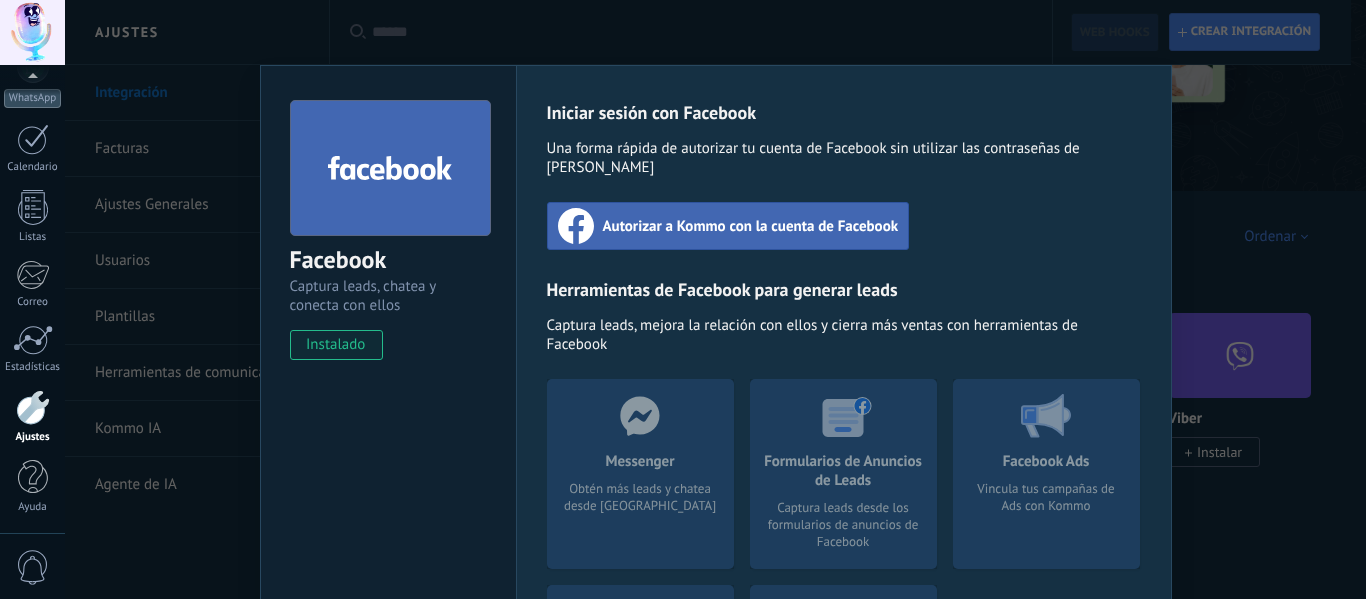 click on "Autorizar a Kommo con la cuenta de Facebook" at bounding box center (751, 226) 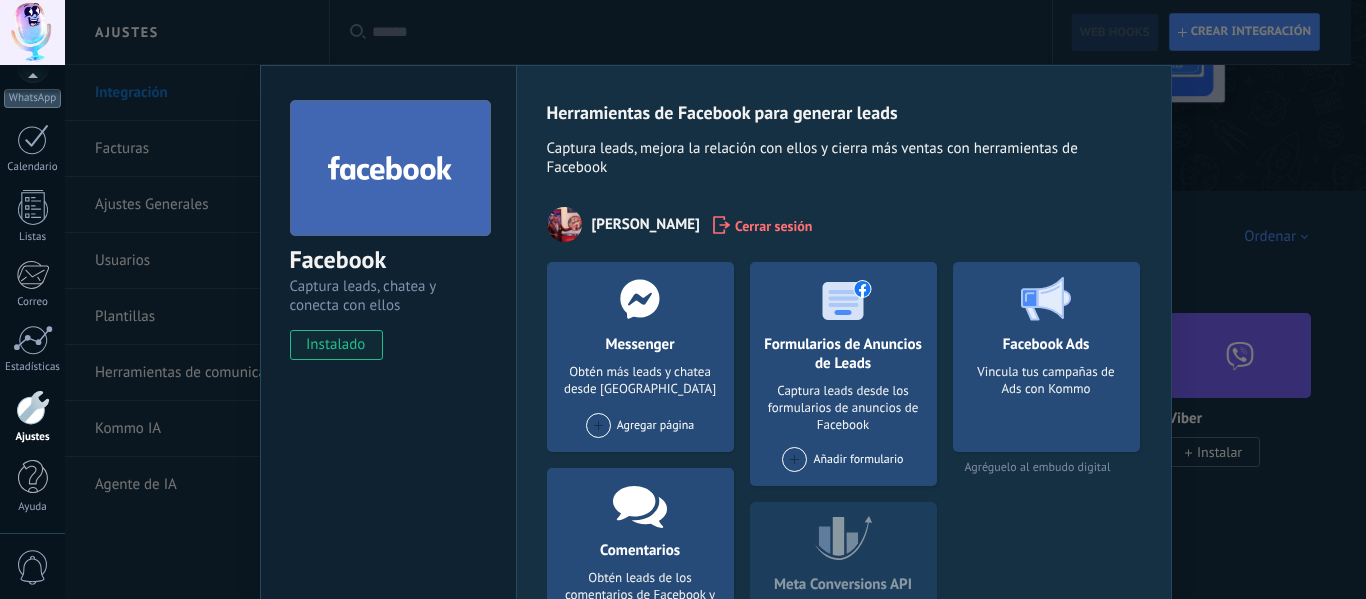 click at bounding box center (598, 425) 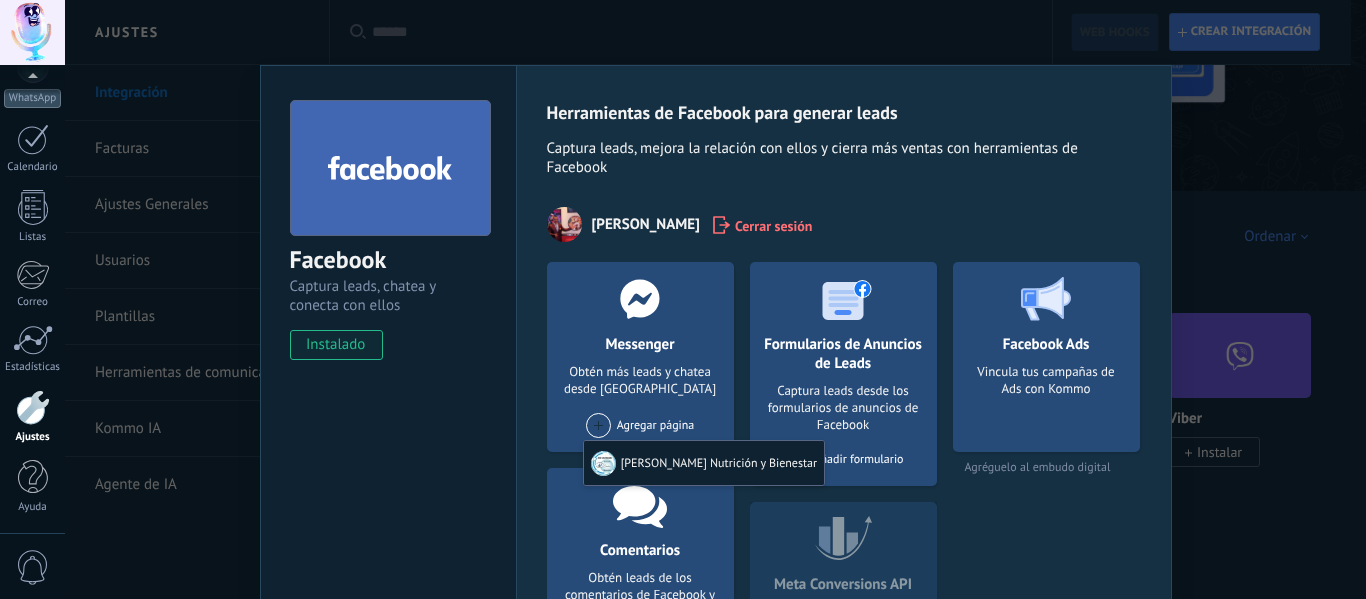 click on "[PERSON_NAME] Nutrición y Bienestar" at bounding box center (704, 463) 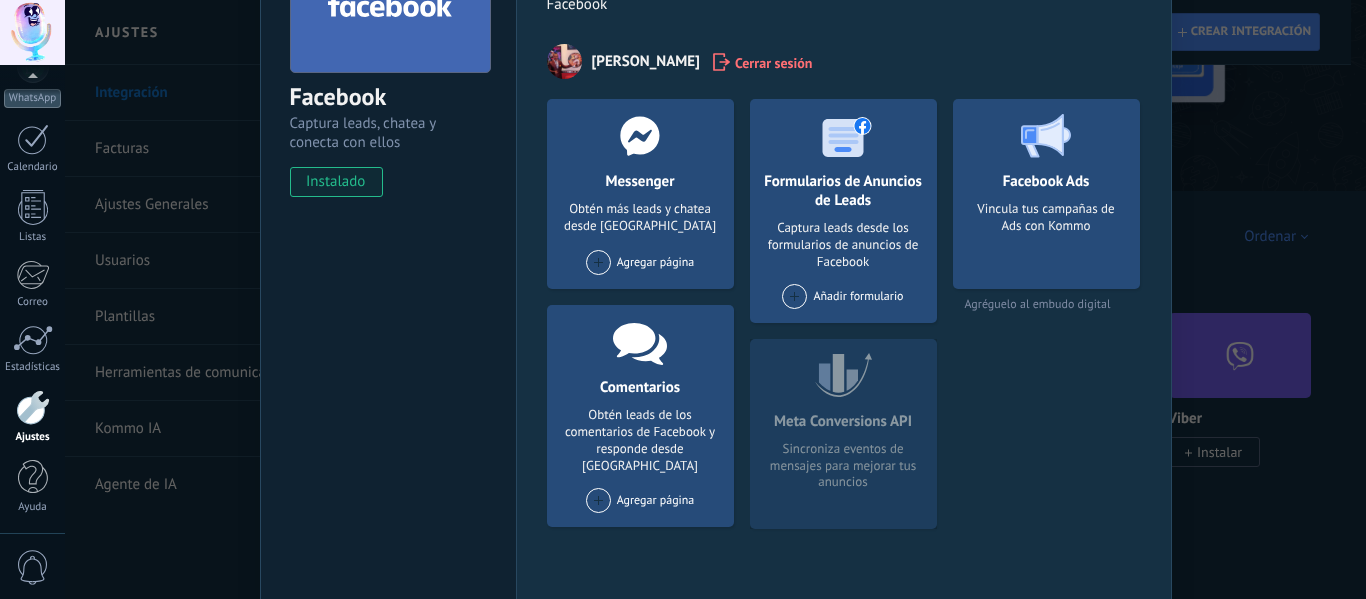 scroll, scrollTop: 200, scrollLeft: 0, axis: vertical 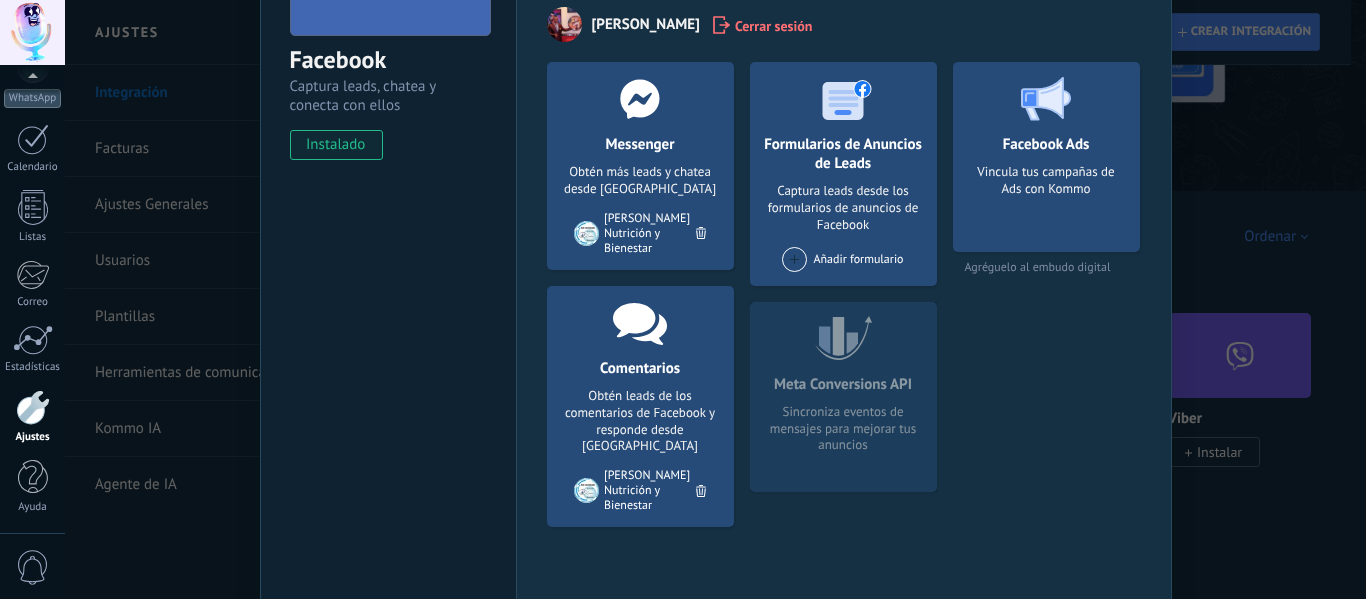 click on "Facebook Captura leads, chatea y conecta con ellos instalado Desinstalar Herramientas de Facebook para generar leads Captura leads, mejora la relación con ellos y cierra más ventas con herramientas de Facebook [PERSON_NAME] Cerrar sesión Messenger Obtén más leads y chatea desde Kommo Agregar página [PERSON_NAME] Nutrición y Bienestar Comentarios Obtén leads de los comentarios de Facebook y responde desde Kommo Agregar página [PERSON_NAME] Nutrición y Bienestar Formularios de Anuncios de Leads Captura leads desde los formularios de anuncios de Facebook Añadir formulario Meta Conversions API Sincroniza eventos de mensajes para mejorar tus anuncios Facebook Ads Vincula tus campañas de Ads con Kommo Agréguelo al embudo digital más" at bounding box center (715, 299) 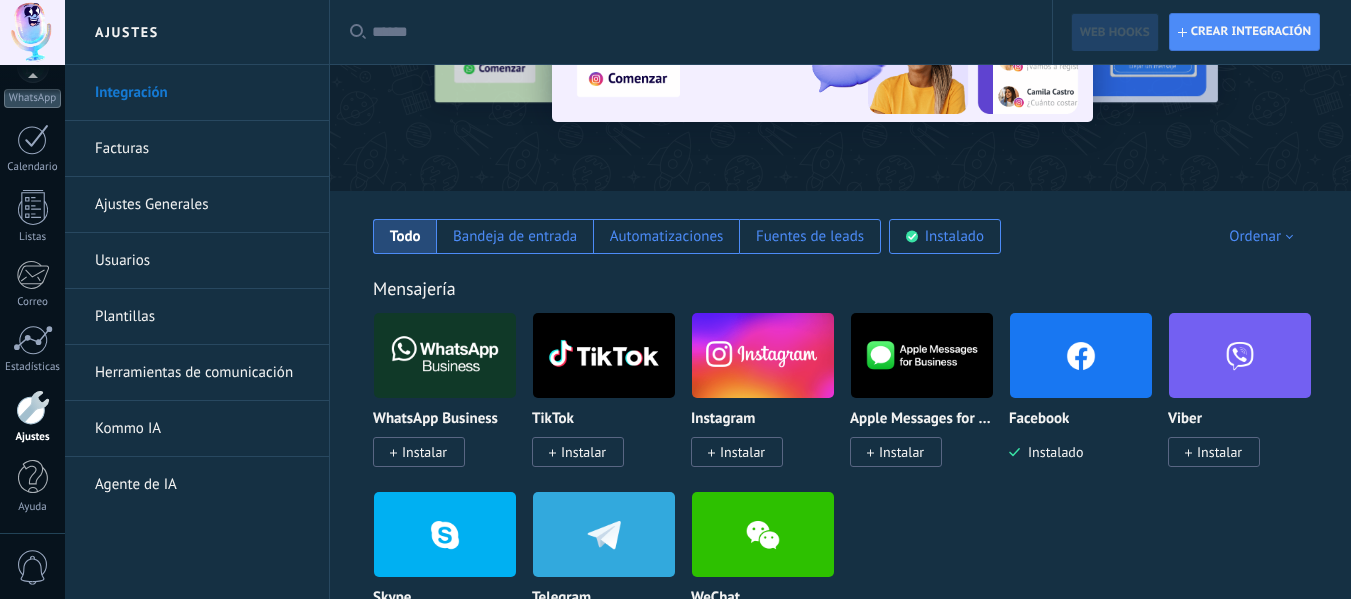 click on "Instalar" at bounding box center [742, 452] 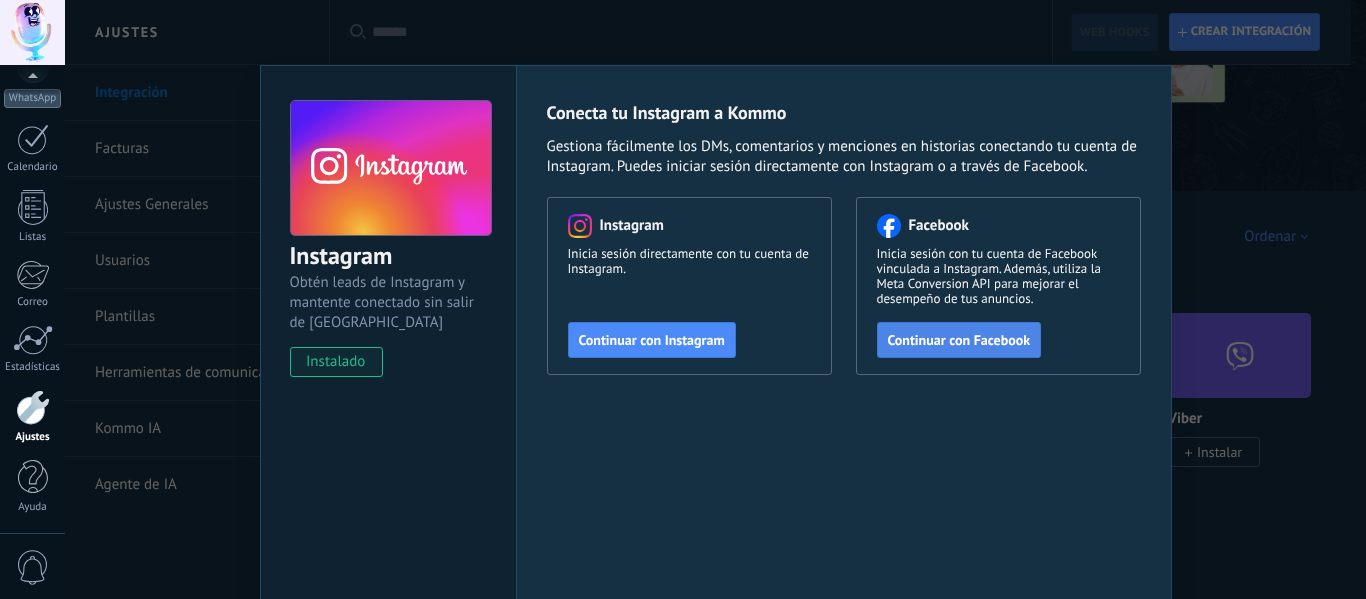click on "Continuar con Facebook" at bounding box center [959, 340] 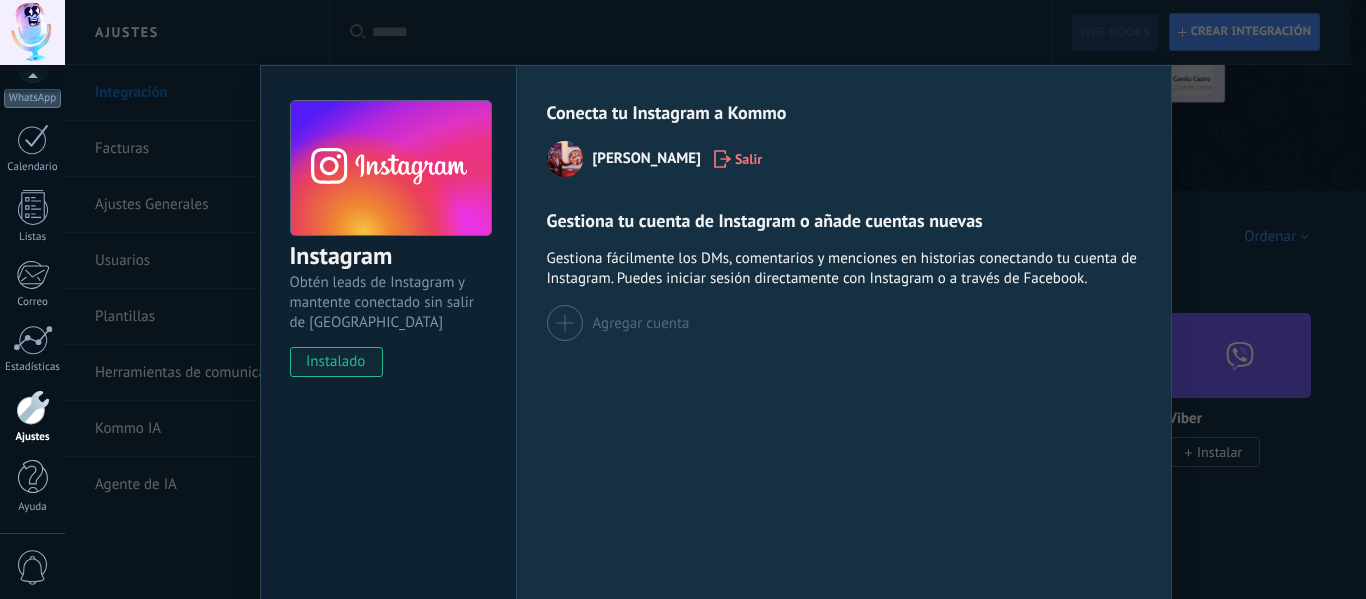 click at bounding box center (565, 323) 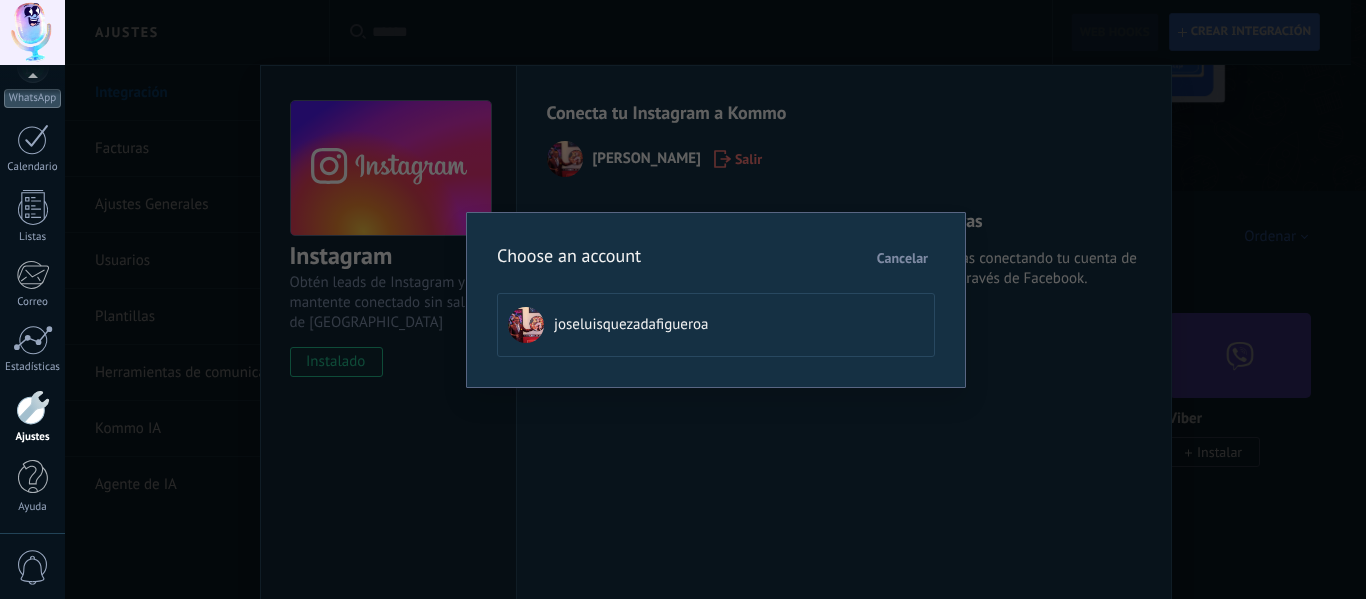 click on "joseluisquezadafigueroa" at bounding box center (716, 325) 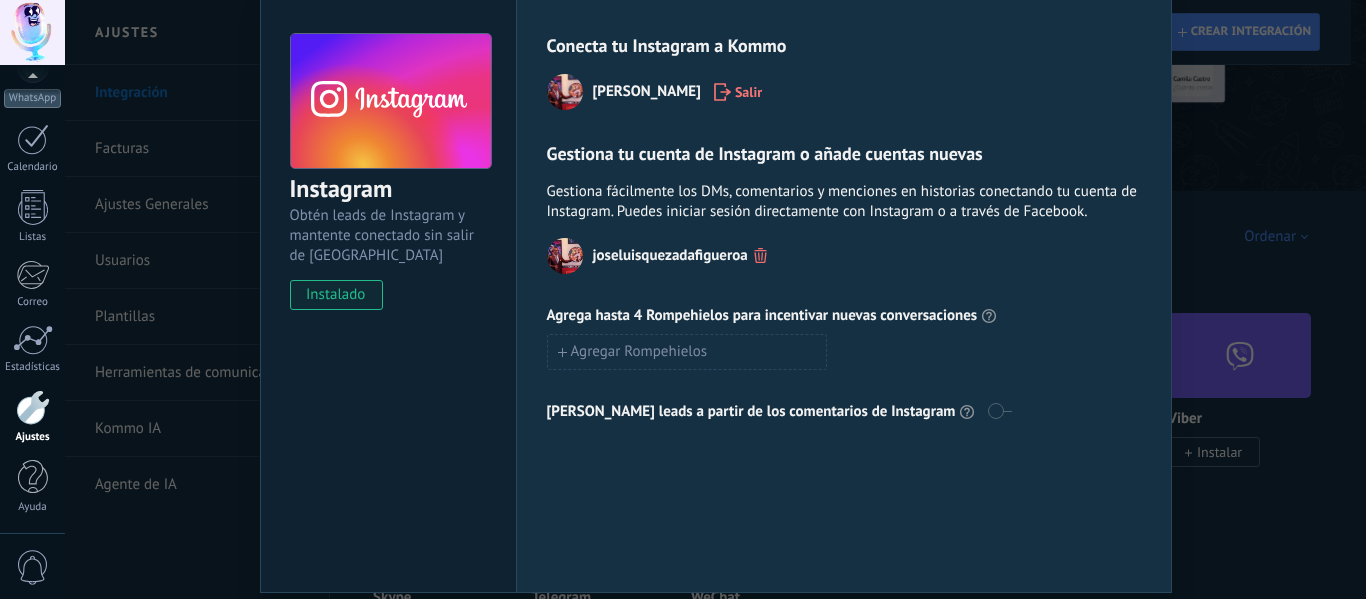 scroll, scrollTop: 136, scrollLeft: 0, axis: vertical 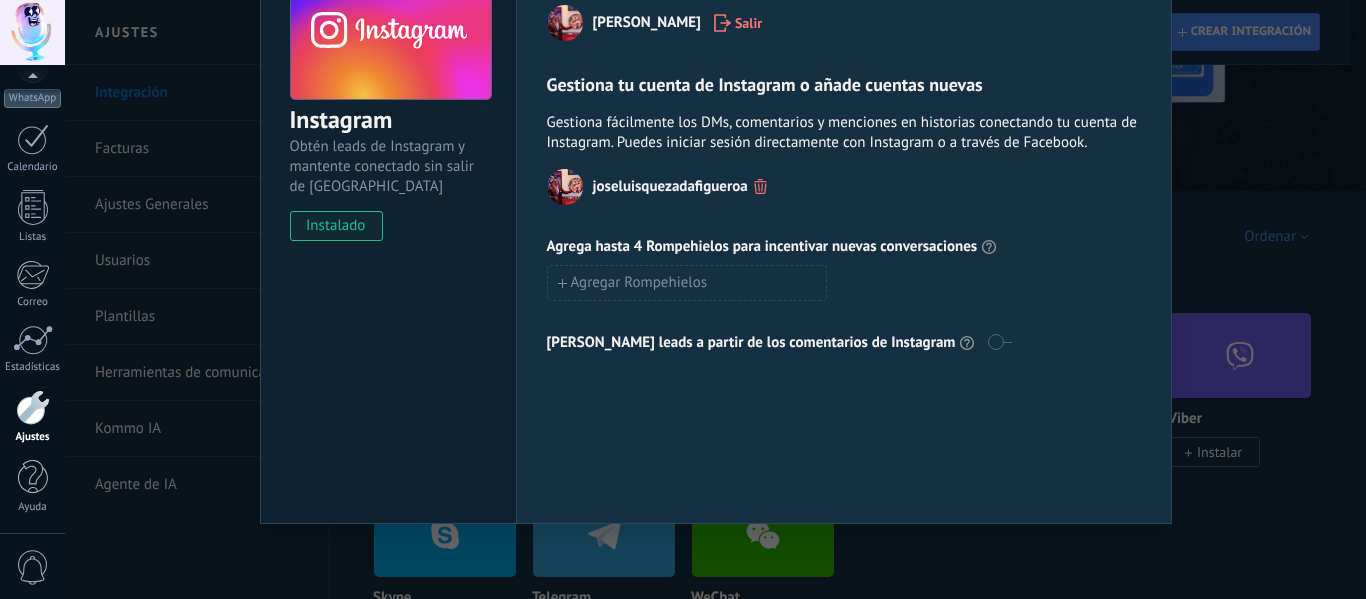 click on "Instagram Obtén leads de Instagram y mantente conectado sin salir de Kommo instalado Conecta tu Instagram a Kommo [PERSON_NAME] tu cuenta de Instagram o añade cuentas nuevas Gestiona fácilmente los DMs, comentarios y menciones en historias conectando tu cuenta de Instagram. Puedes iniciar sesión directamente con Instagram o a través de Facebook. joseluisquezadafigueroa Agrega hasta 4 Rompehielos para incentivar nuevas conversaciones Agregar Rompehielos Genera leads a partir de los comentarios de Instagram" at bounding box center (715, 299) 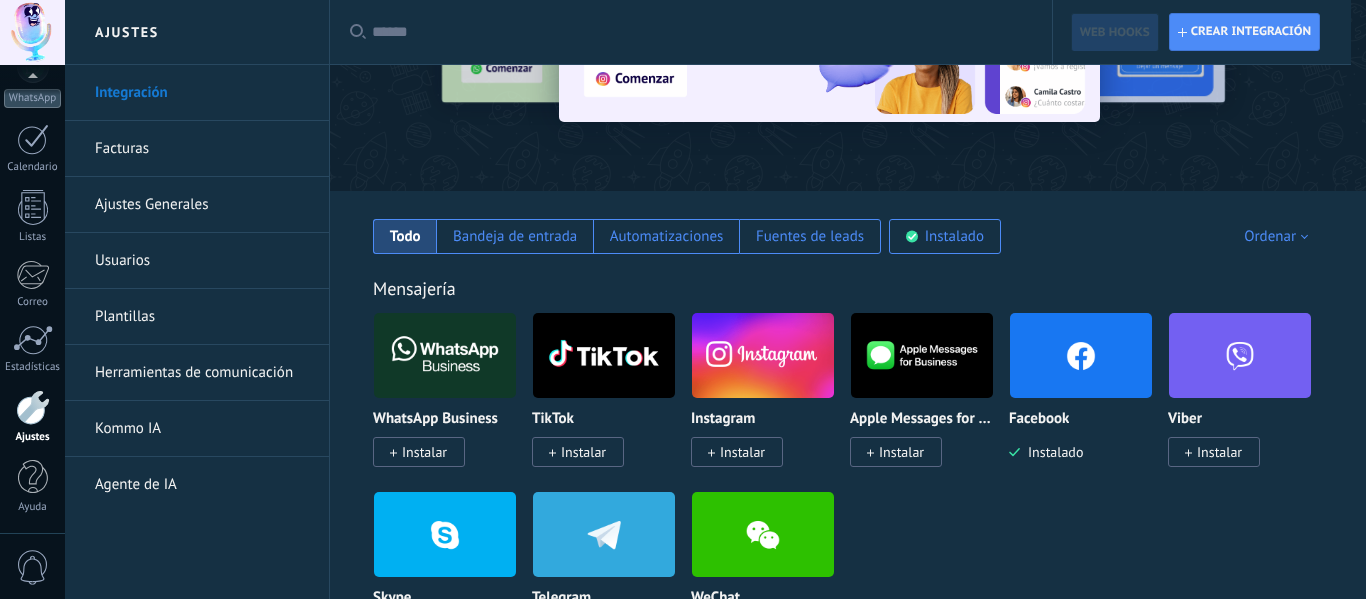 scroll, scrollTop: 0, scrollLeft: 0, axis: both 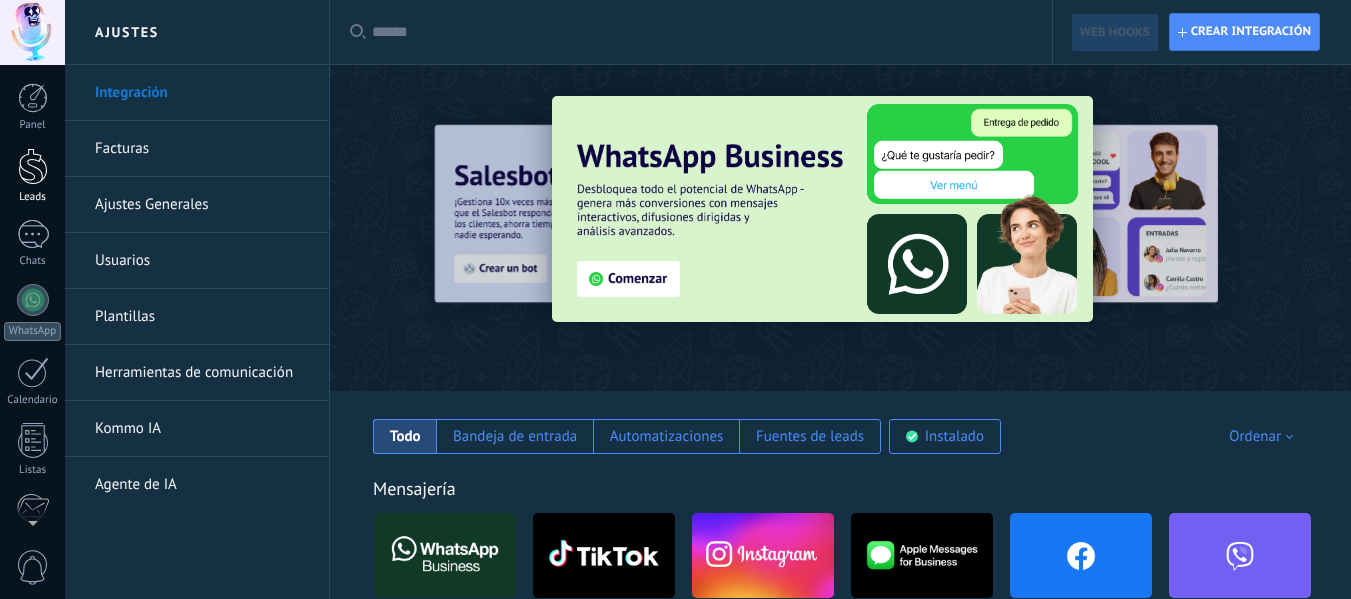 click at bounding box center (33, 166) 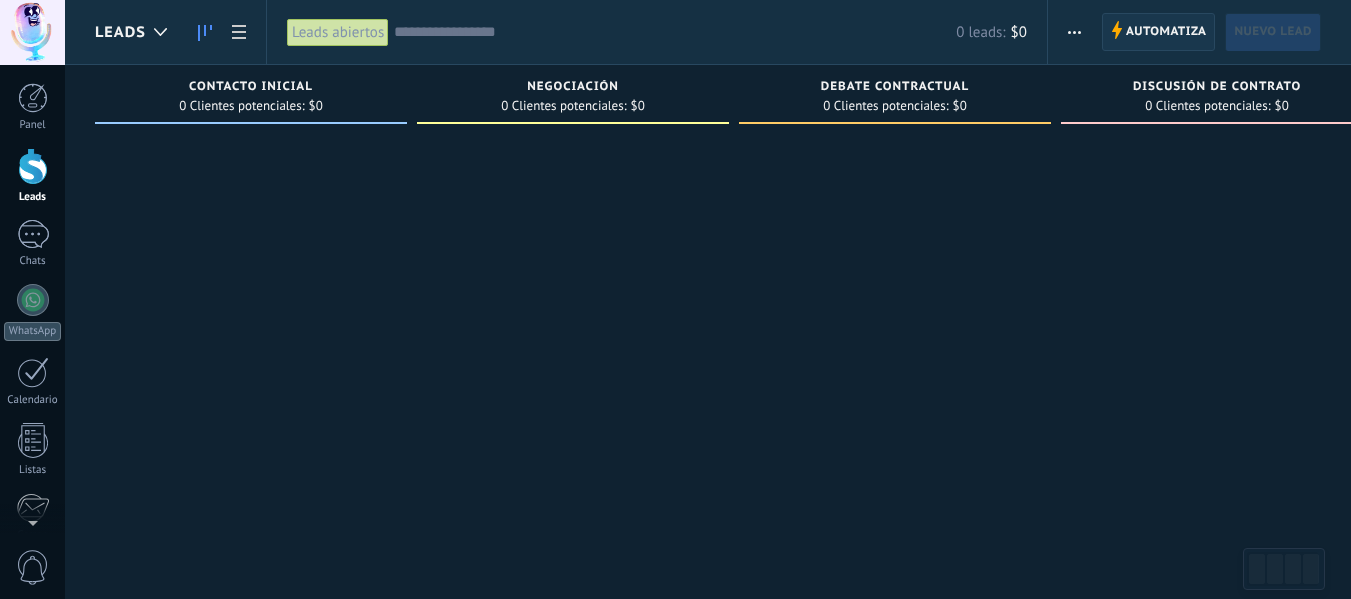 click on "Automatiza" at bounding box center (1166, 32) 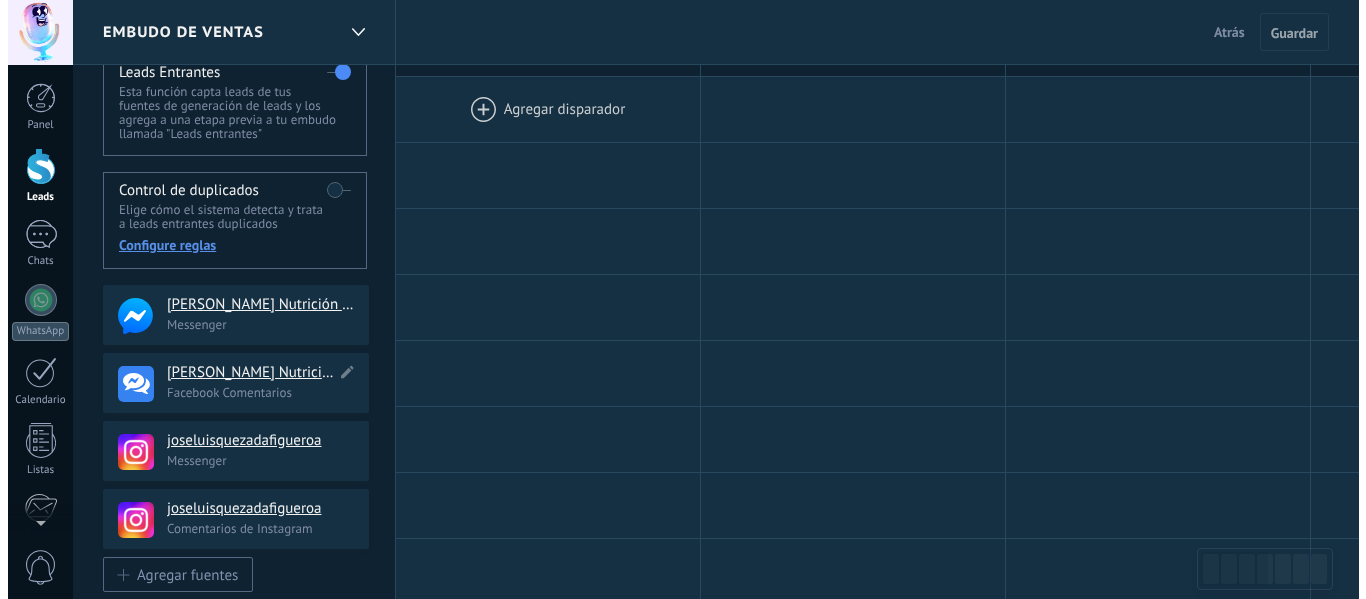 scroll, scrollTop: 100, scrollLeft: 0, axis: vertical 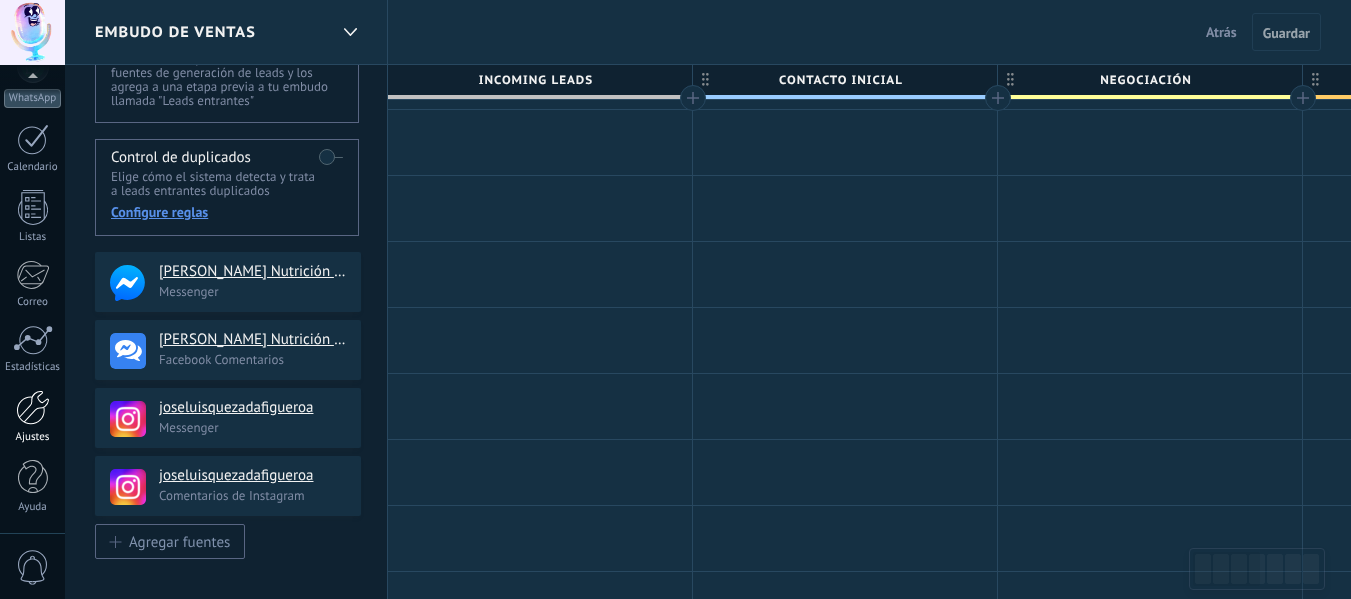 click at bounding box center (33, 407) 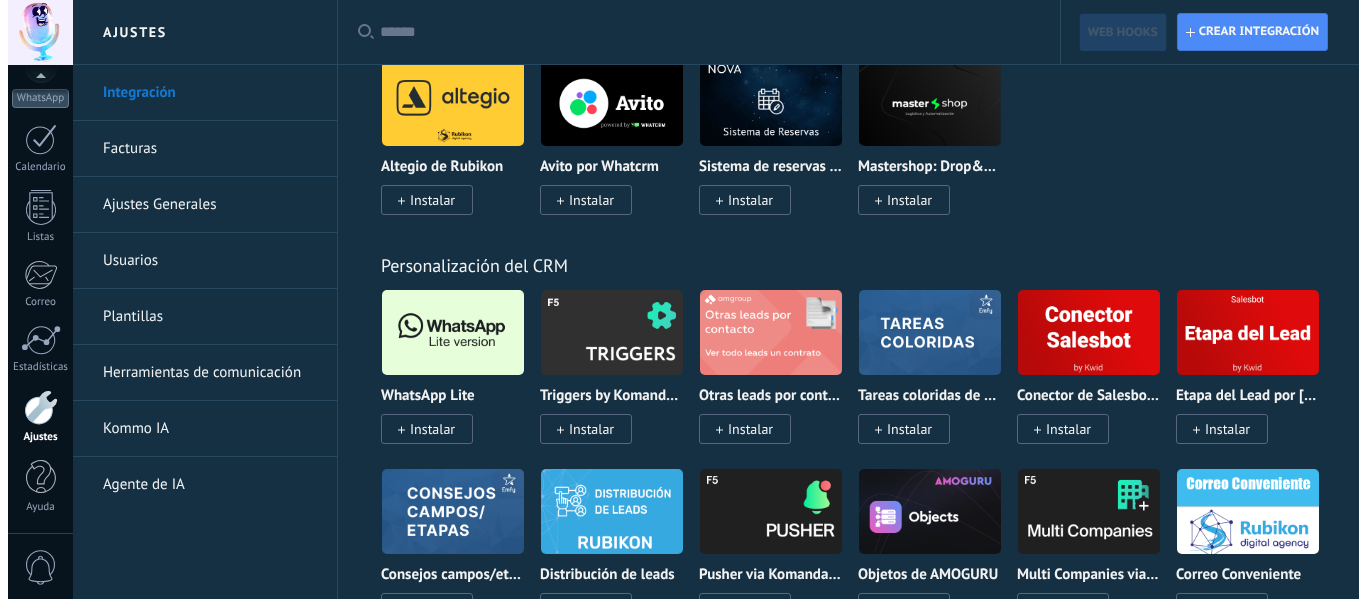 scroll, scrollTop: 4498, scrollLeft: 0, axis: vertical 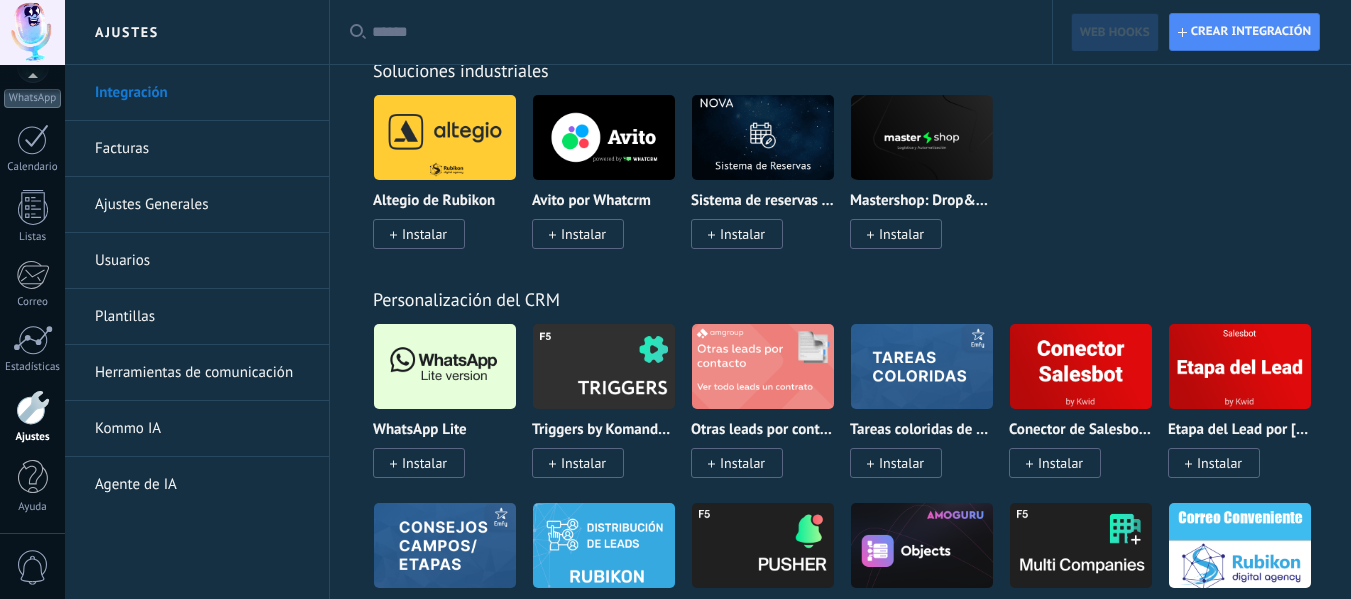 click on "Instalar" at bounding box center [424, 463] 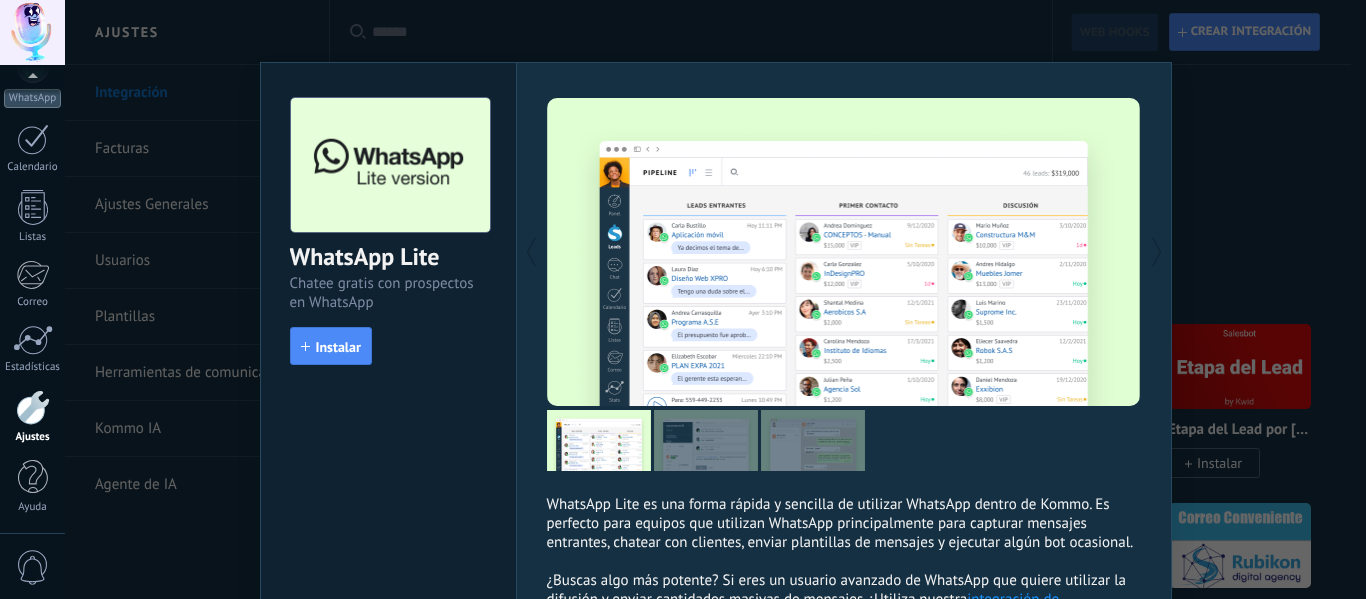 scroll, scrollTop: 0, scrollLeft: 0, axis: both 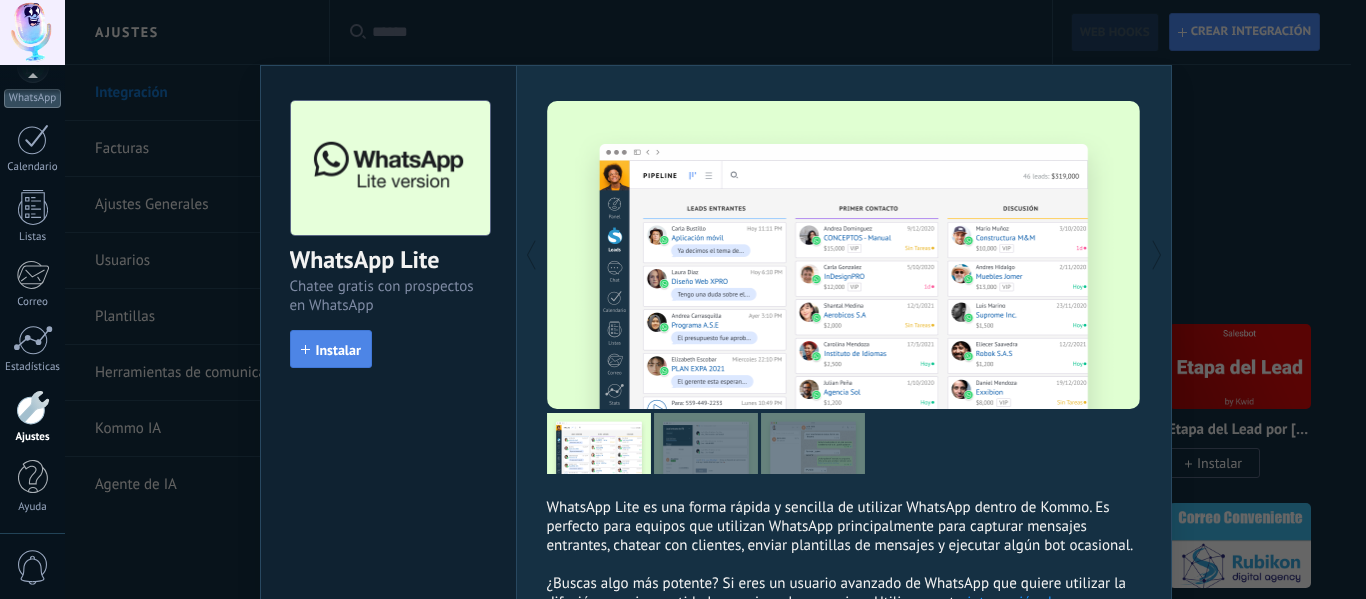 click on "Instalar" at bounding box center (338, 350) 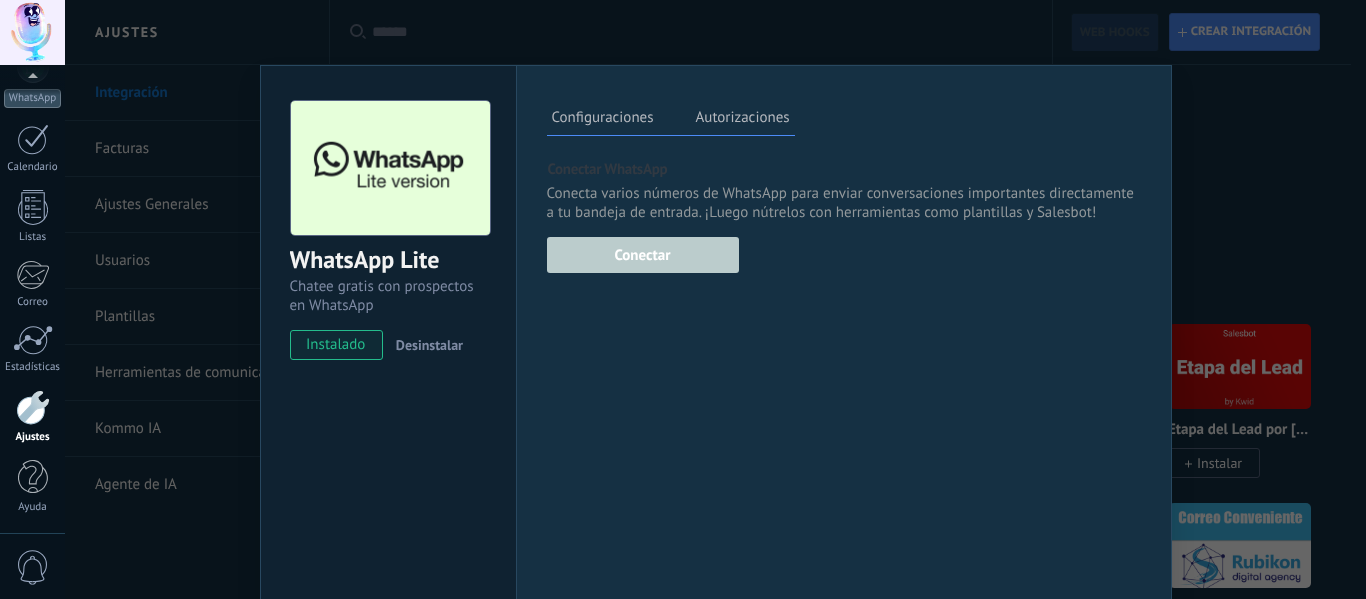 click on "Autorizaciones" at bounding box center [743, 120] 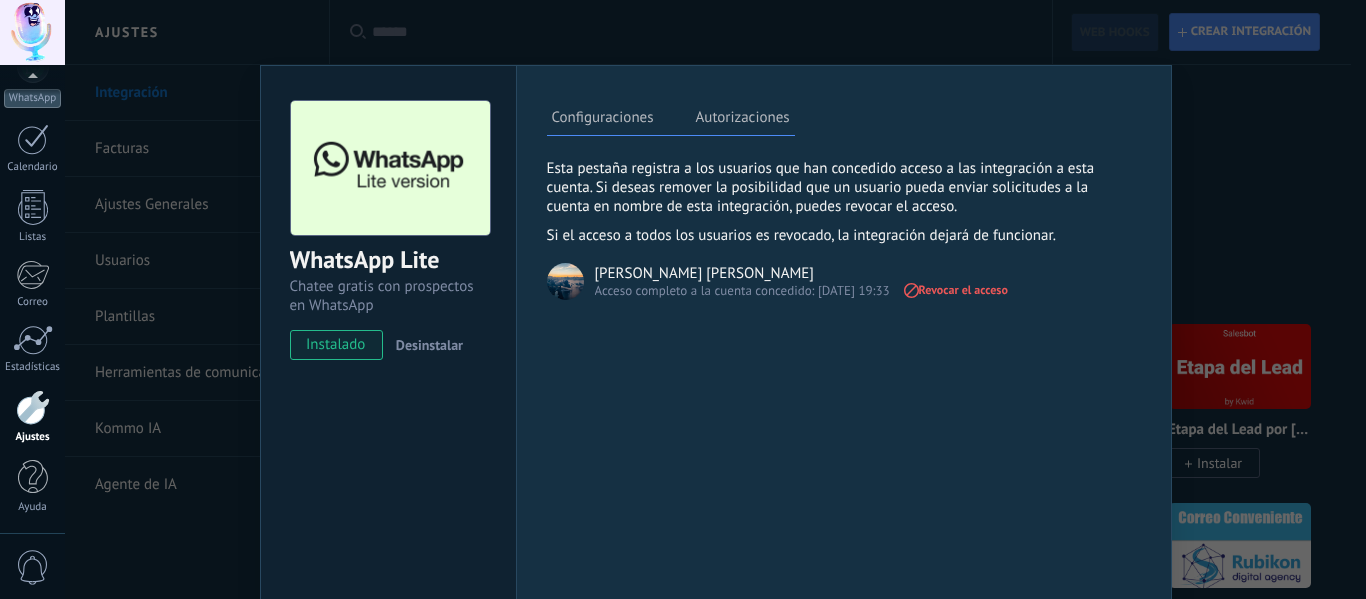 click on "Configuraciones" at bounding box center [603, 120] 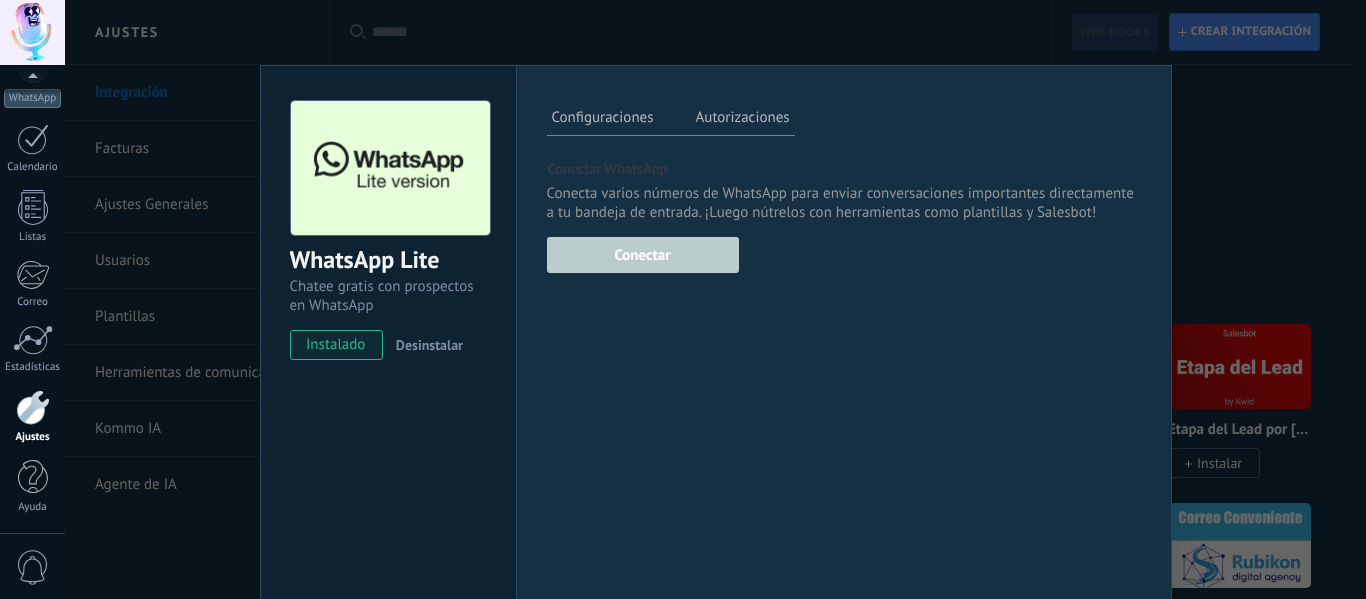 click on "Autorizaciones" at bounding box center [743, 120] 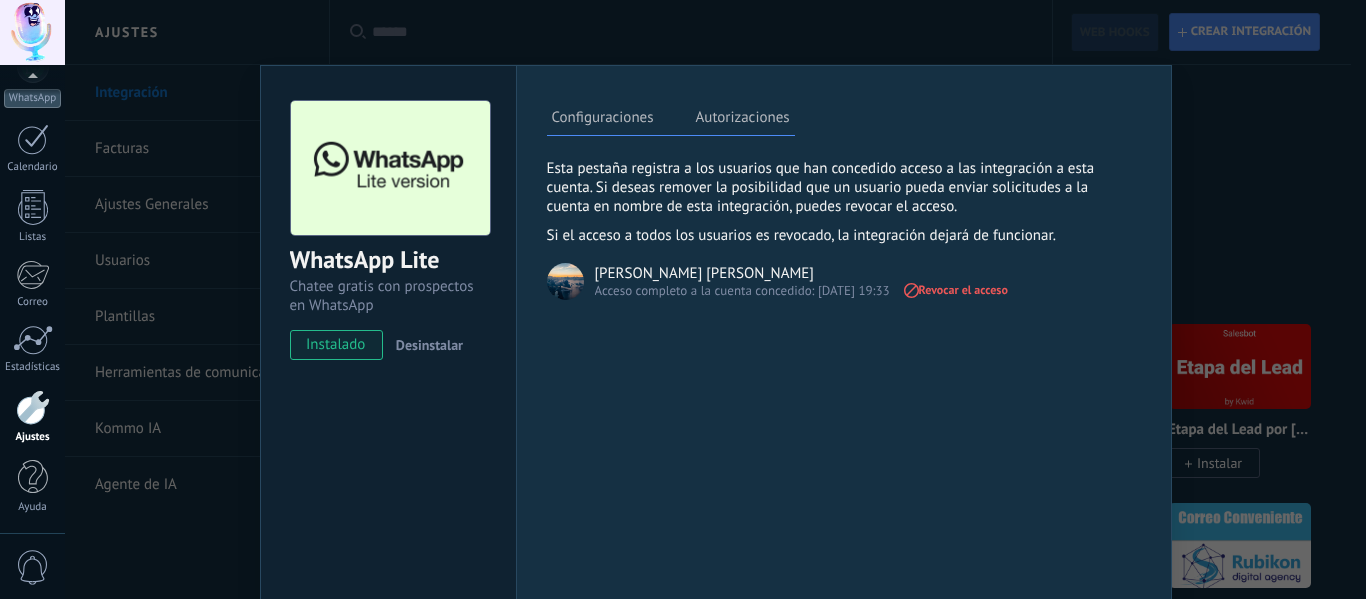 click on "Configuraciones" at bounding box center [603, 120] 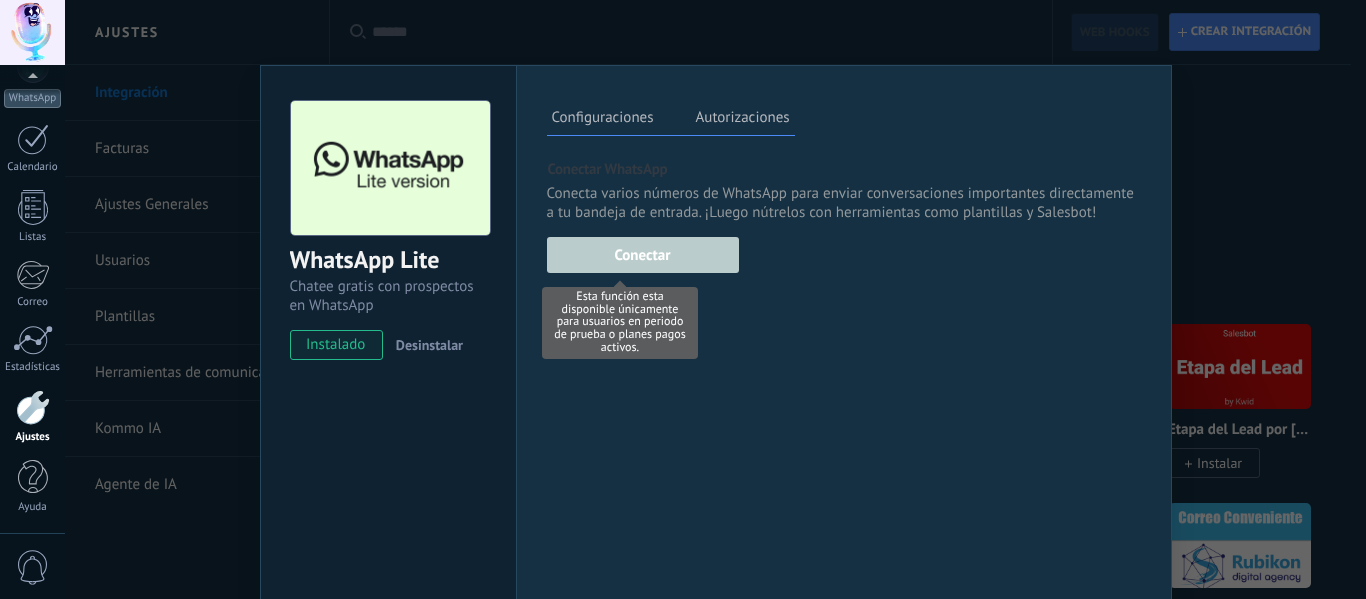click at bounding box center [643, 252] 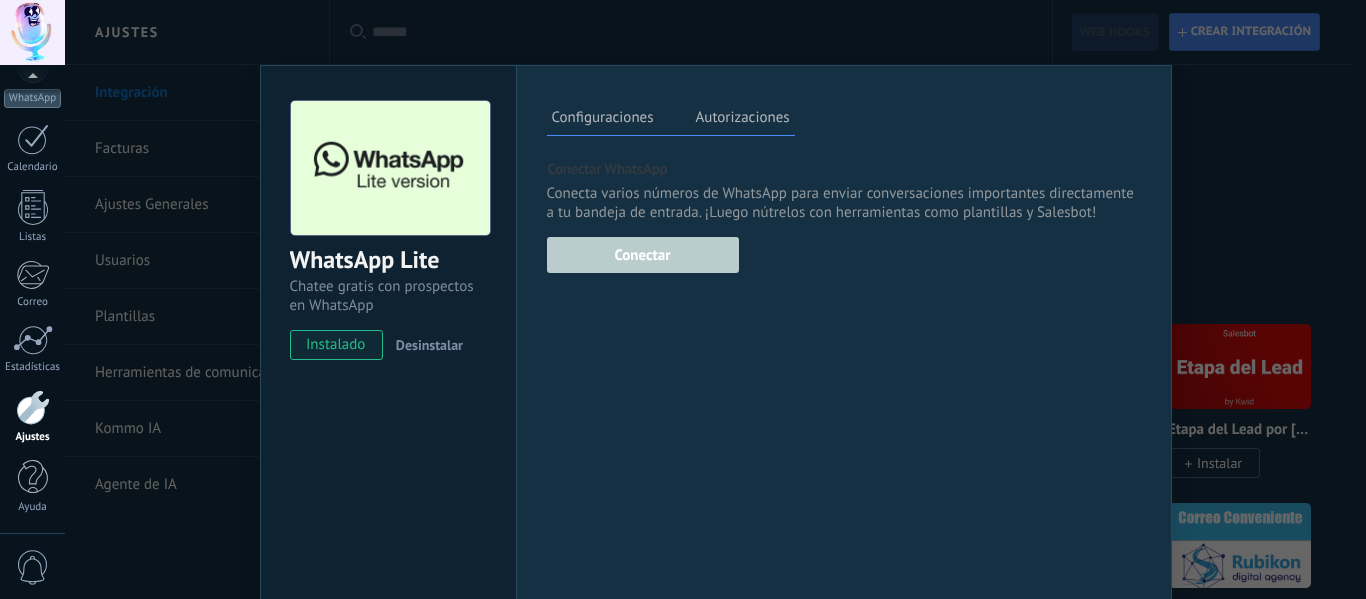 click on "Autorizaciones" at bounding box center (743, 120) 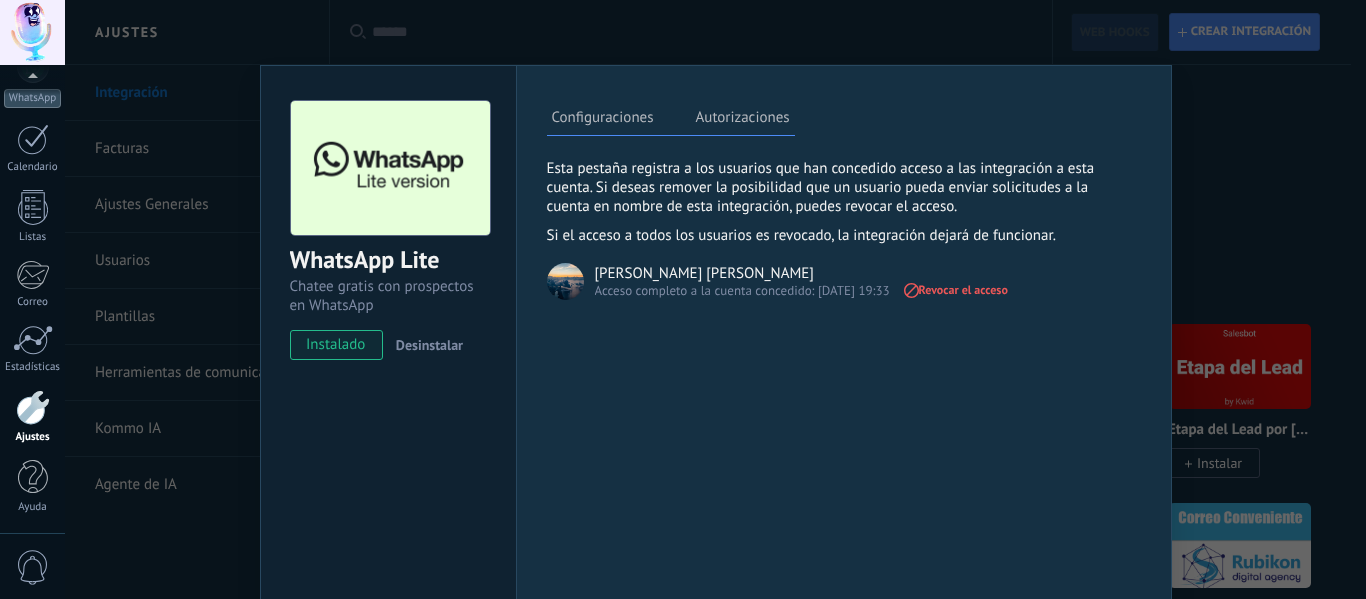 click on "Configuraciones" at bounding box center [603, 120] 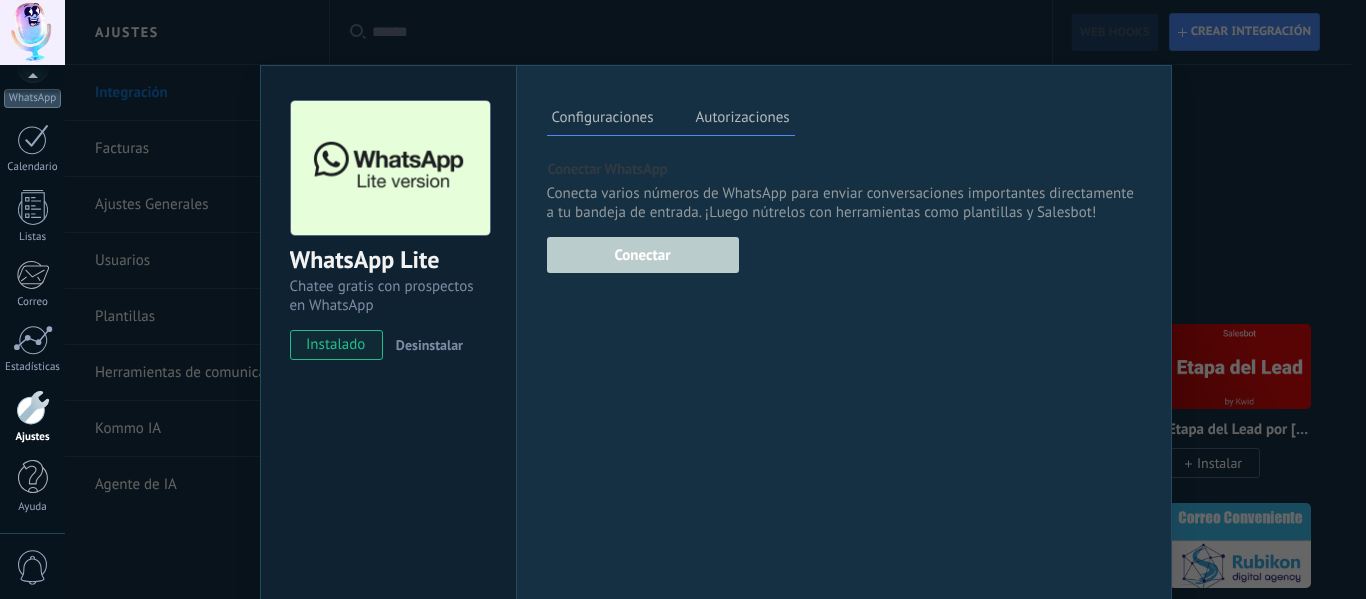 click on "Configuraciones Autorizaciones Esta pestaña registra a los usuarios que han concedido acceso a las integración a esta cuenta. Si deseas remover la posibilidad que un usuario pueda enviar solicitudes a la cuenta en nombre de esta integración, puedes revocar el acceso. Si el acceso a todos los usuarios es revocado, la integración dejará de funcionar. Esta aplicacion está instalada, pero nadie le ha dado acceso aun. Más de 2 mil millones de personas utilizan activamente WhatsApp para conectarse con amigos, familiares y empresas. Esta integración agrega el chat más popular a tu arsenal de comunicación: captura automáticamente leads desde los mensajes entrantes, comparte el acceso al chat con todo tu equipo y potencia todo con las herramientas integradas de Kommo, como el botón de compromiso y Salesbot. más _:  Guardar Conectar WhatsApp Conectar
Usa tu teléfono al menos  una vez en 14 días  , para permanecer conectado." at bounding box center [844, 362] 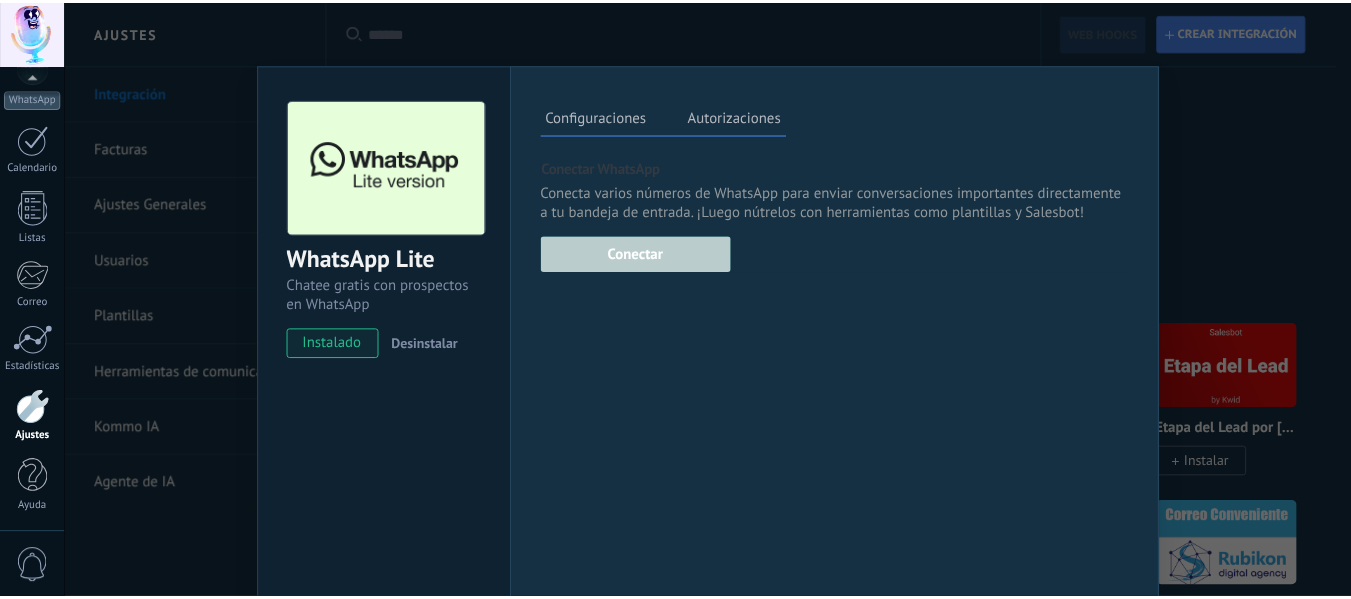 scroll, scrollTop: 0, scrollLeft: 0, axis: both 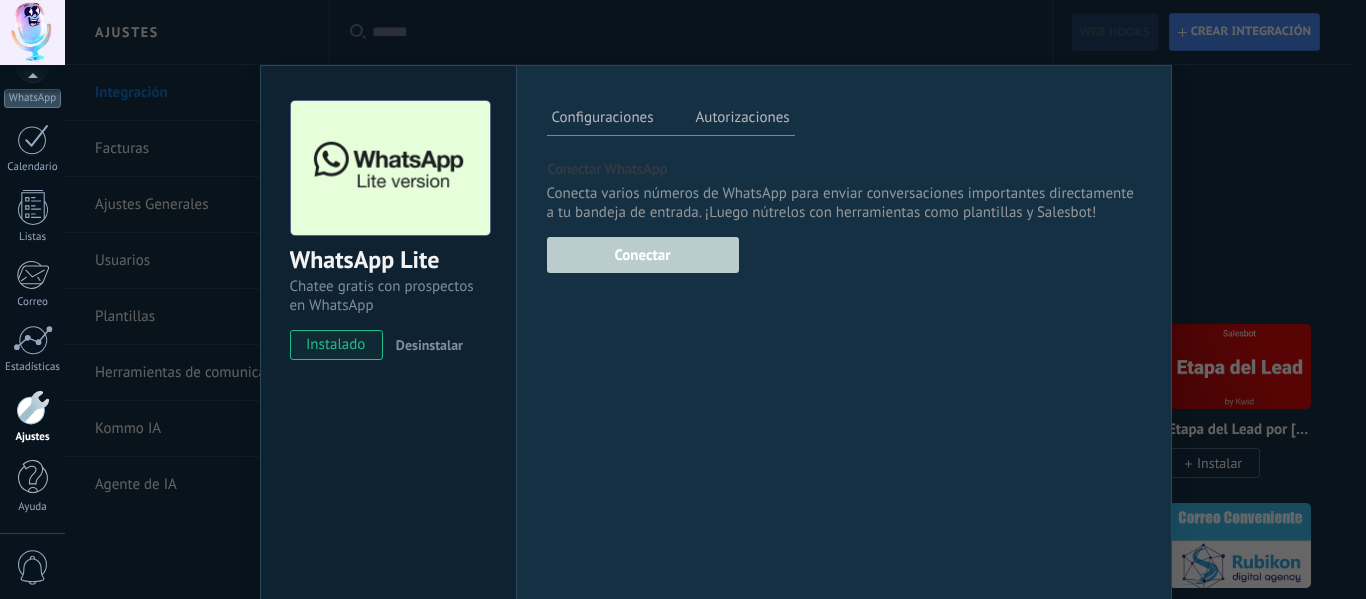 drag, startPoint x: 315, startPoint y: 347, endPoint x: 433, endPoint y: 293, distance: 129.76903 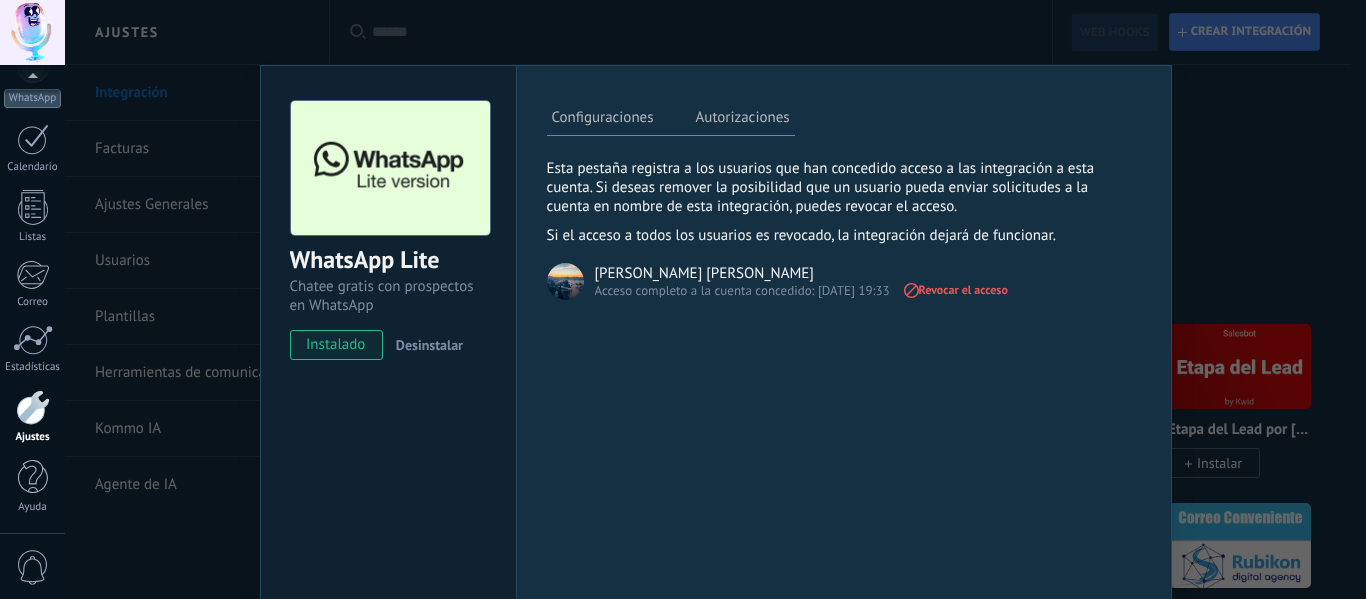 click on "Configuraciones" at bounding box center (603, 120) 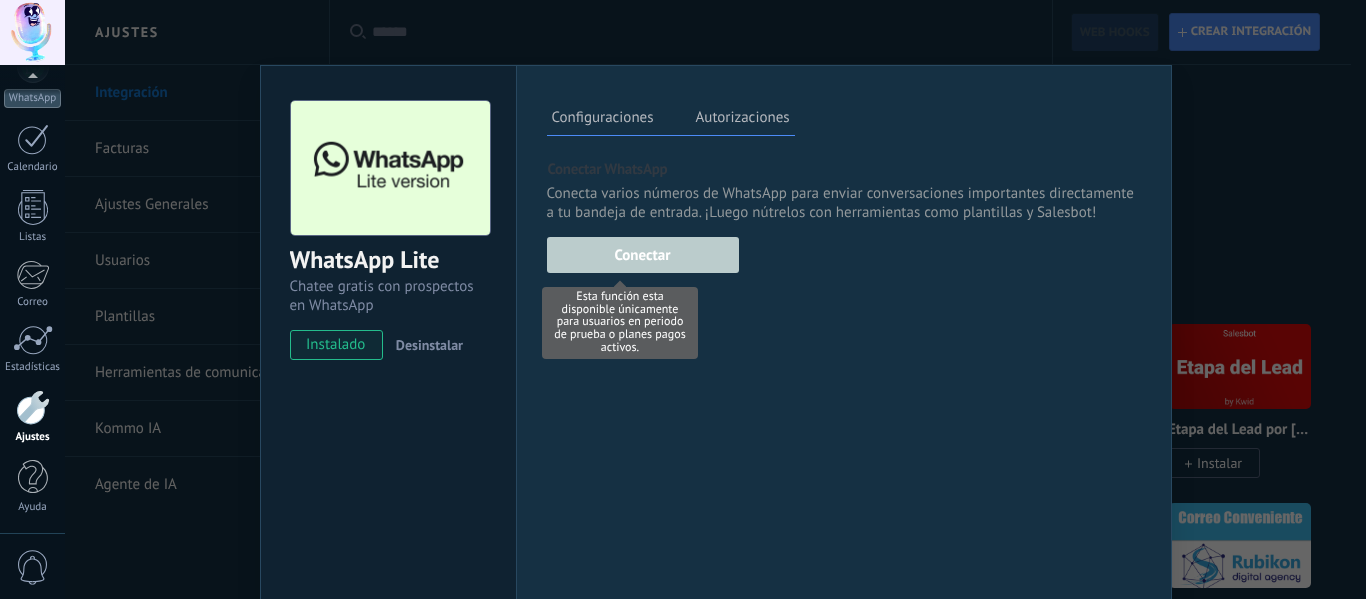 click at bounding box center [643, 252] 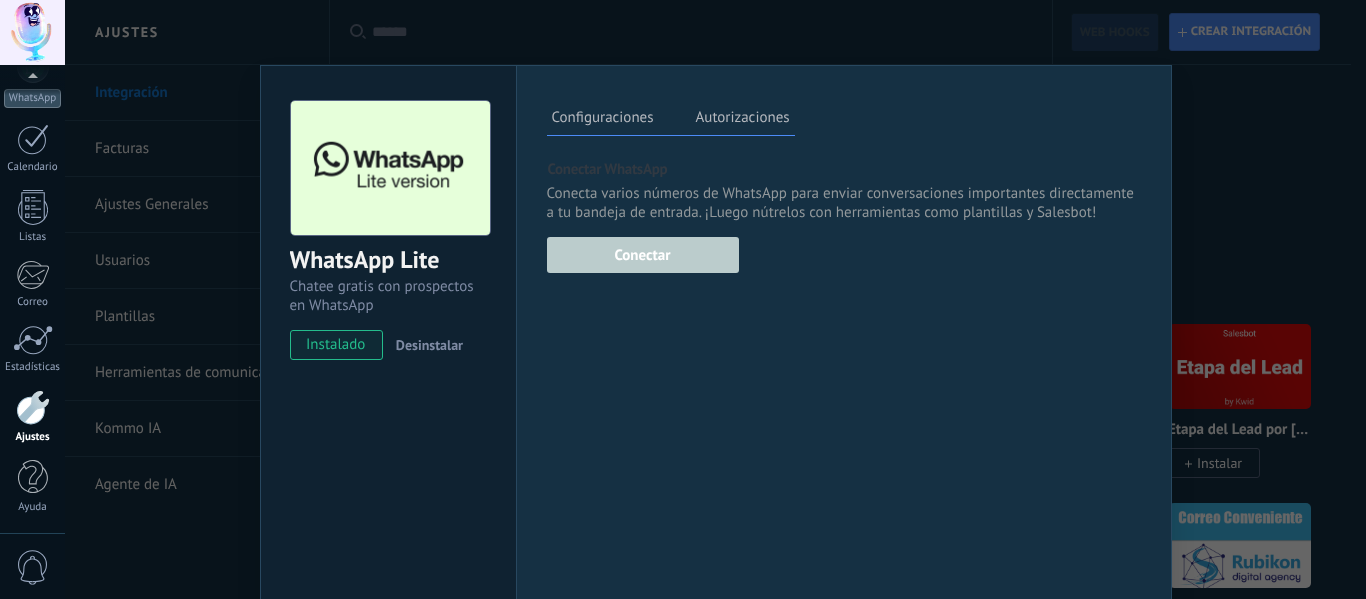 click at bounding box center [33, 407] 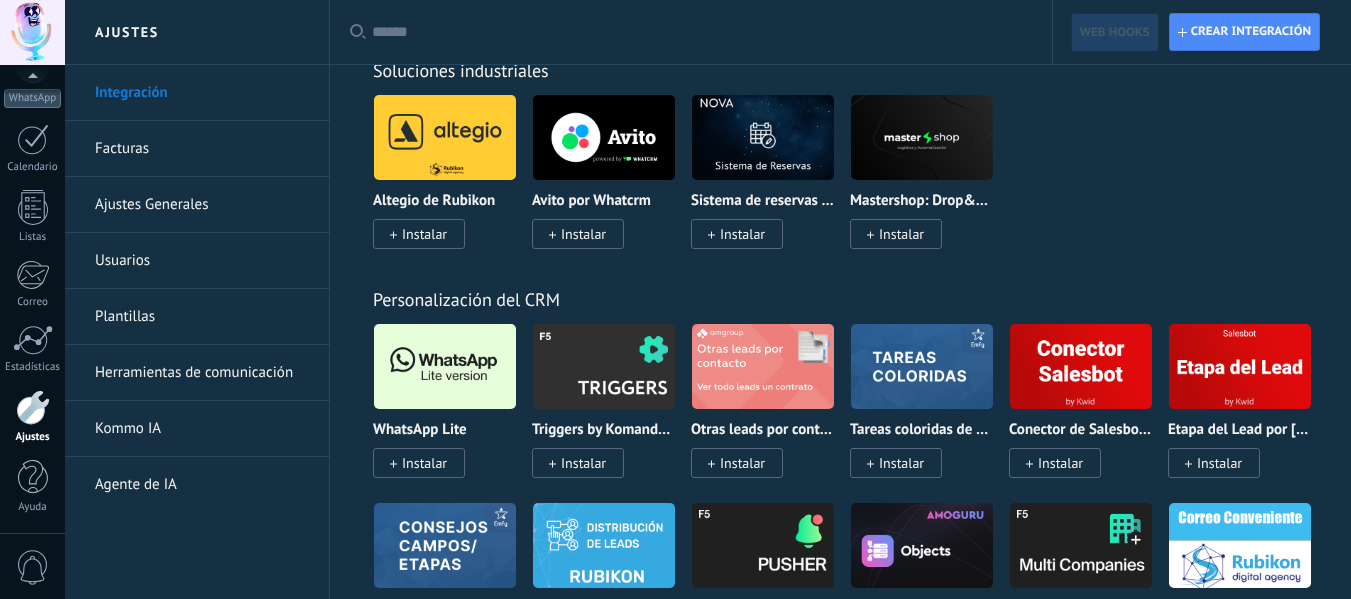 click on "Facturas" at bounding box center (202, 149) 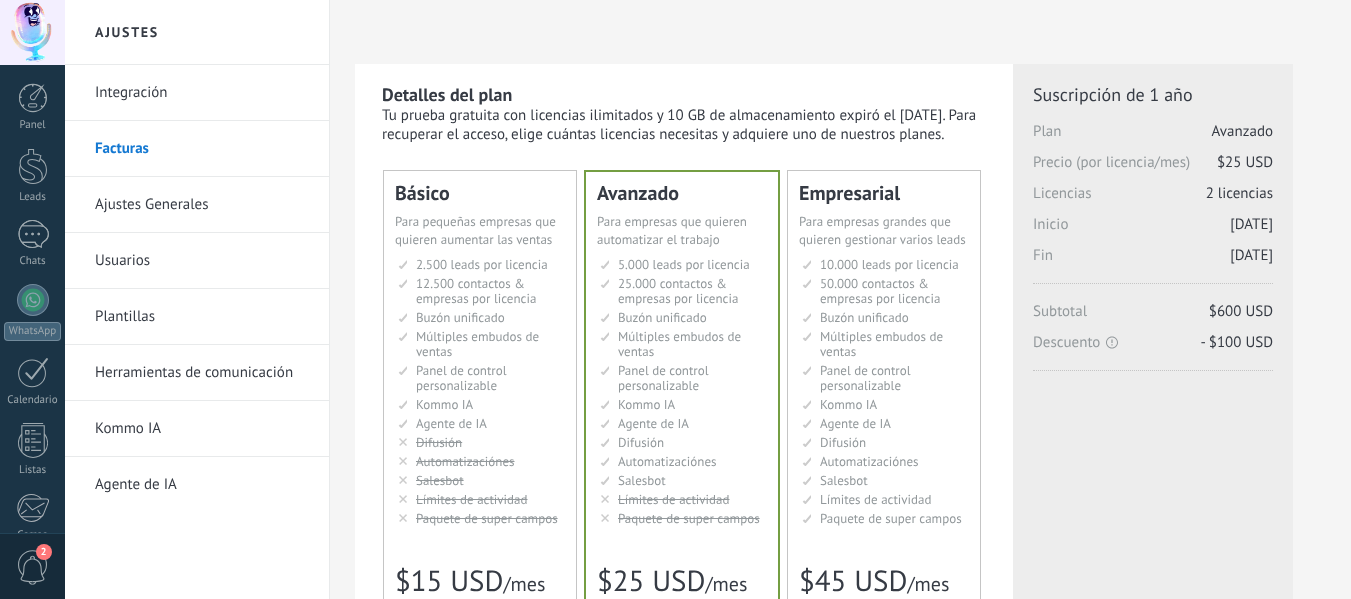 scroll, scrollTop: 0, scrollLeft: 0, axis: both 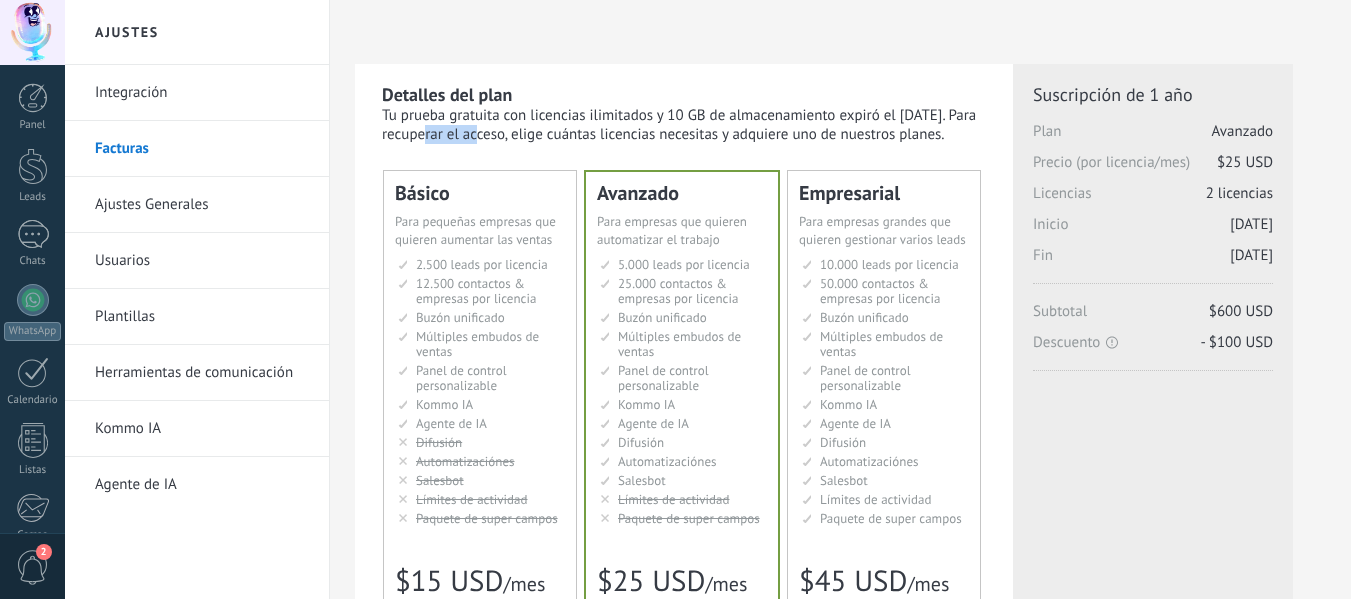 drag, startPoint x: 903, startPoint y: 110, endPoint x: 957, endPoint y: 110, distance: 54 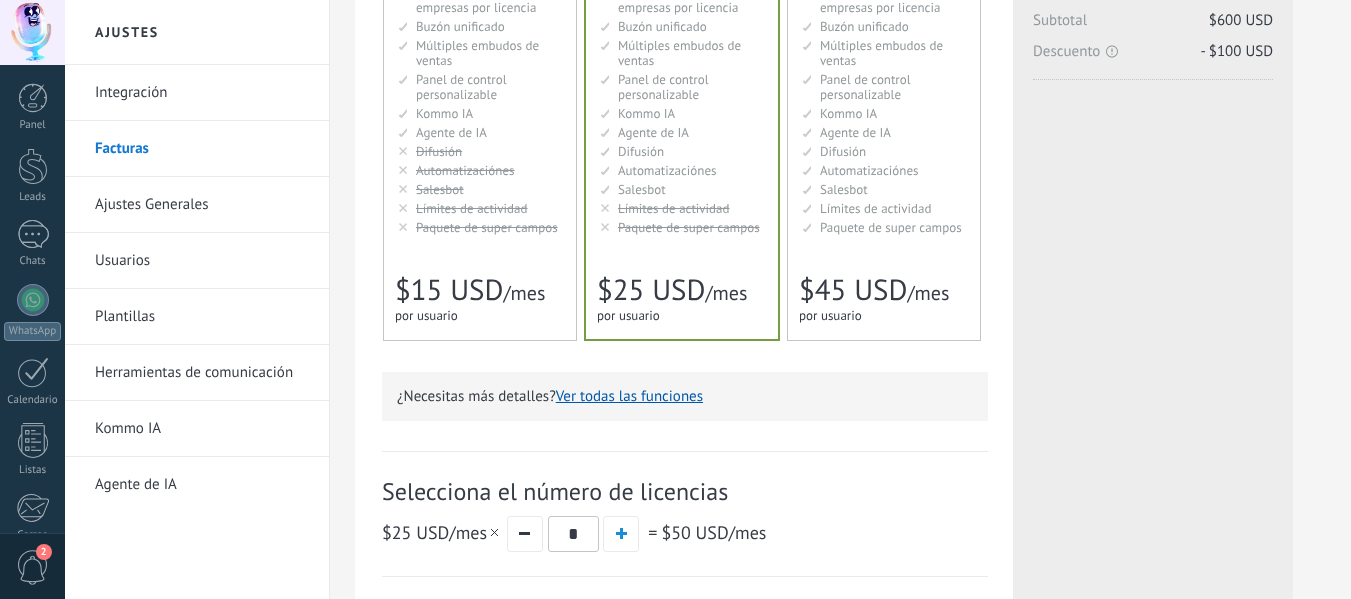 scroll, scrollTop: 300, scrollLeft: 0, axis: vertical 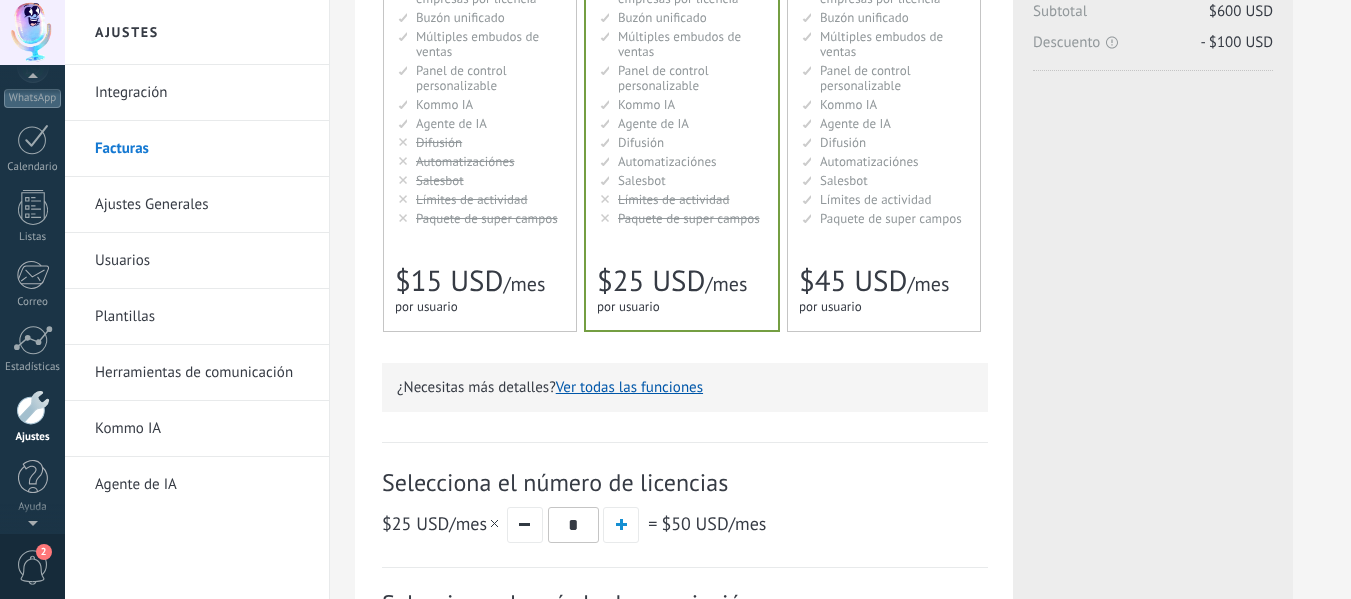 click at bounding box center [33, 407] 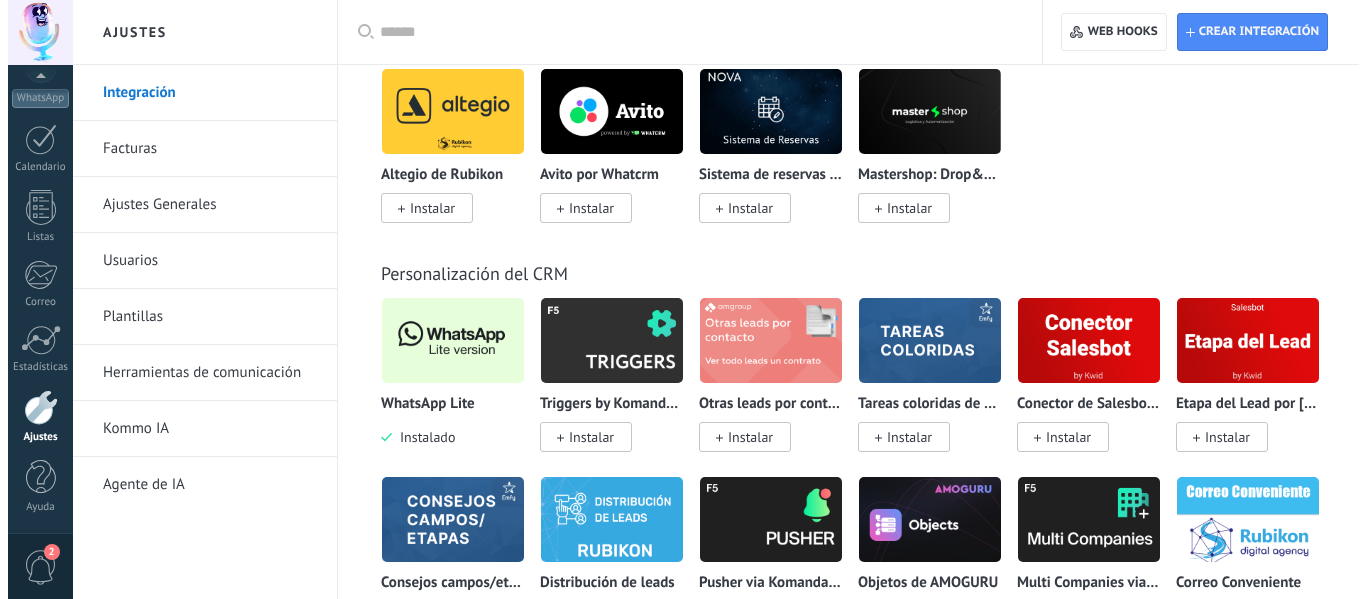 scroll, scrollTop: 4700, scrollLeft: 0, axis: vertical 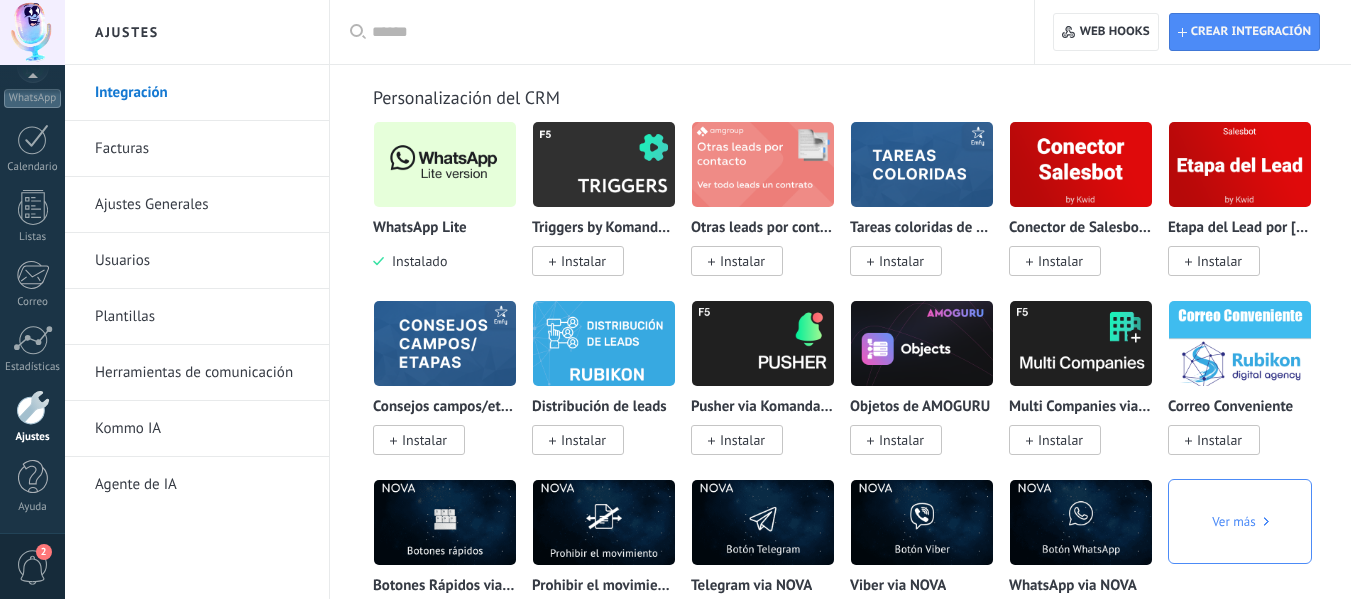click on "Instalado" at bounding box center (415, 261) 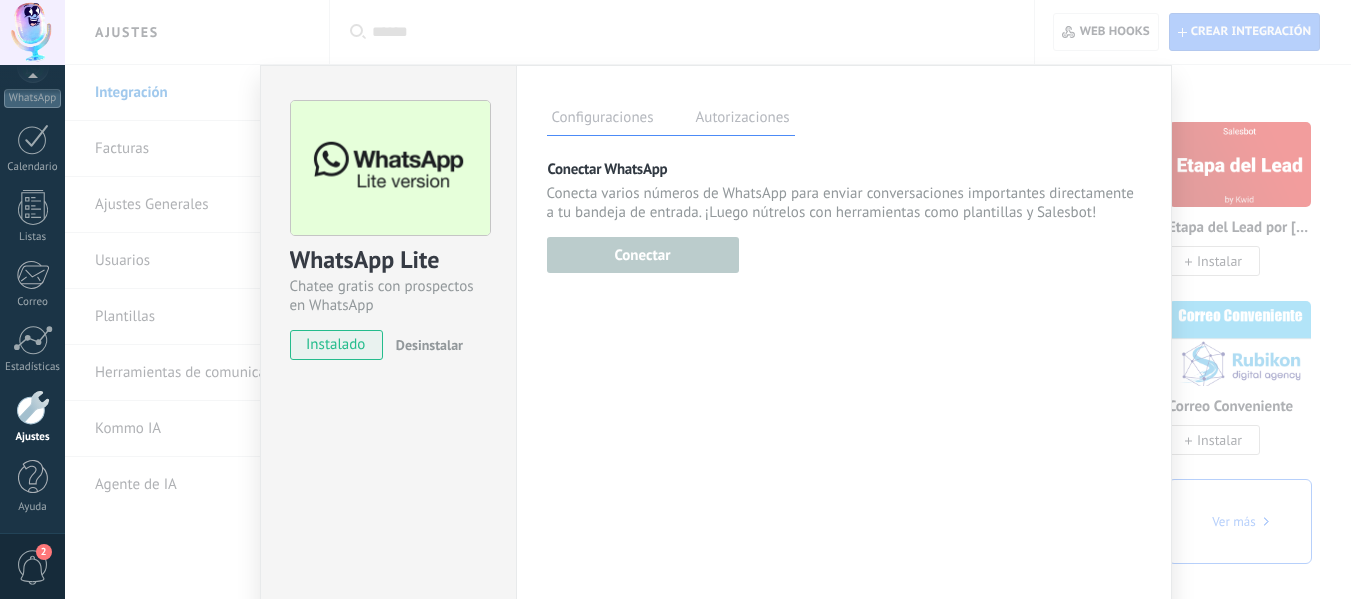 click on "instalado" at bounding box center (336, 345) 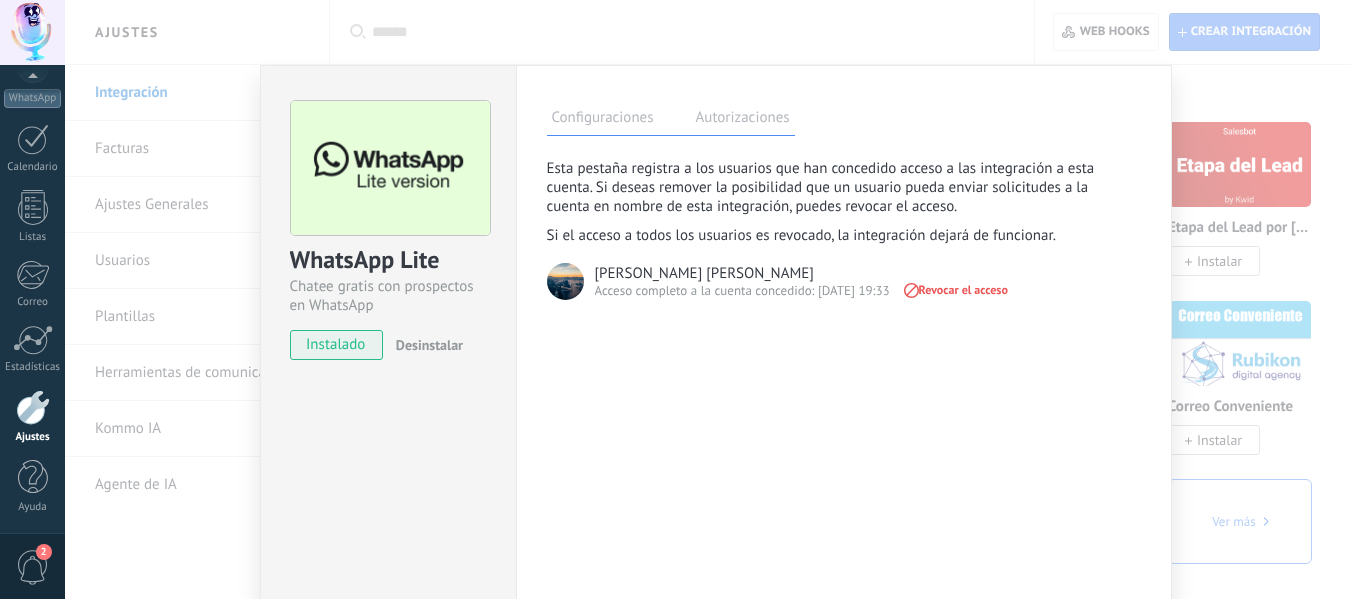 click on "Autorizaciones" at bounding box center (743, 120) 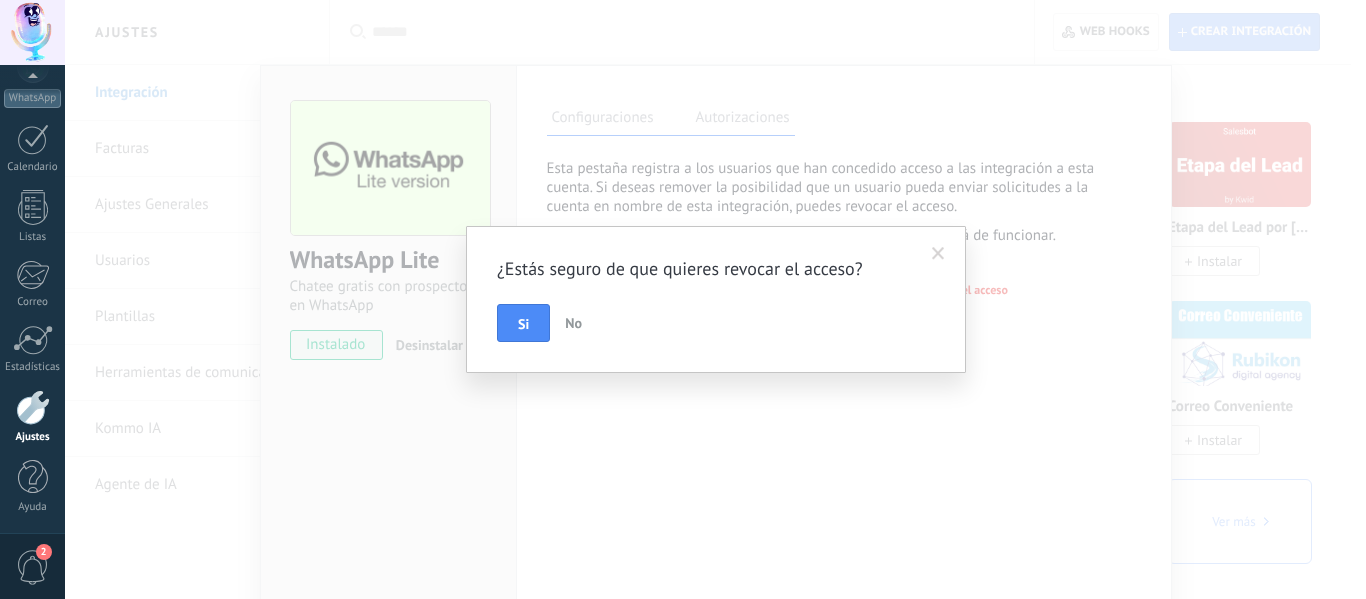 click at bounding box center [938, 254] 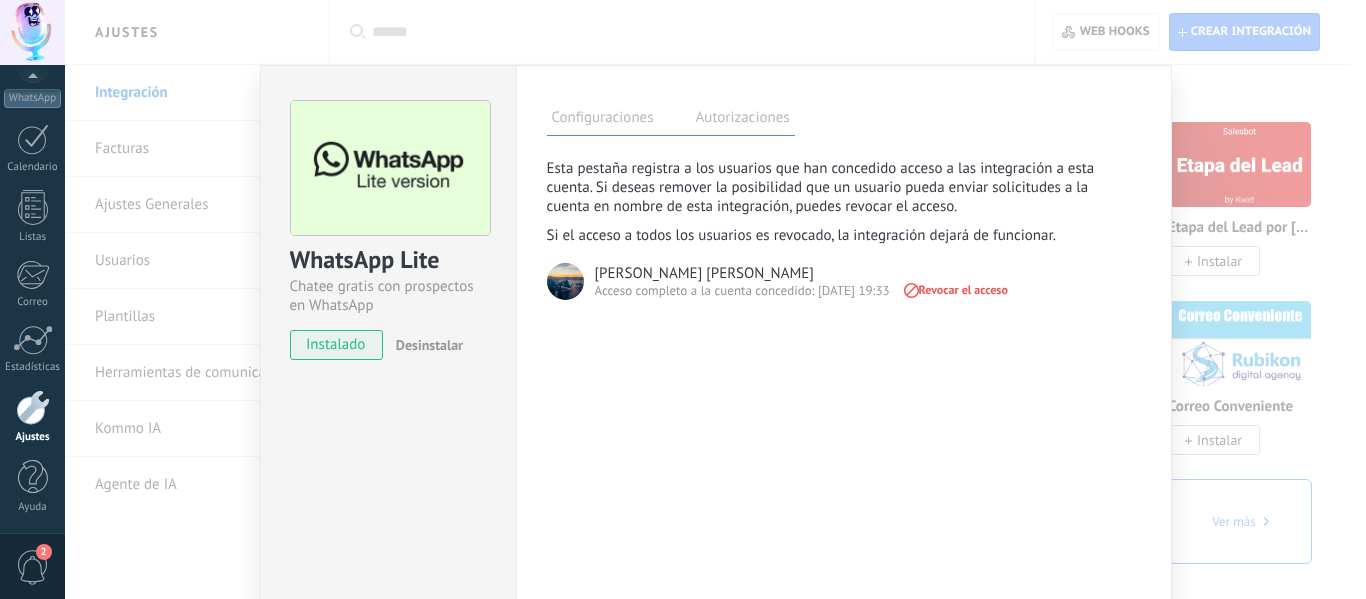 click on "[PERSON_NAME] [PERSON_NAME]" at bounding box center [704, 273] 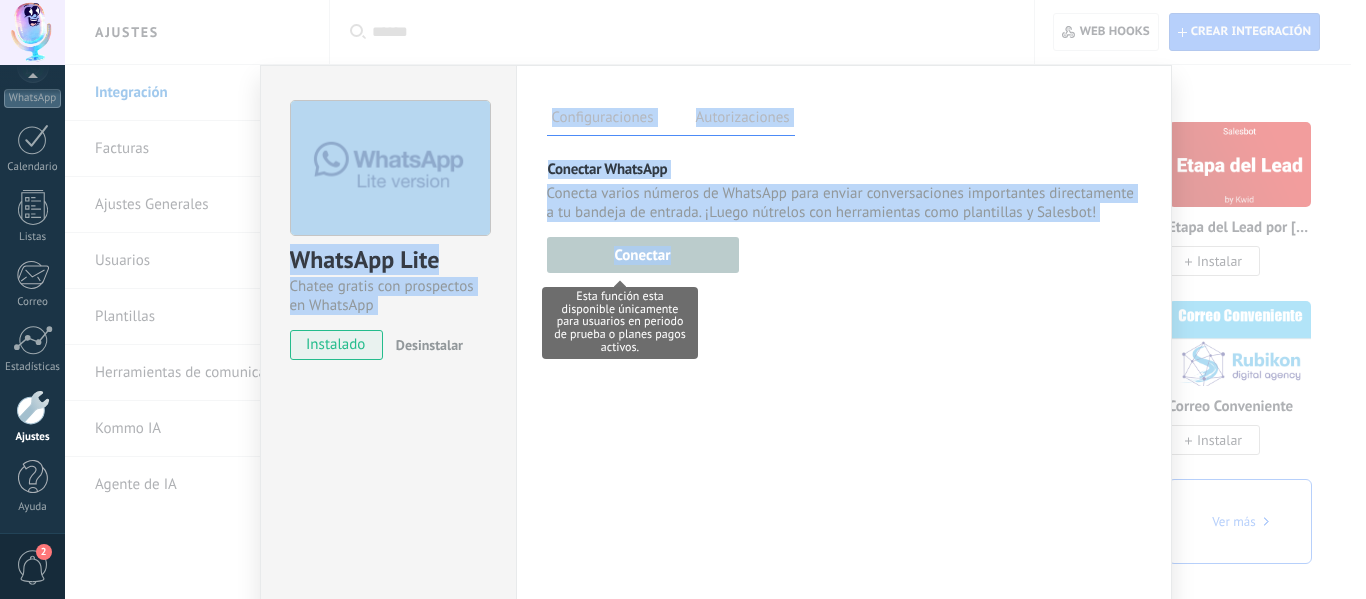 drag, startPoint x: 629, startPoint y: 248, endPoint x: 587, endPoint y: 272, distance: 48.373547 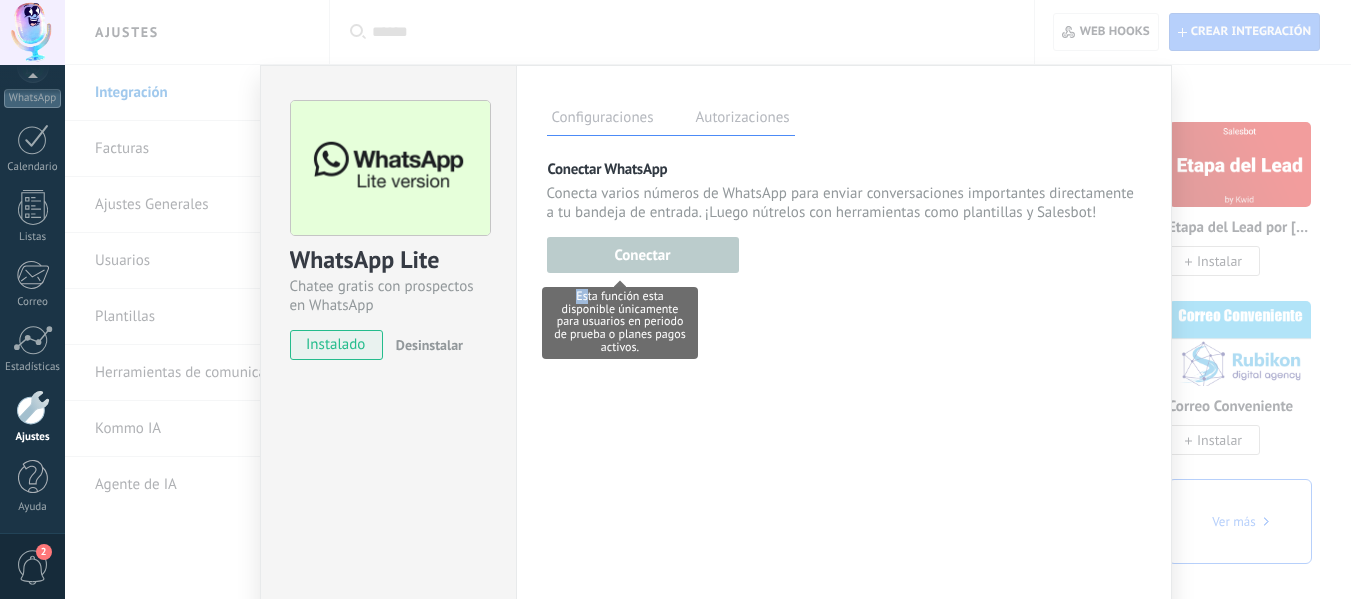 click at bounding box center (643, 252) 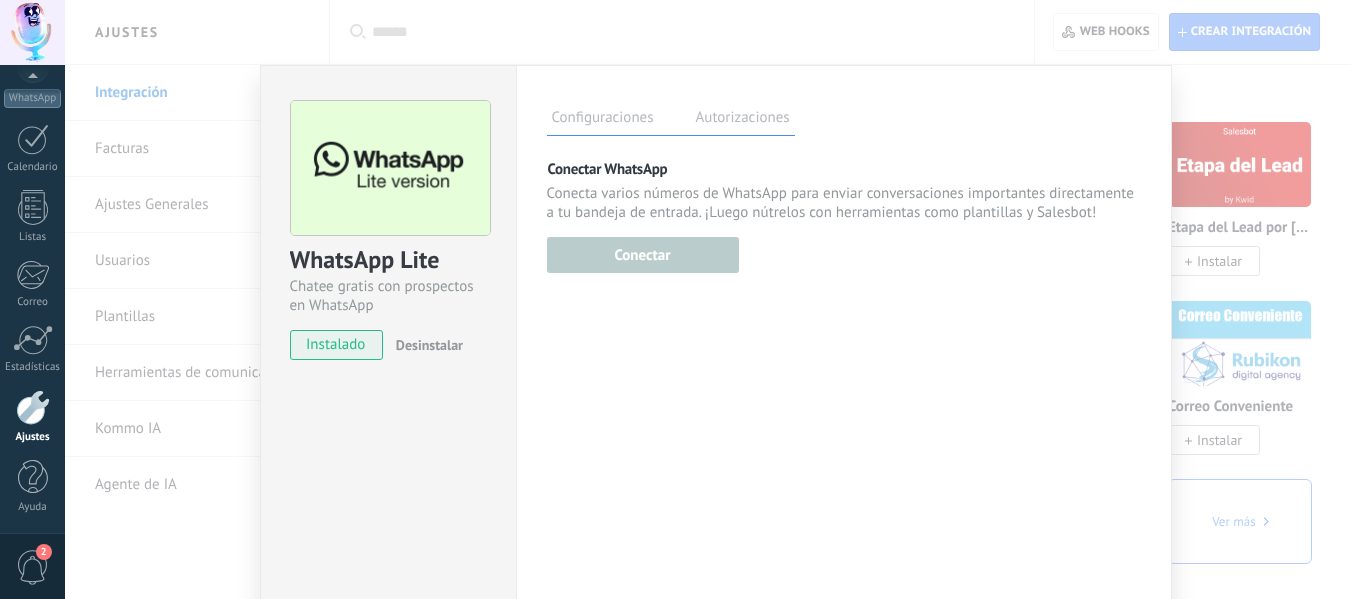 click on "Configuraciones Autorizaciones Esta pestaña registra a los usuarios que han concedido acceso a las integración a esta cuenta. Si deseas remover la posibilidad que un usuario pueda enviar solicitudes a la cuenta en nombre de esta integración, puedes revocar el acceso. Si el acceso a todos los usuarios es revocado, la integración dejará de funcionar. Esta aplicacion está instalada, pero nadie le ha dado acceso aun. Más de 2 mil millones de personas utilizan activamente WhatsApp para conectarse con amigos, familiares y empresas. Esta integración agrega el chat más popular a tu arsenal de comunicación: captura automáticamente leads desde los mensajes entrantes, comparte el acceso al chat con todo tu equipo y potencia todo con las herramientas integradas de Kommo, como el botón de compromiso y Salesbot. más _:  Guardar Conectar WhatsApp Conectar
Usa tu teléfono al menos  una vez en 14 días  , para permanecer conectado." at bounding box center (844, 362) 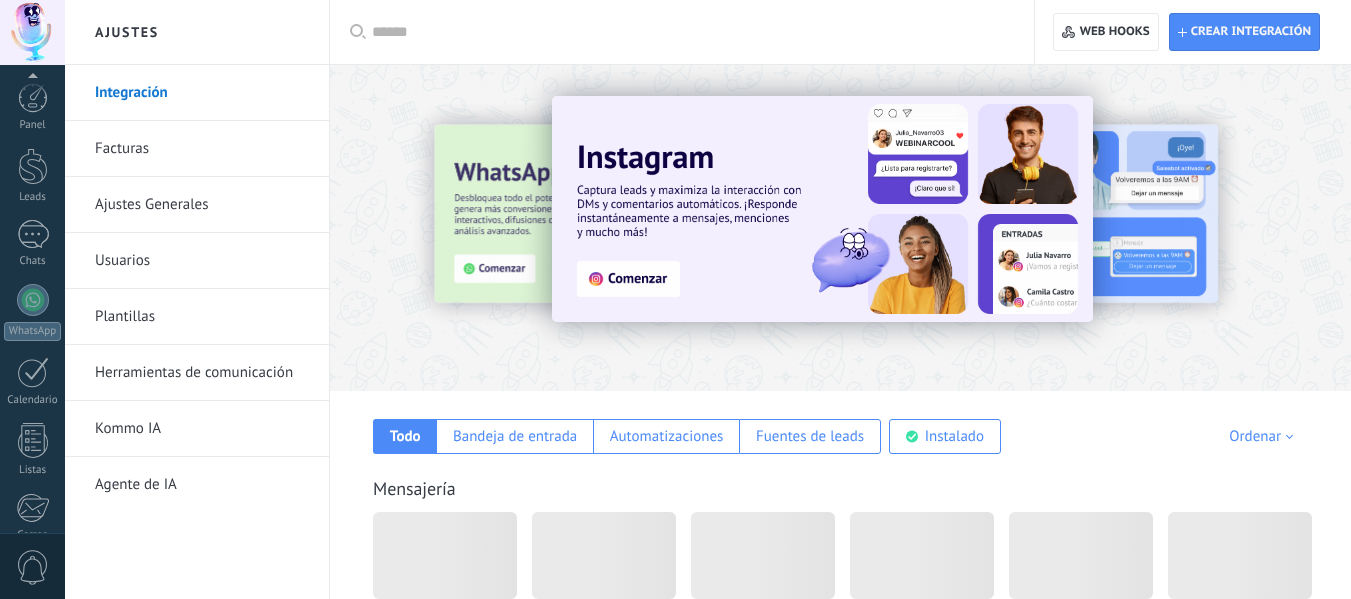 scroll, scrollTop: 4700, scrollLeft: 0, axis: vertical 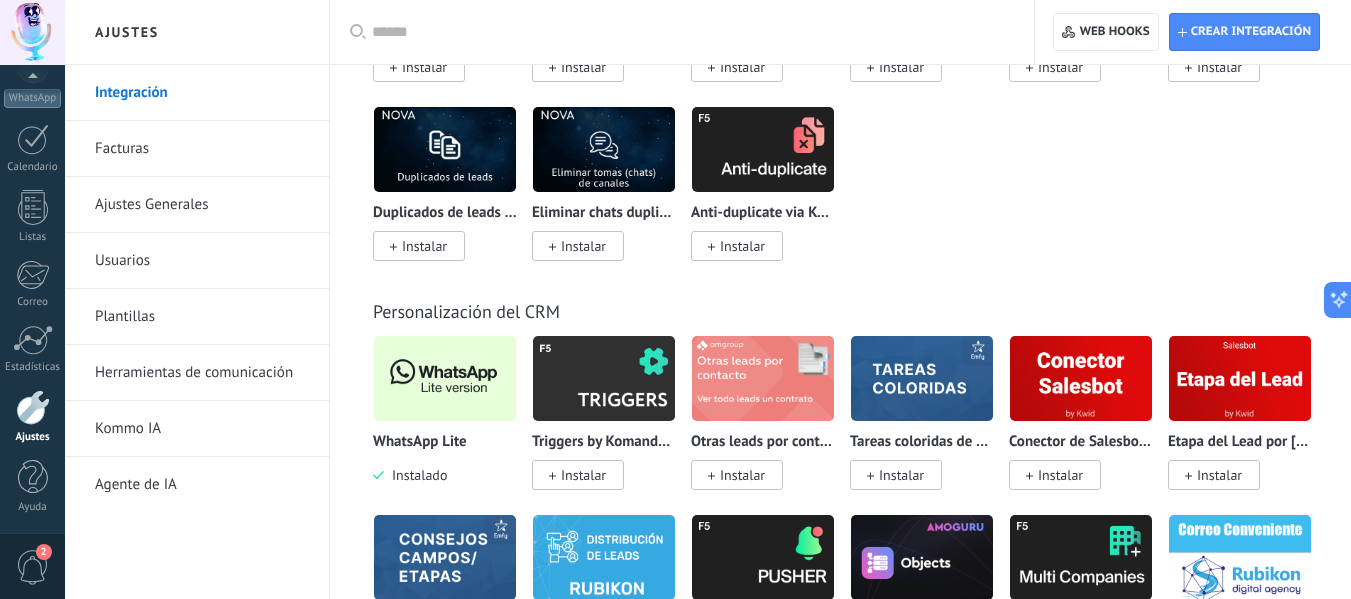 click at bounding box center [445, 378] 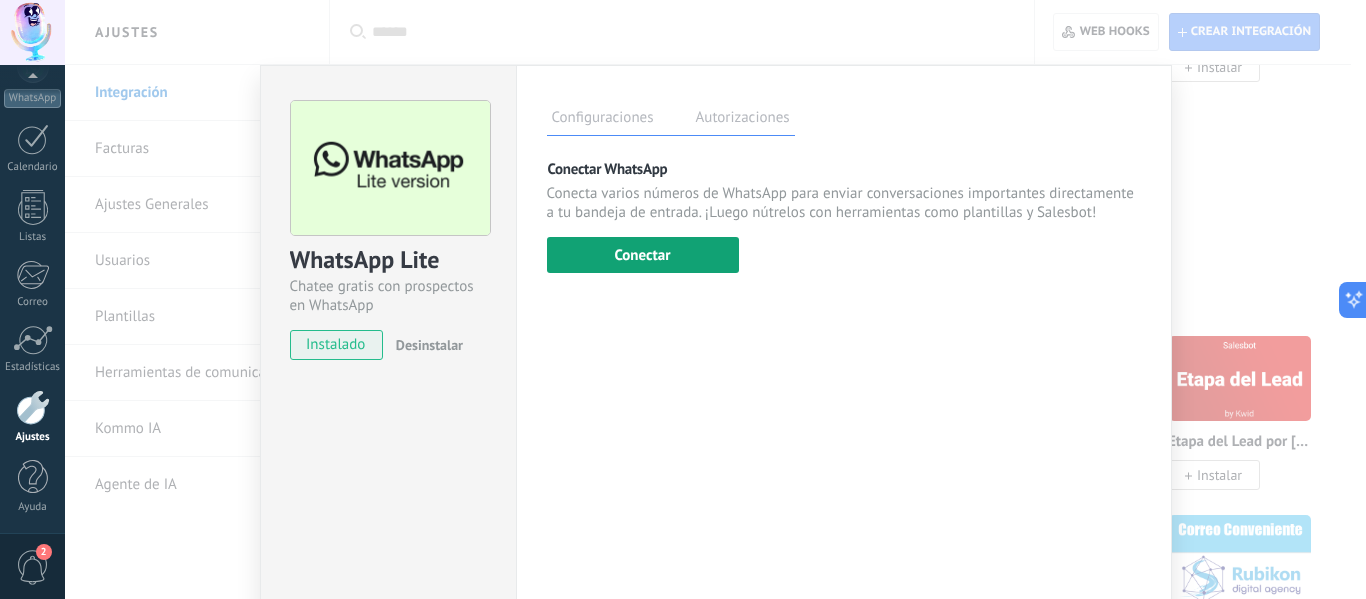 click on "Conectar" at bounding box center (643, 255) 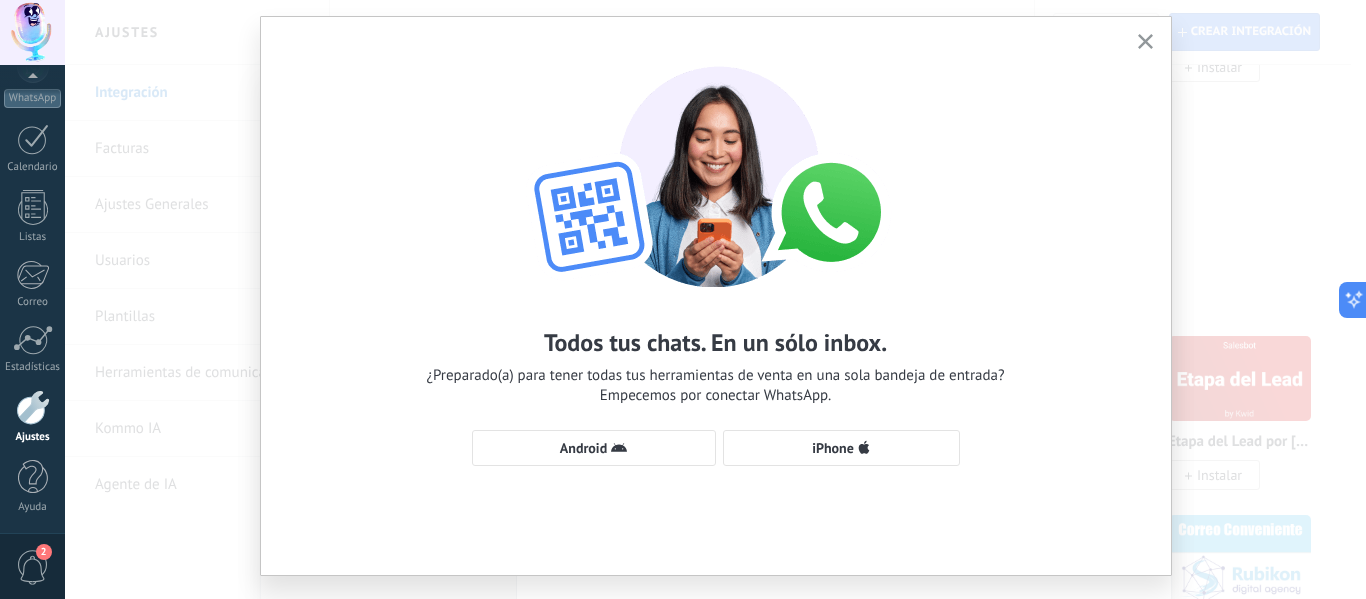 scroll, scrollTop: 91, scrollLeft: 0, axis: vertical 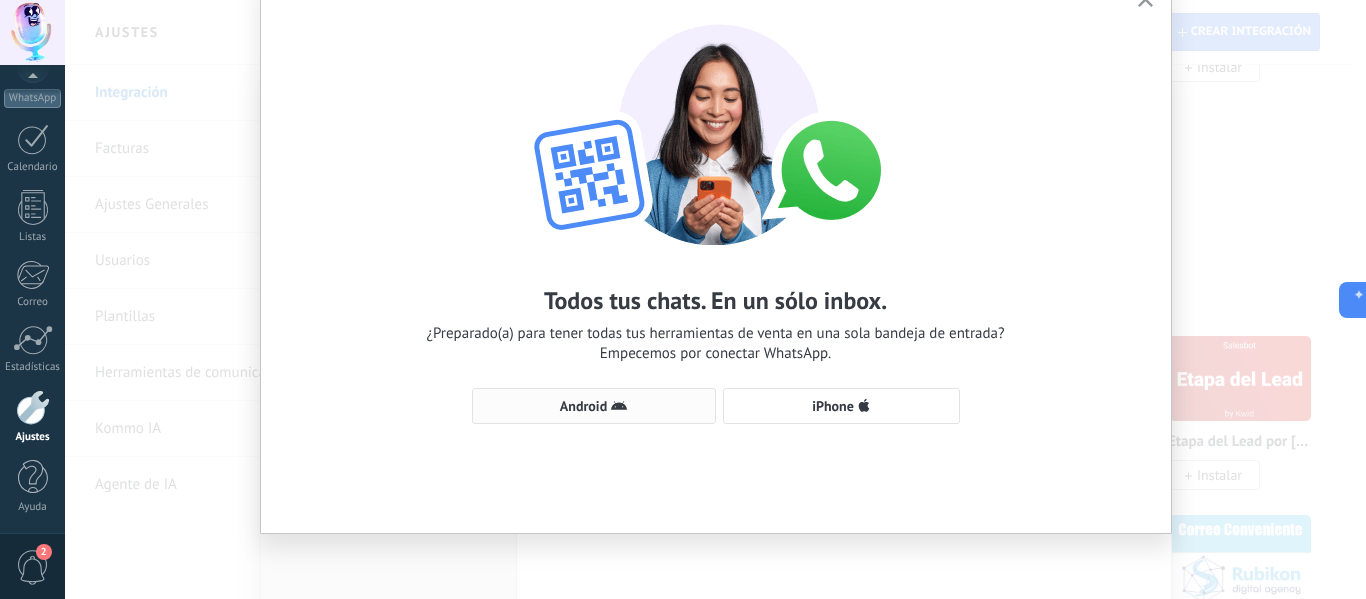 click on "Android" at bounding box center [583, 406] 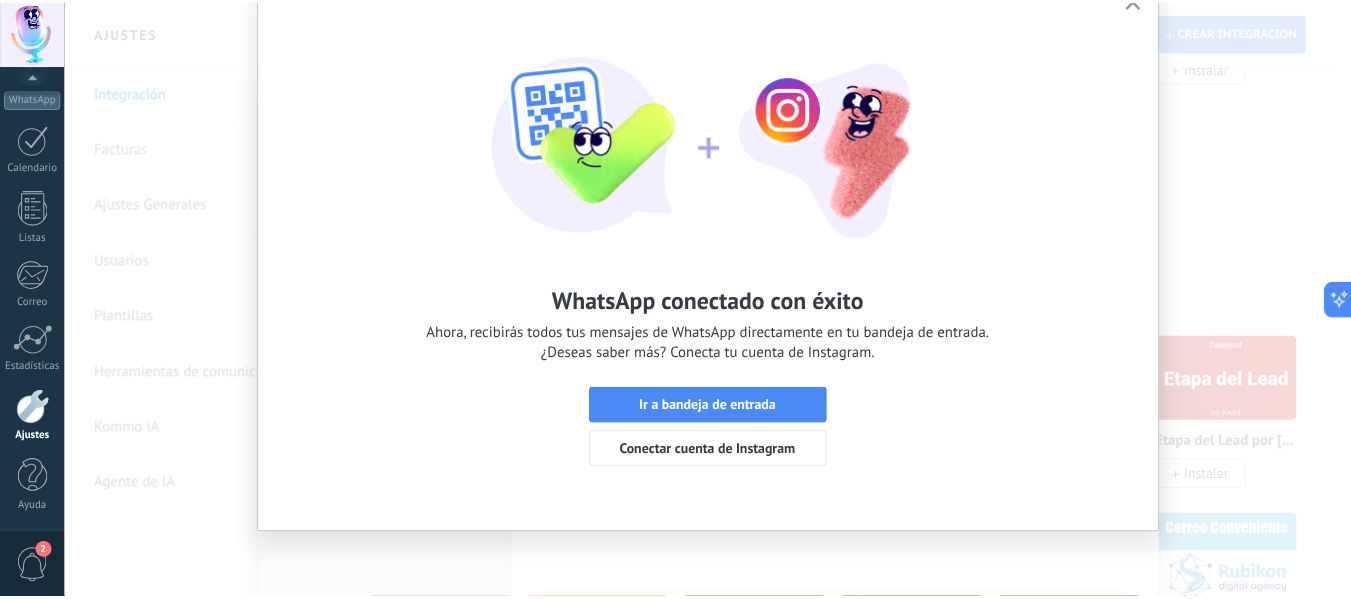 scroll, scrollTop: 0, scrollLeft: 0, axis: both 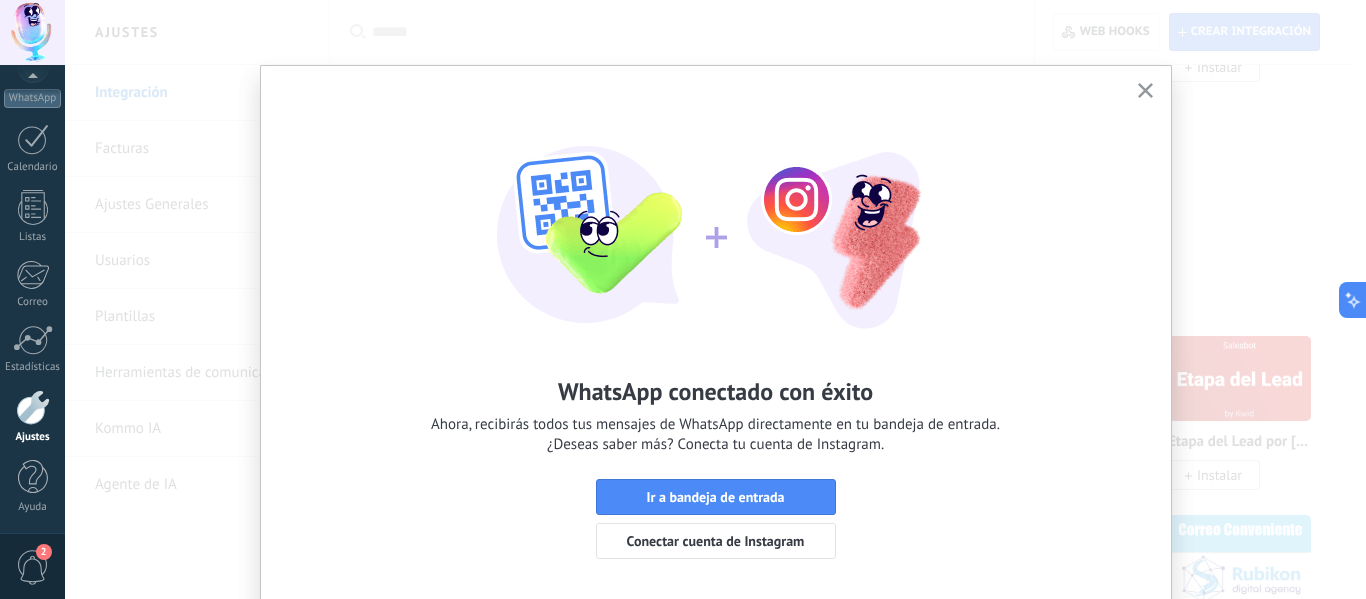 click 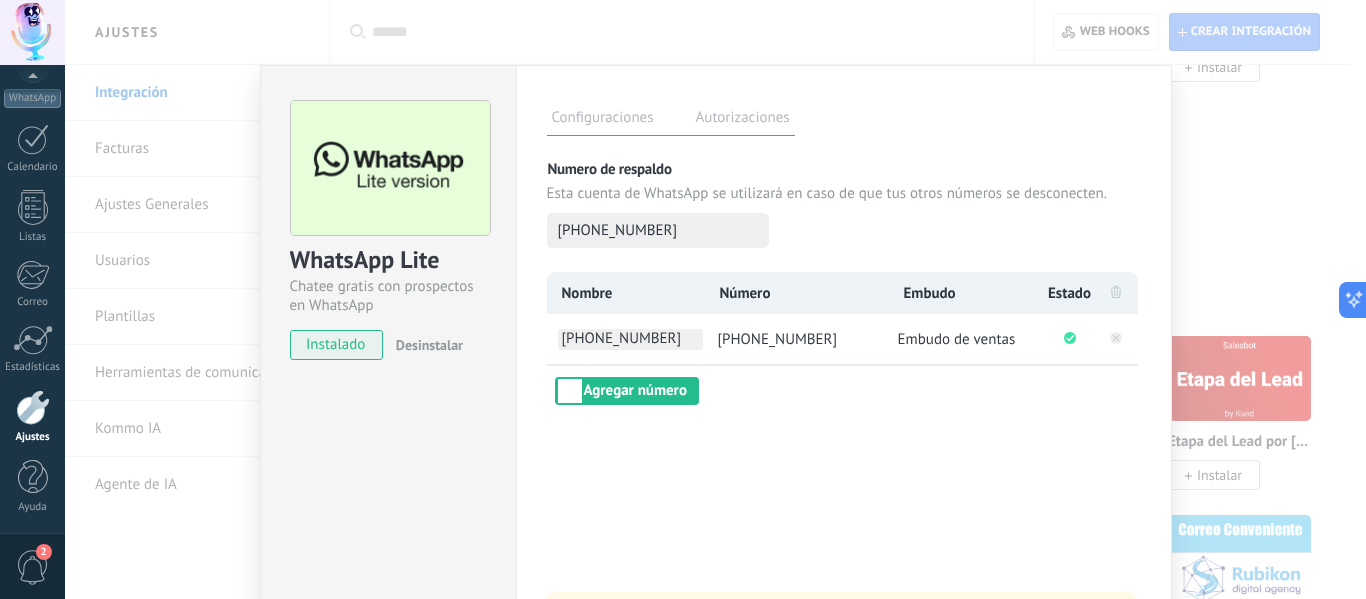 click on "+593 99 500 9317" at bounding box center (630, 339) 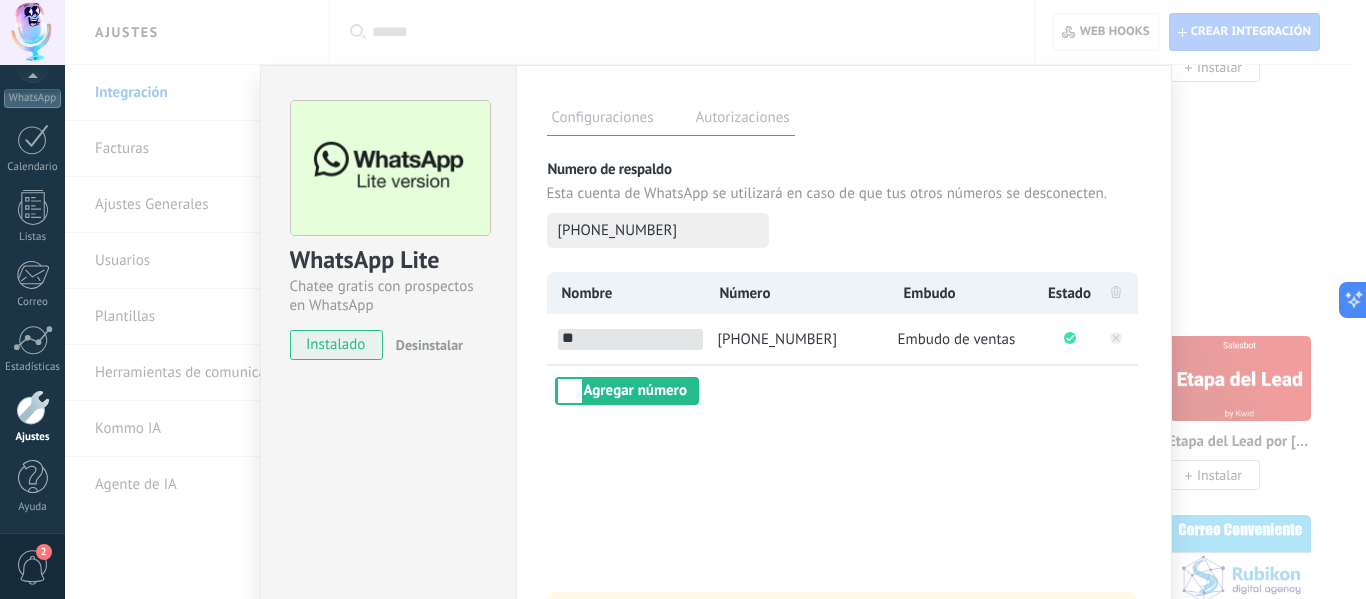 type on "*" 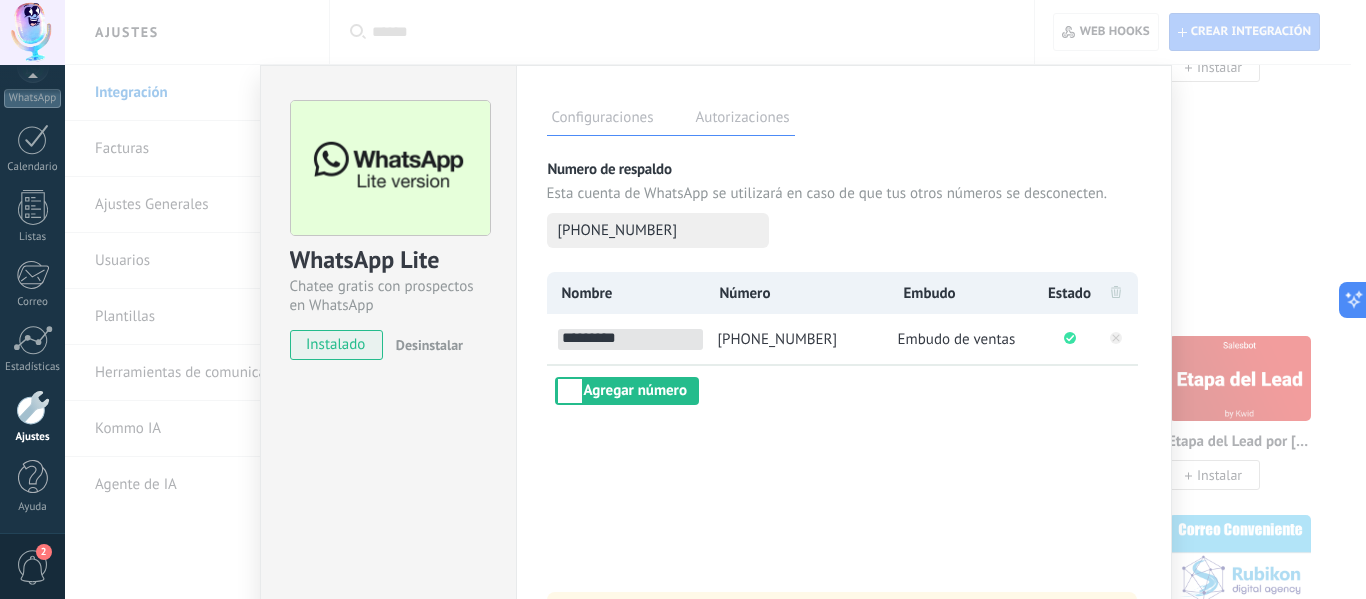 type on "*********" 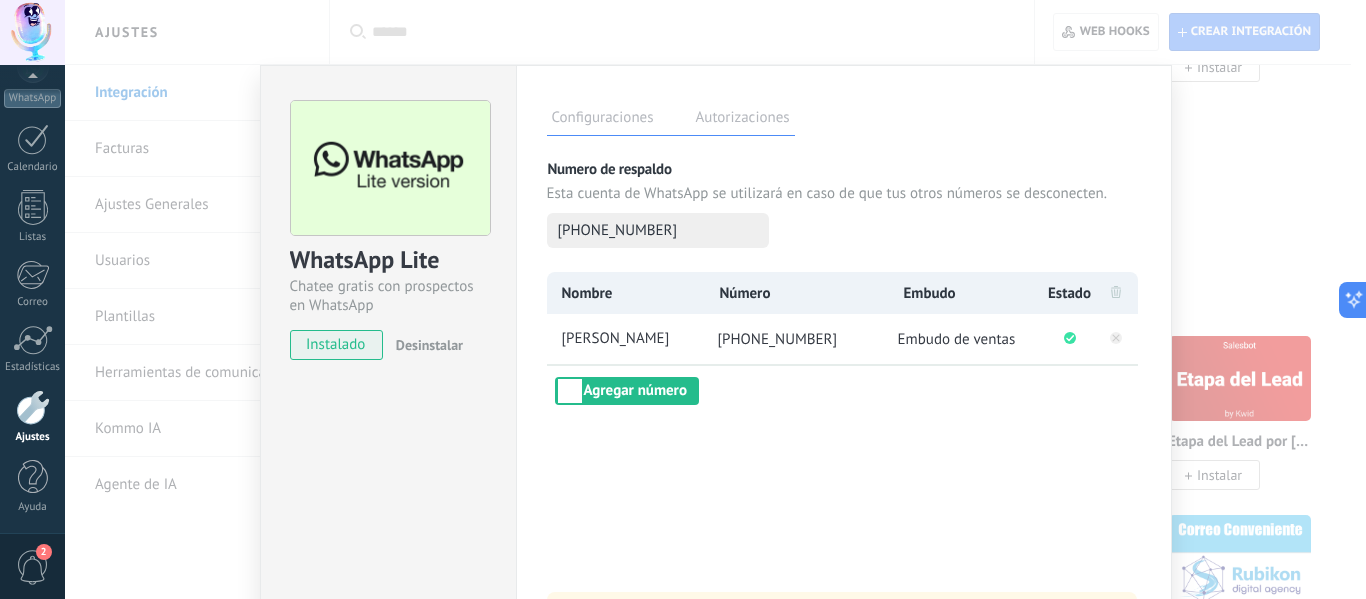 click on "WhatsApp Lite Chatee gratis con prospectos en WhatsApp instalado Desinstalar Configuraciones Autorizaciones Esta pestaña registra a los usuarios que han concedido acceso a las integración a esta cuenta. Si deseas remover la posibilidad que un usuario pueda enviar solicitudes a la cuenta en nombre de esta integración, puedes revocar el acceso. Si el acceso a todos los usuarios es revocado, la integración dejará de funcionar. Esta aplicacion está instalada, pero nadie le ha dado acceso aun. Más de 2 mil millones de personas utilizan activamente WhatsApp para conectarse con amigos, familiares y empresas. Esta integración agrega el chat más popular a tu arsenal de comunicación: captura automáticamente leads desde los mensajes entrantes, comparte el acceso al chat con todo tu equipo y potencia todo con las herramientas integradas de Kommo, como el botón de compromiso y Salesbot. más _:  Guardar Numero de respaldo Esta cuenta de WhatsApp se utilizará en caso de que tus otros números se desconecten." at bounding box center [715, 299] 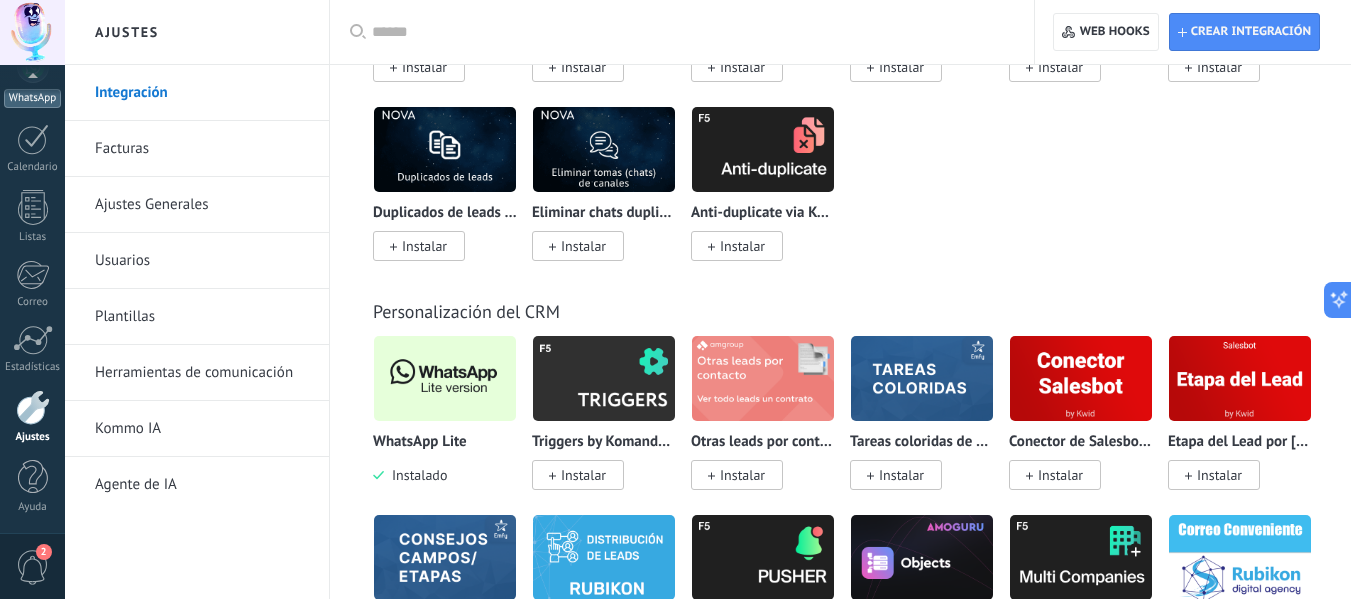 click on "WhatsApp" at bounding box center [32, 98] 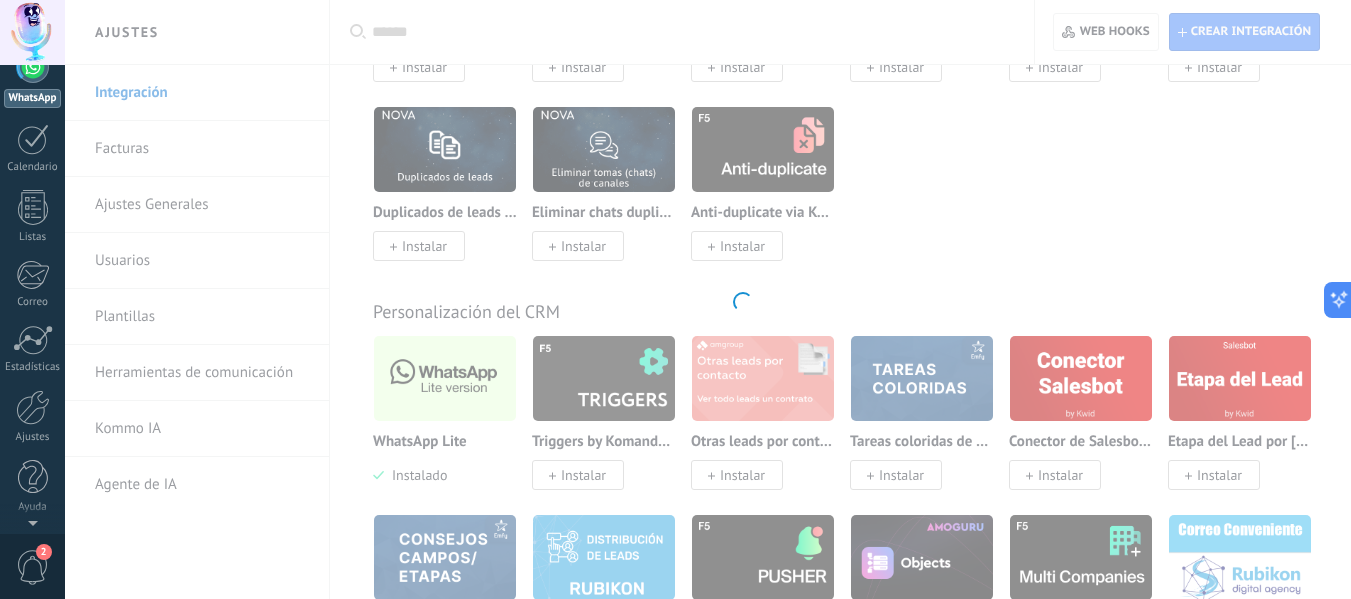scroll, scrollTop: 0, scrollLeft: 0, axis: both 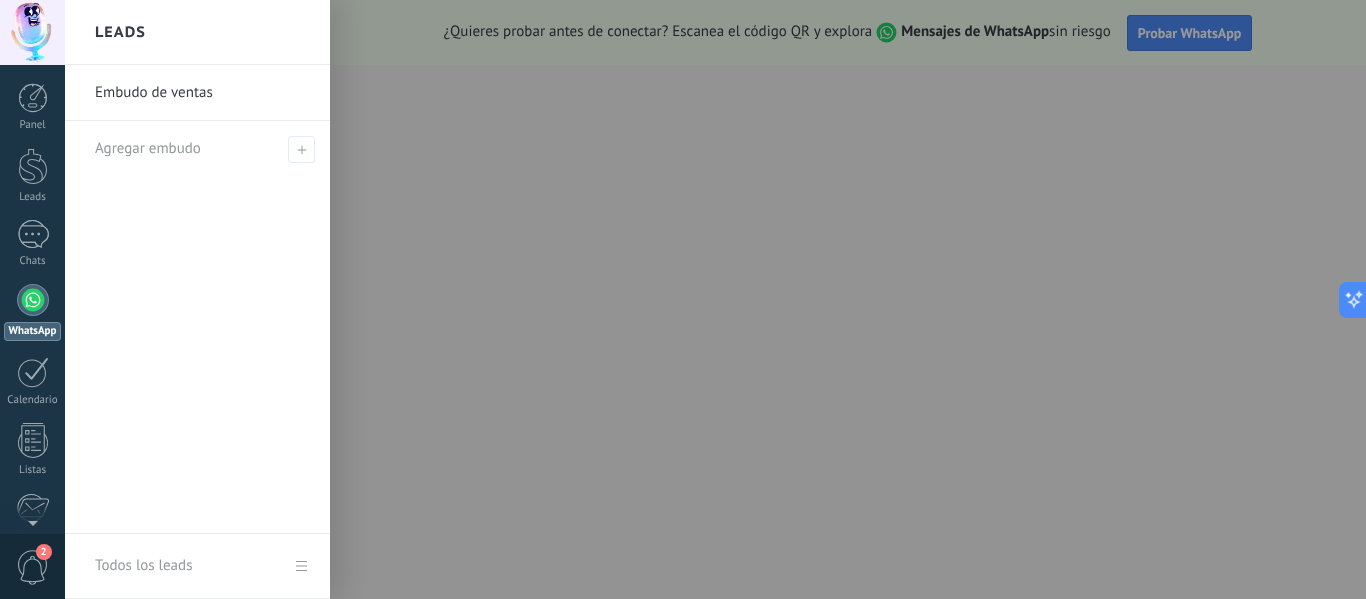 click on "Embudo de ventas Agregar embudo" at bounding box center (197, 299) 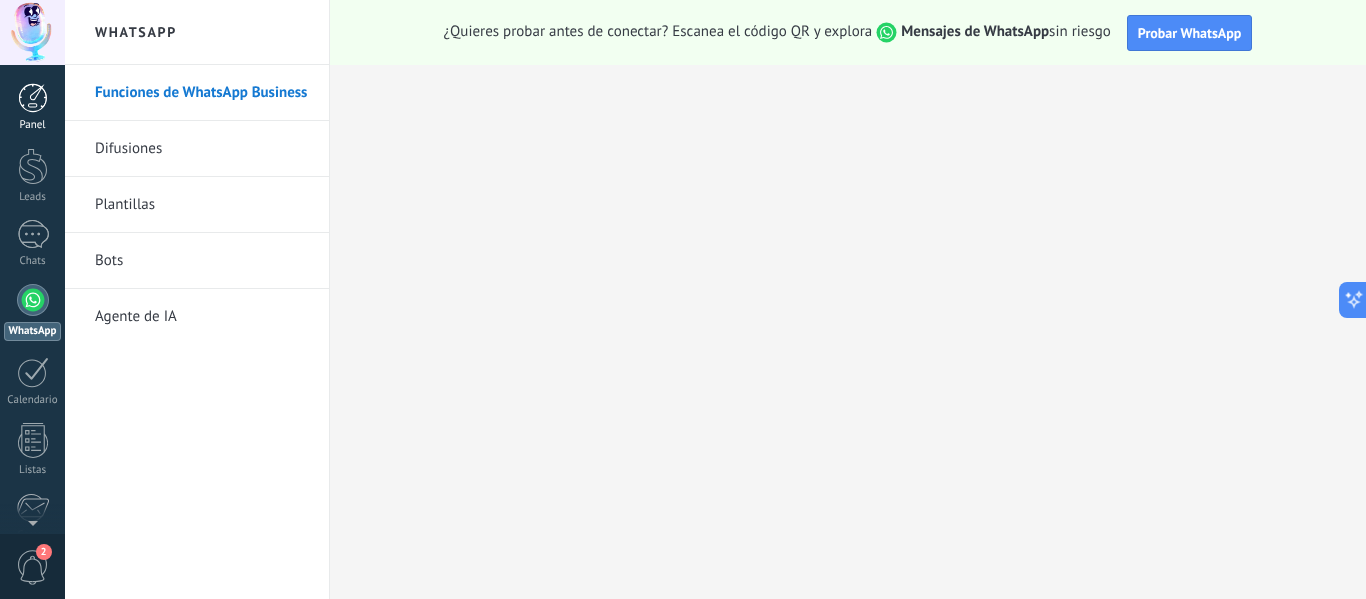 click on "Panel" at bounding box center (32, 107) 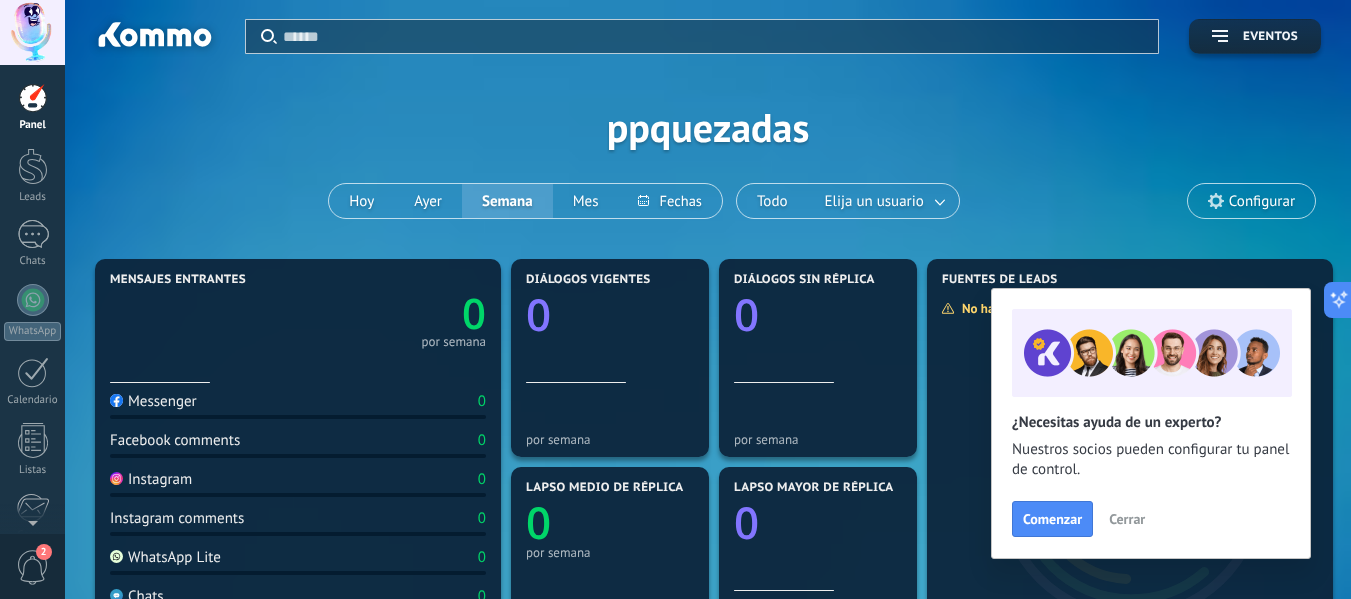 click on "Cerrar" at bounding box center [1127, 519] 